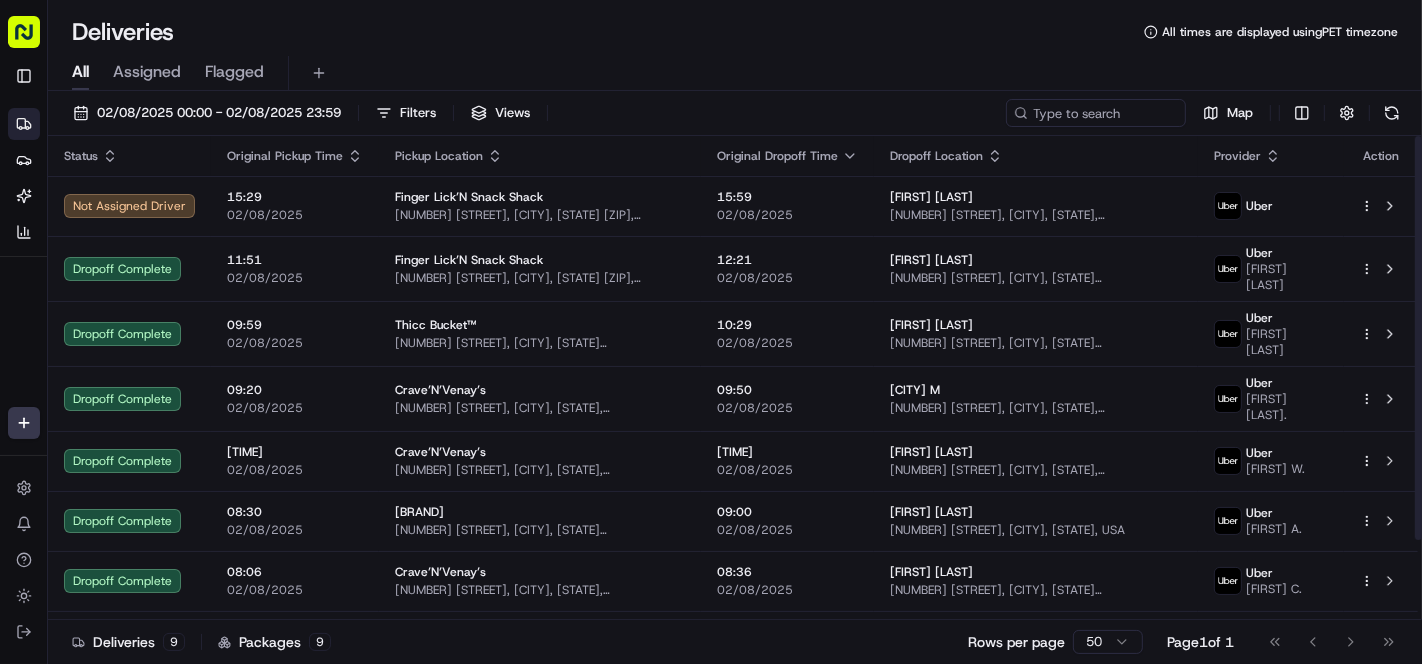 scroll, scrollTop: 0, scrollLeft: 0, axis: both 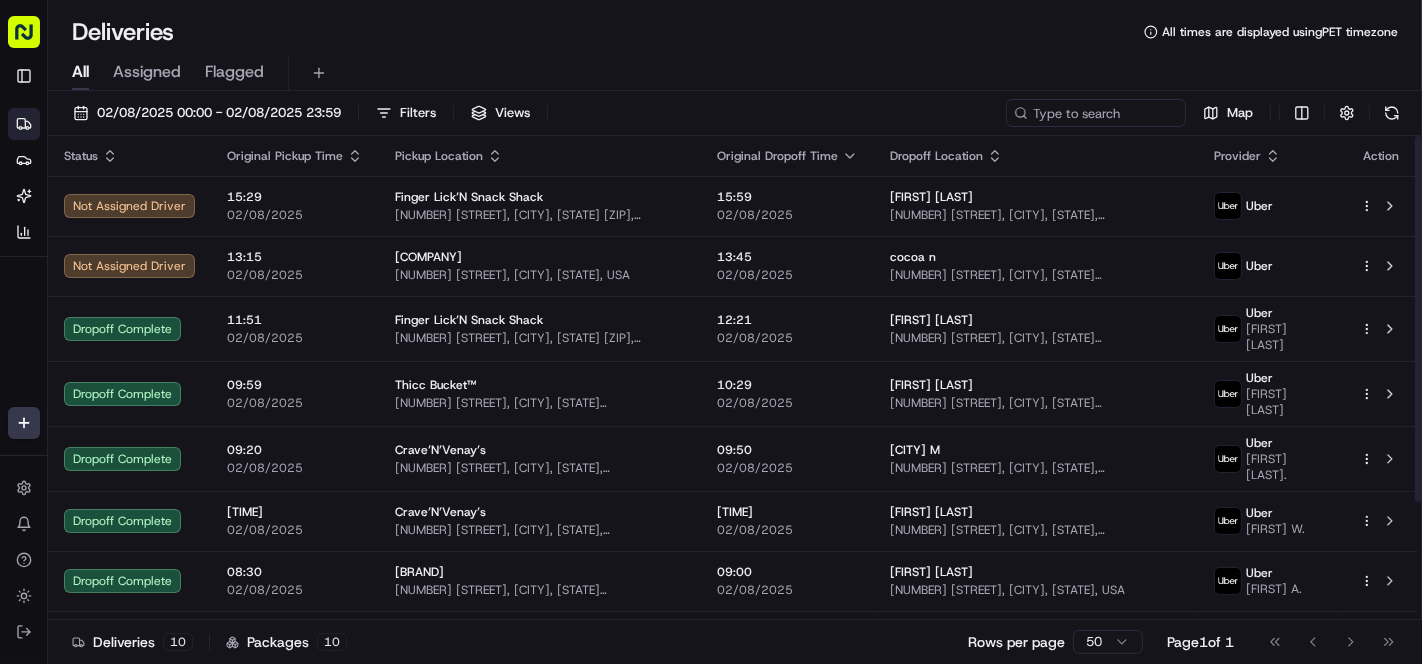 click on "[COMPANY] [NUMBER] [STREET], [CITY], [STATE] [ZIP], [COUNTRY]" at bounding box center (540, 266) 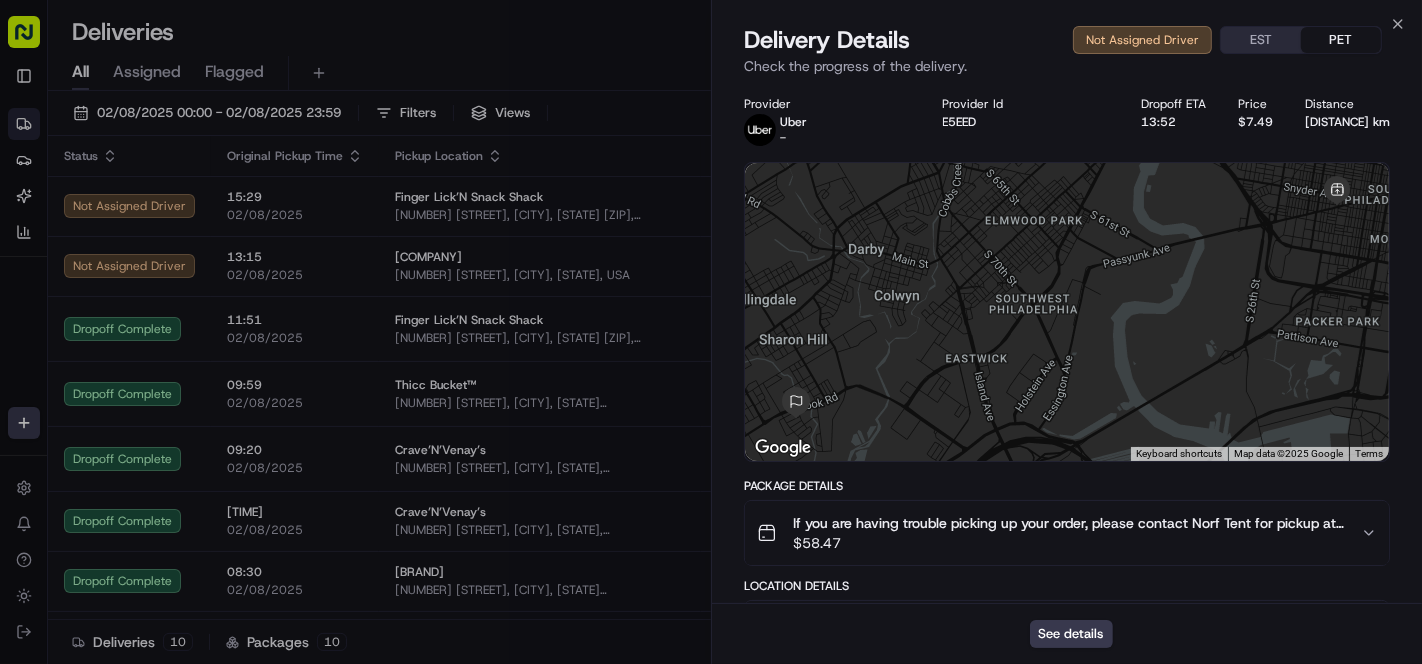 scroll, scrollTop: 290, scrollLeft: 0, axis: vertical 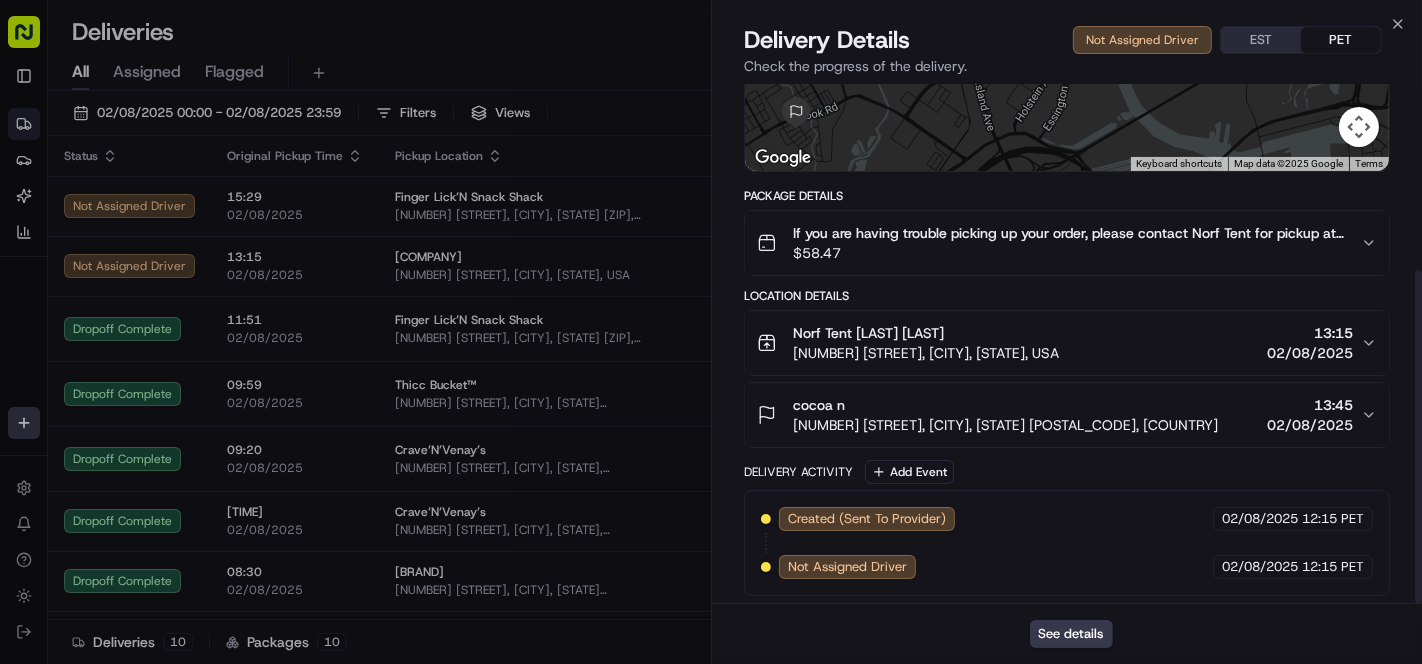 click on "$ 58.47" at bounding box center (1069, 253) 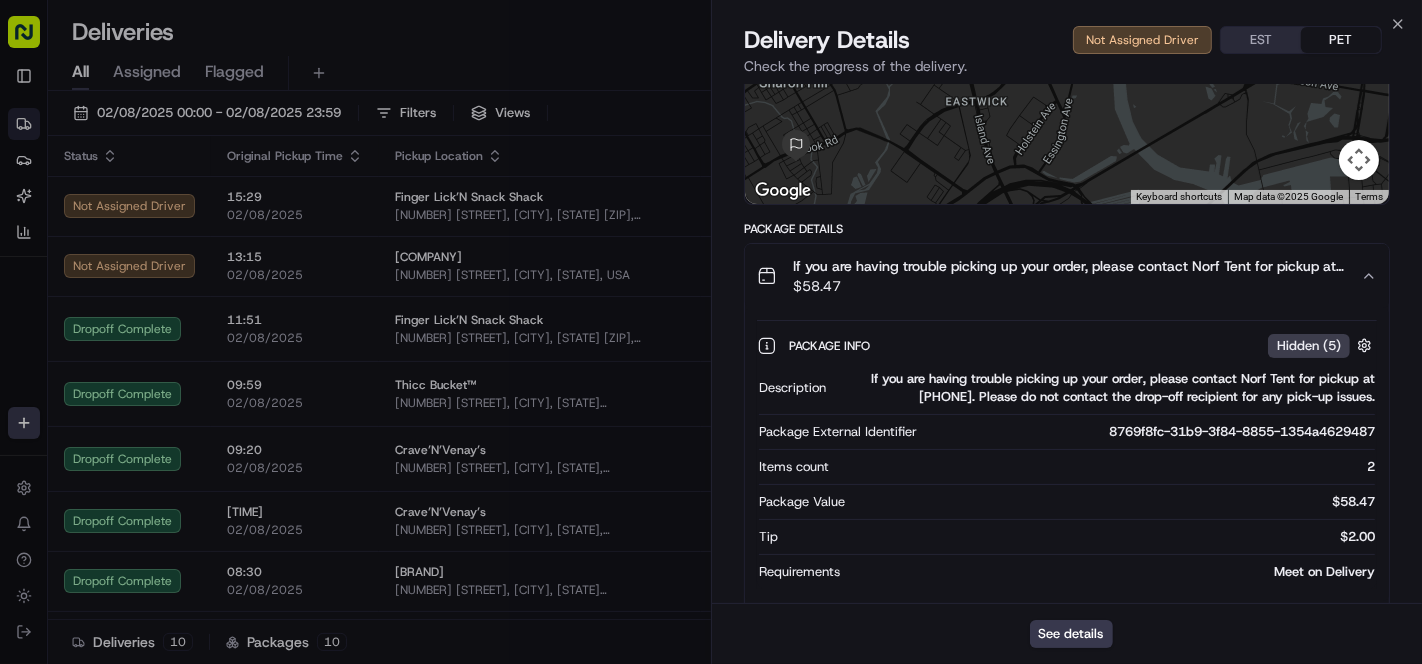 scroll, scrollTop: 42, scrollLeft: 0, axis: vertical 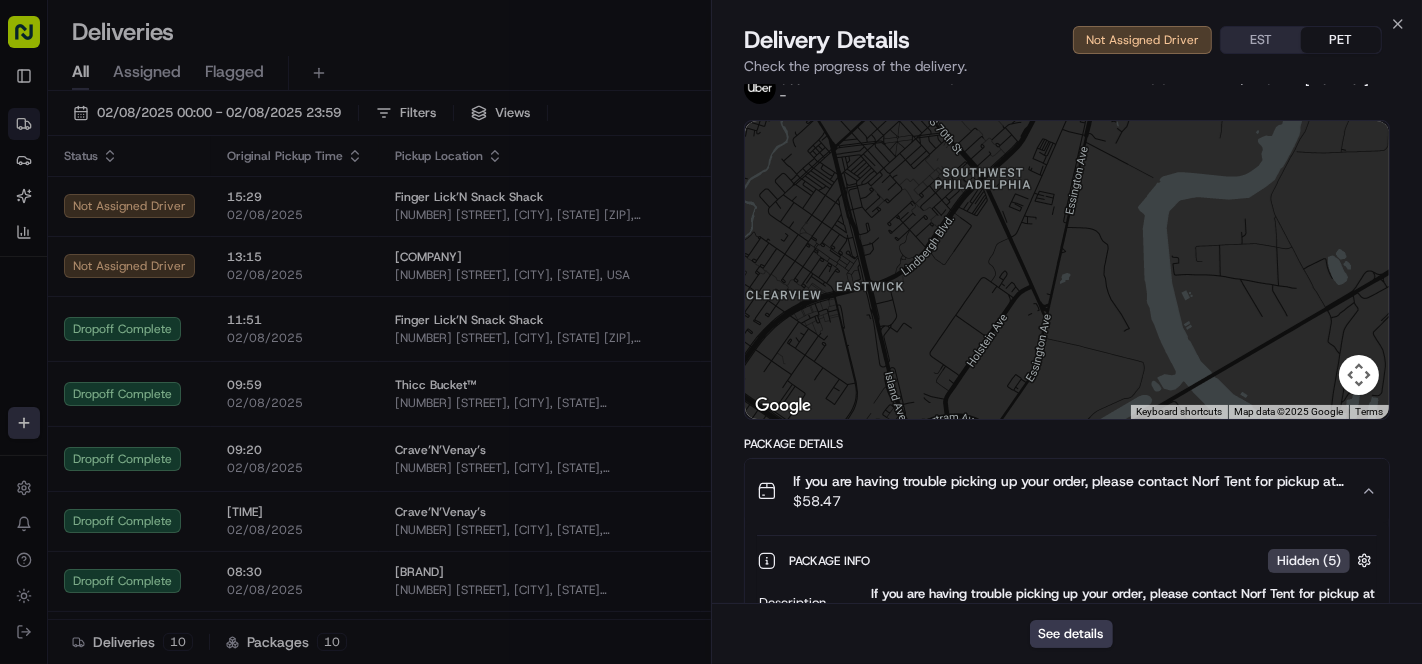 click on "See details" at bounding box center (1071, 634) 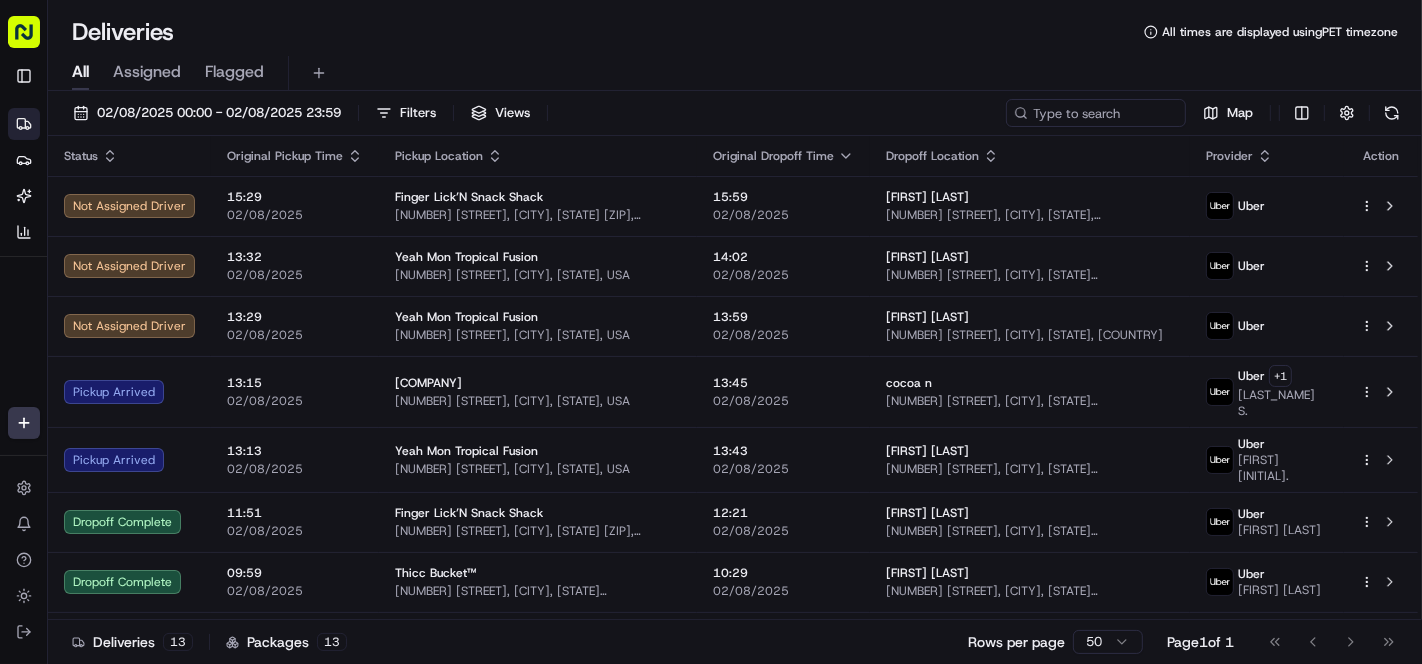 click on "All Assigned Flagged" at bounding box center [735, 73] 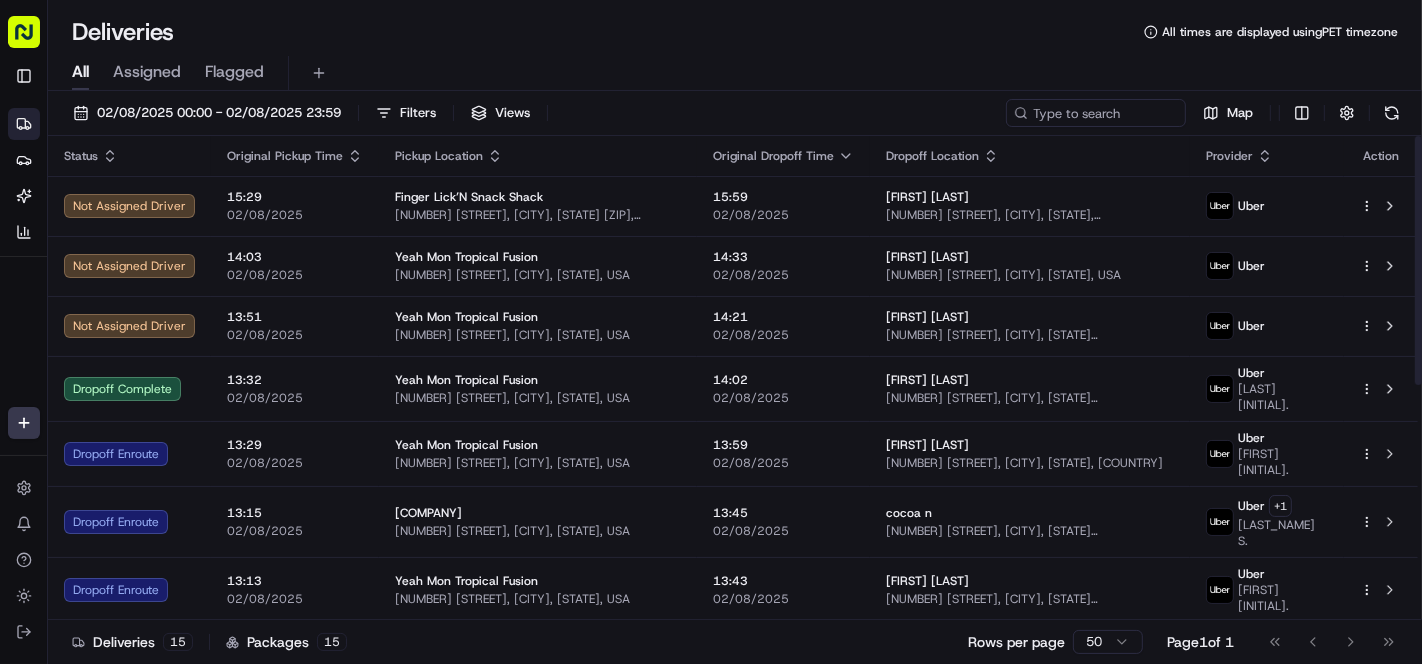 click on "[FIRST] [LAST] [NUMBER] [STREET], [CITY], [STATE], [POSTAL_CODE], [COUNTRY]" at bounding box center [1030, 589] 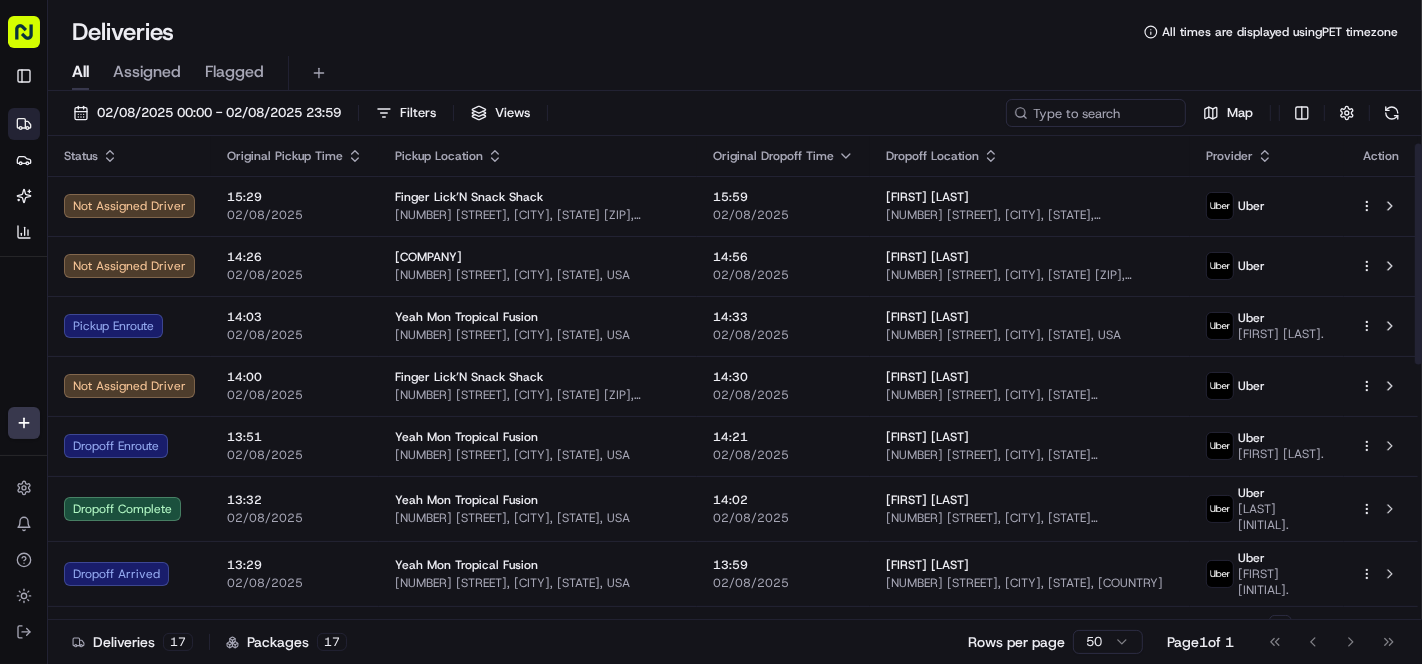 scroll, scrollTop: 111, scrollLeft: 0, axis: vertical 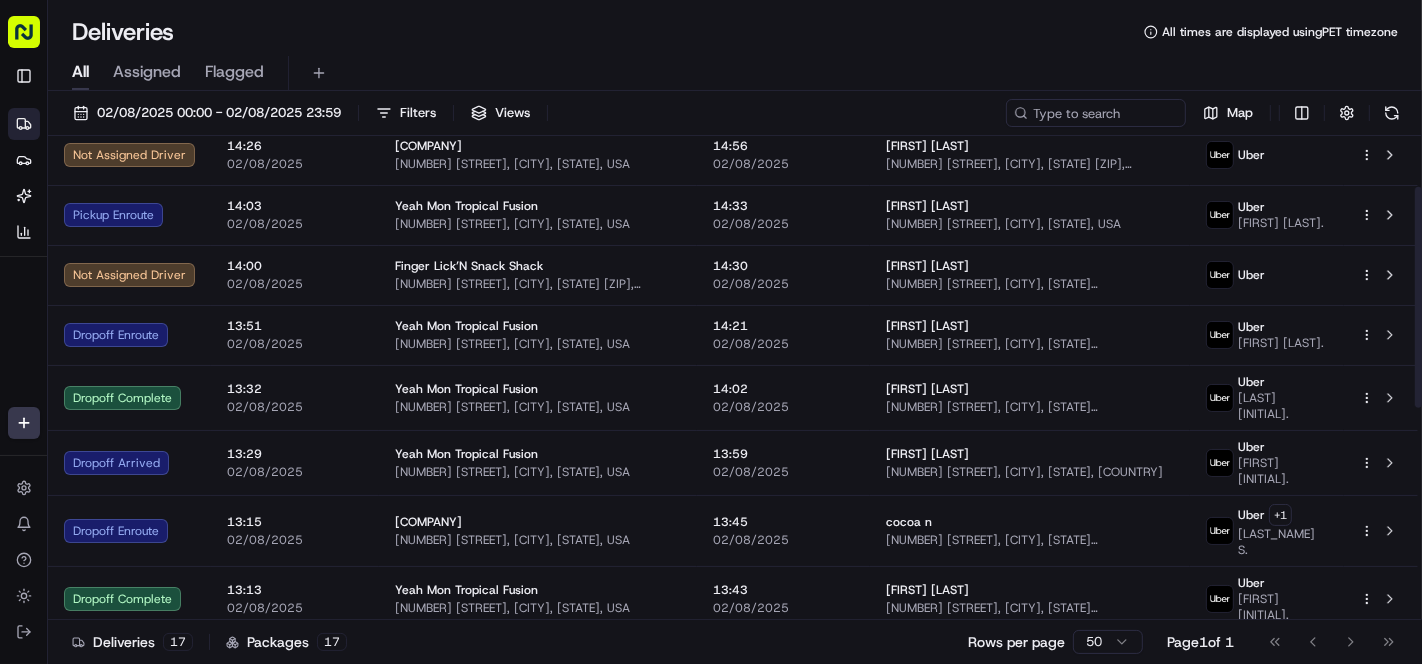 click on "[NUMBER] [STREET], [CITY], [STATE] [POSTAL_CODE], [COUNTRY]" at bounding box center (1030, 540) 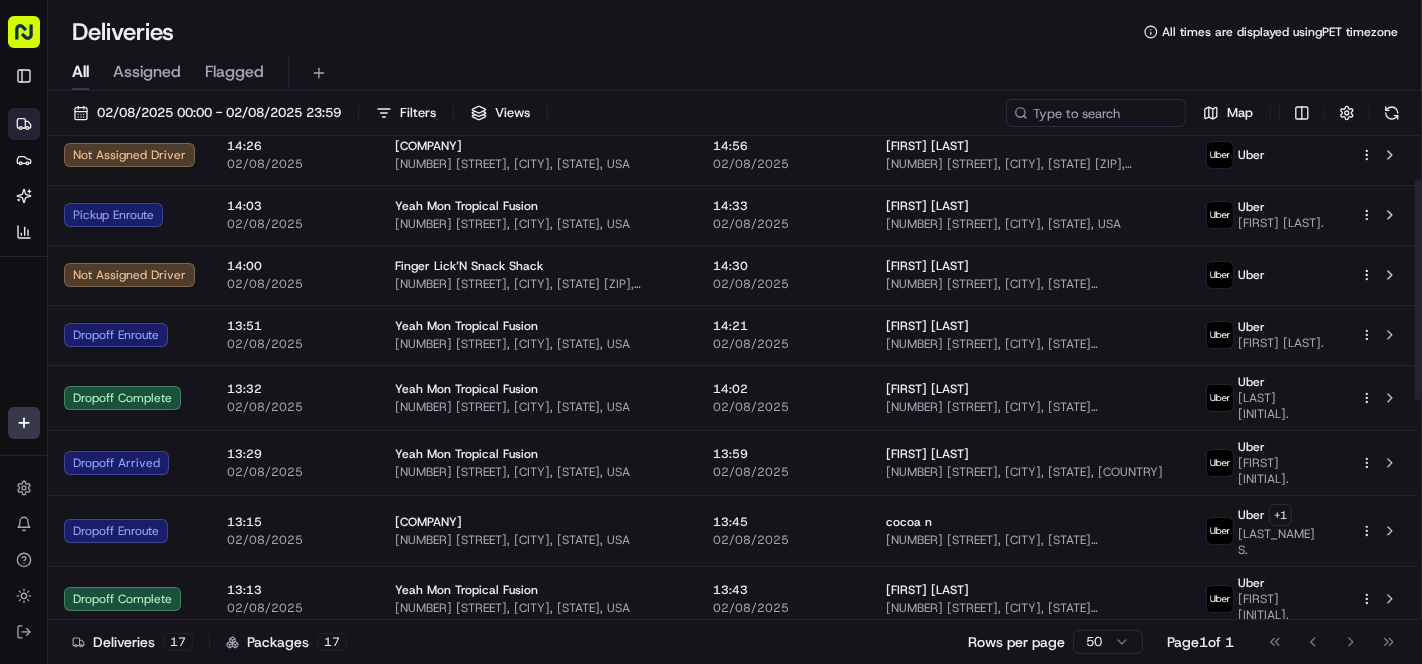 scroll, scrollTop: 0, scrollLeft: 0, axis: both 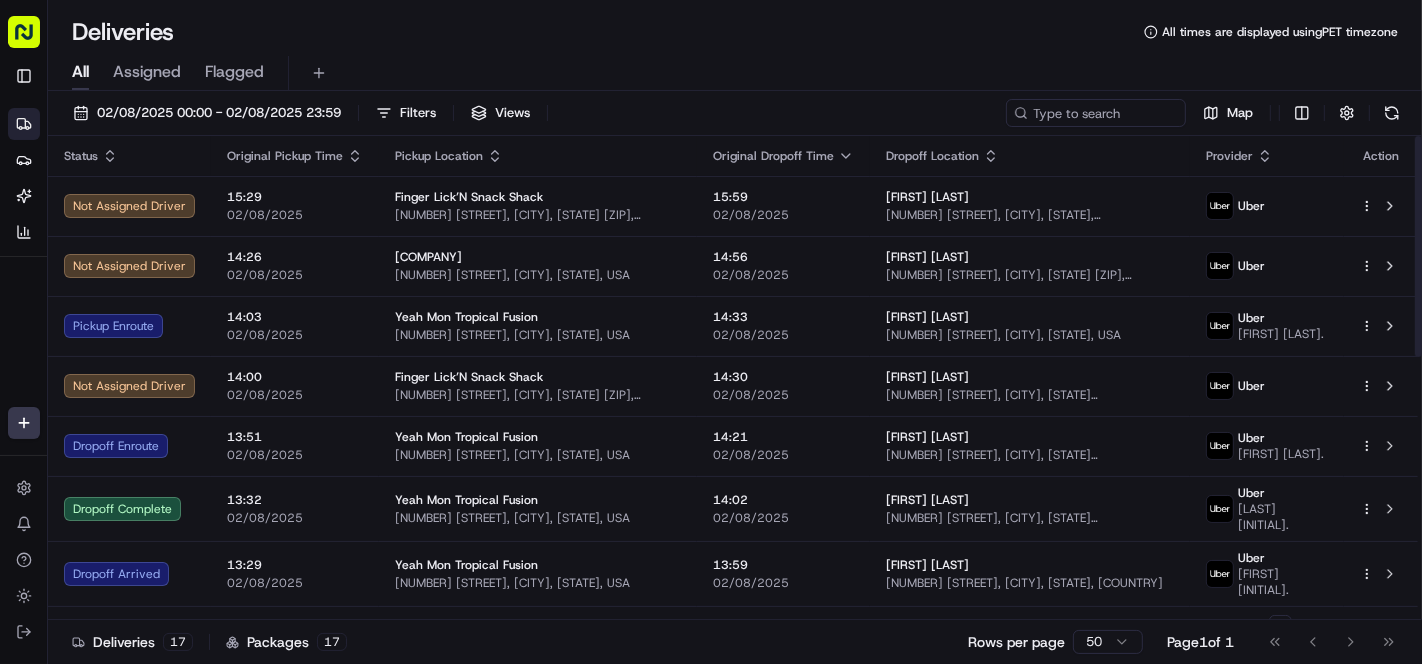 click on "[NUMBER] [STREET], [CITY], [STATE], USA" at bounding box center [538, 275] 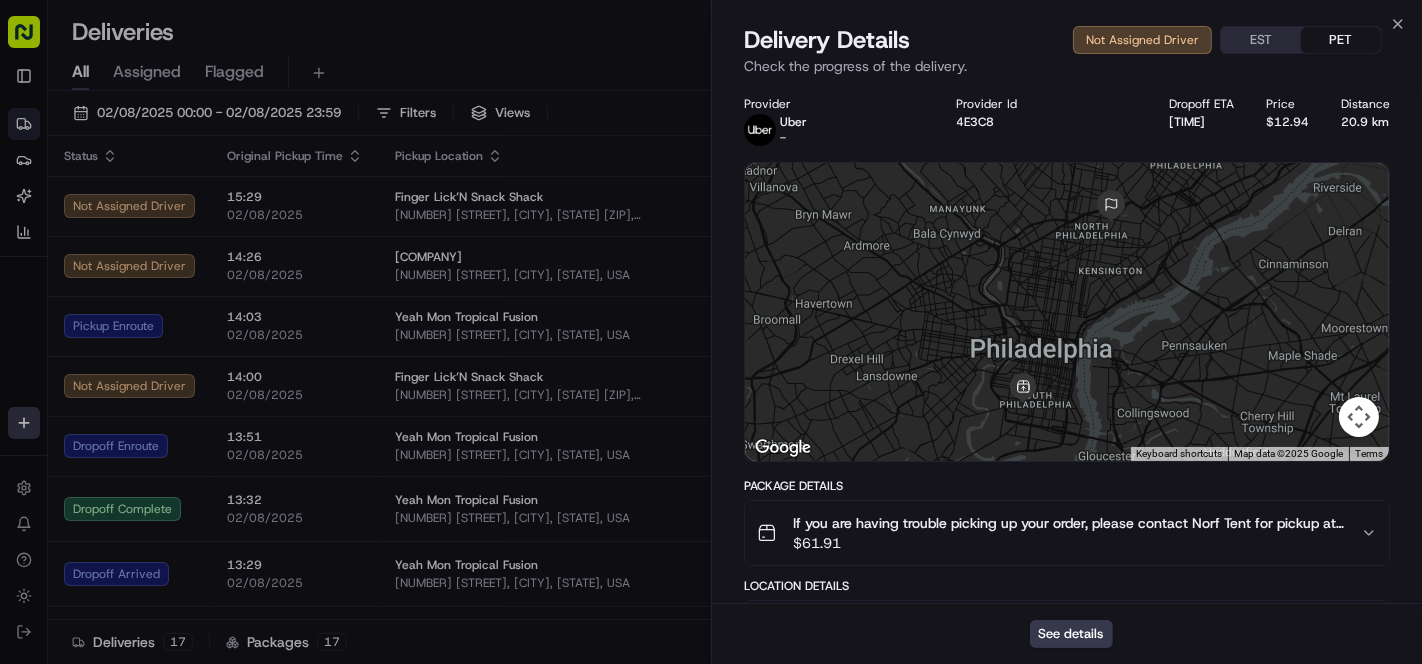 click on "See details" at bounding box center (1071, 634) 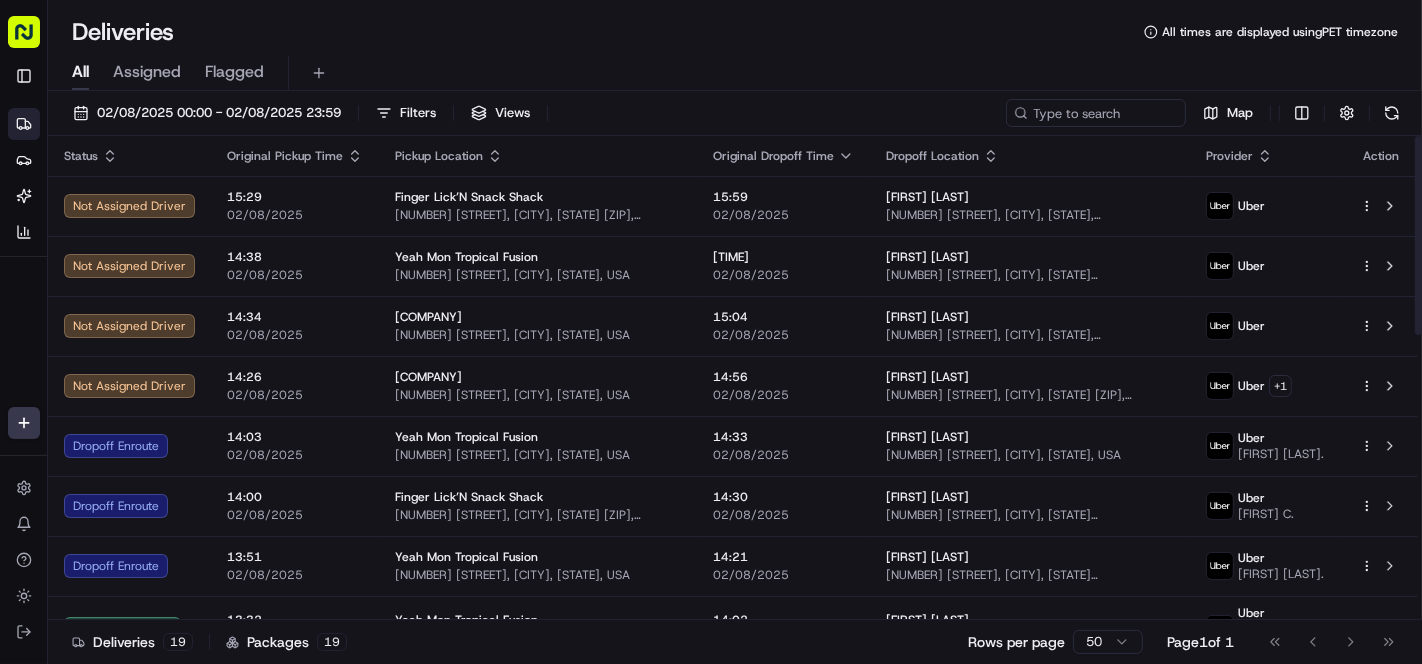 click on "[COMPANY]" at bounding box center [538, 377] 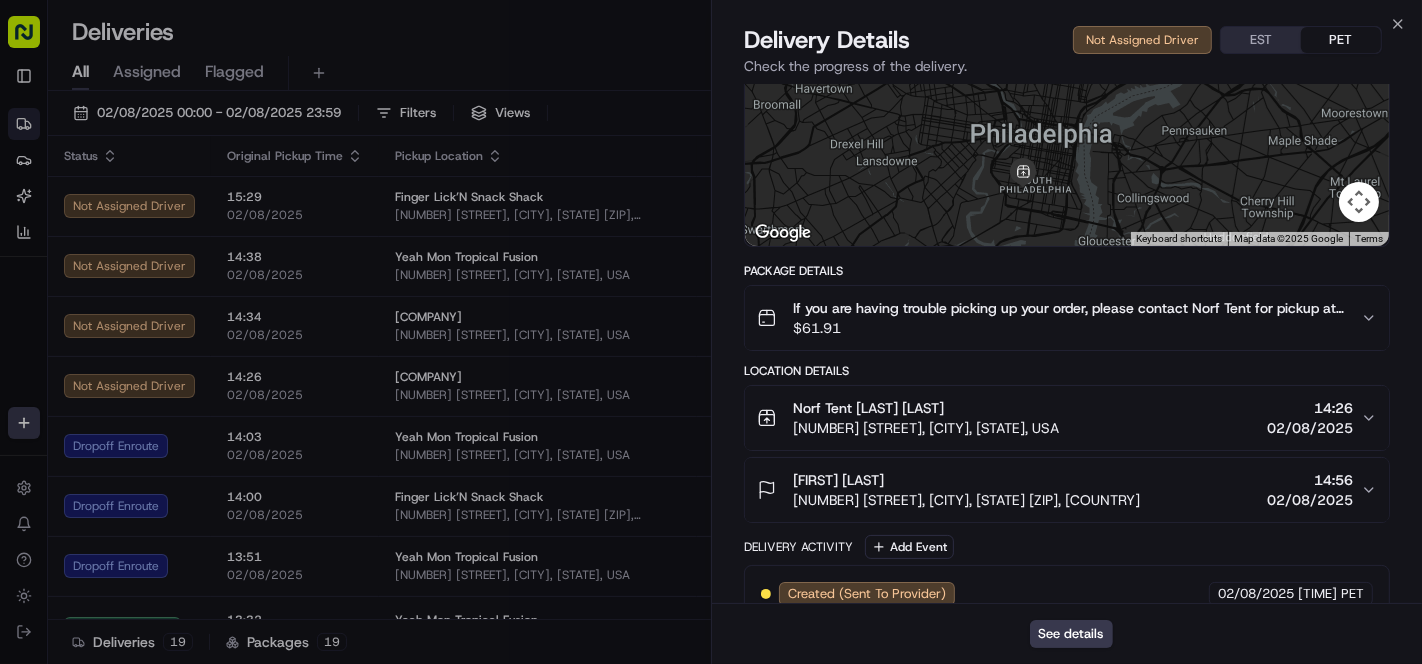 scroll, scrollTop: 290, scrollLeft: 0, axis: vertical 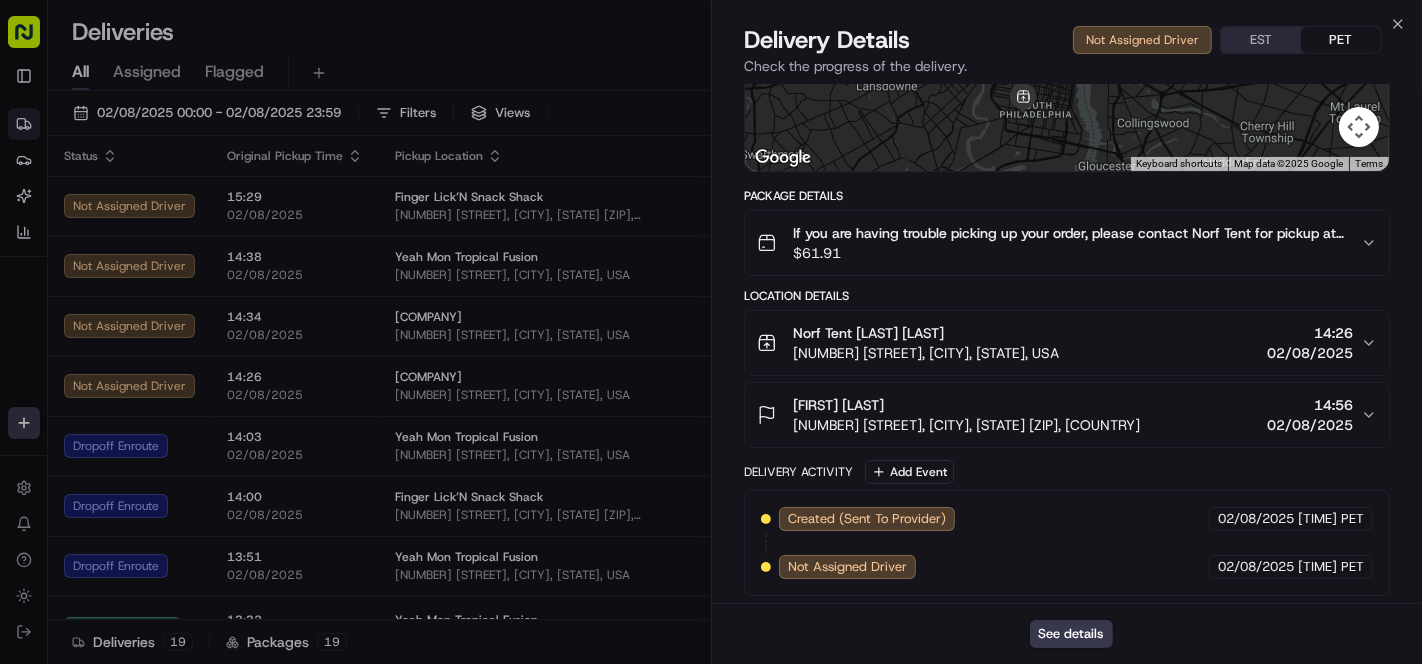 click on "[FIRST] [LAST]" at bounding box center [966, 405] 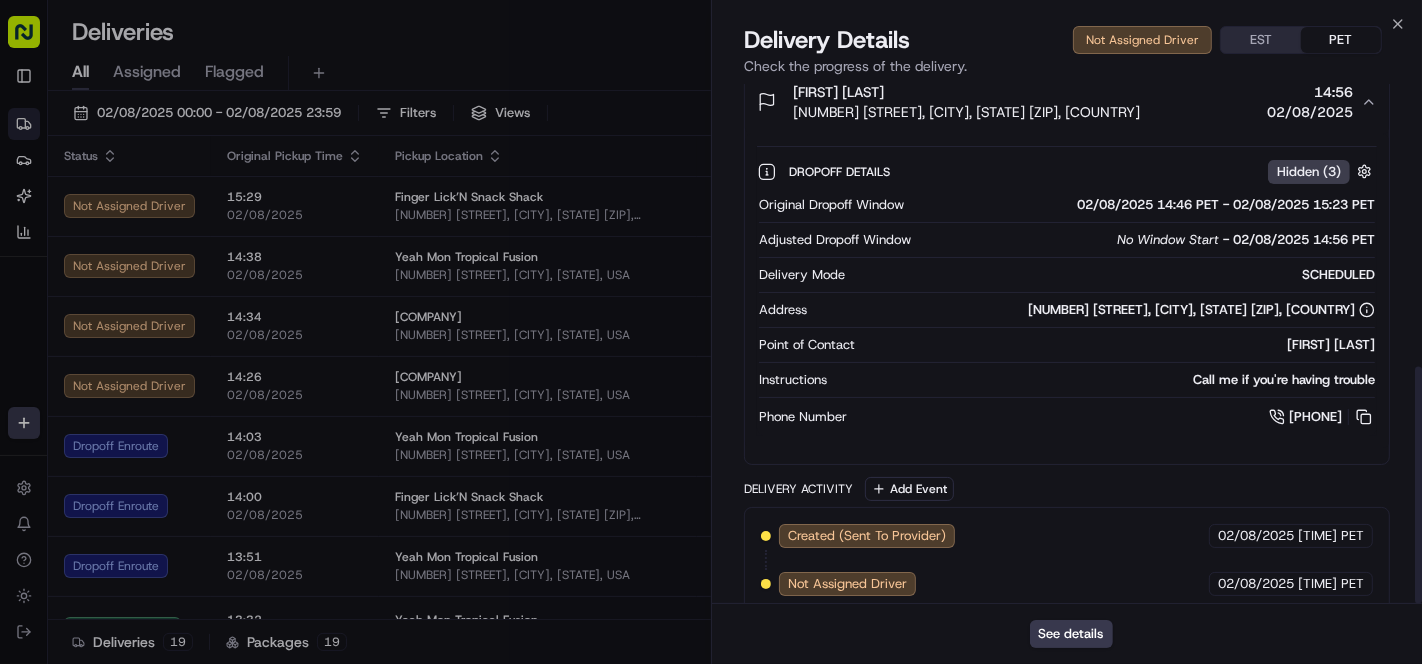 scroll, scrollTop: 619, scrollLeft: 0, axis: vertical 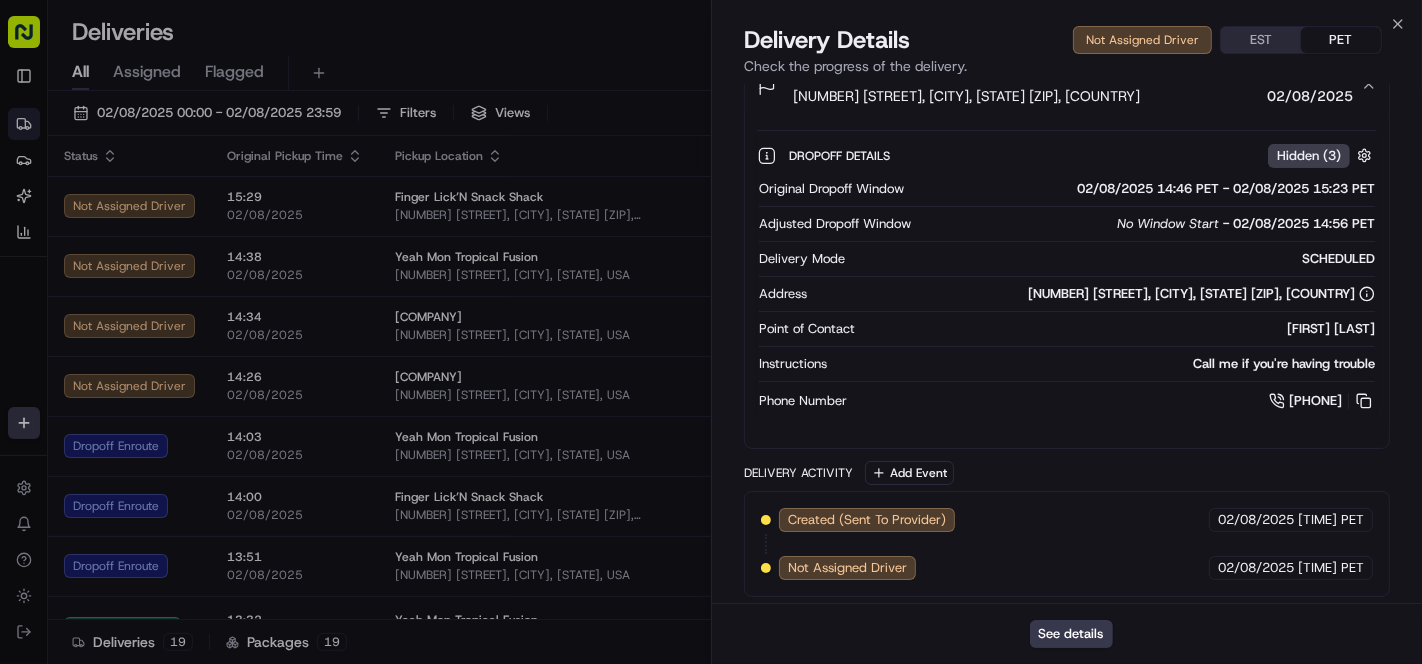 click at bounding box center [1364, 401] 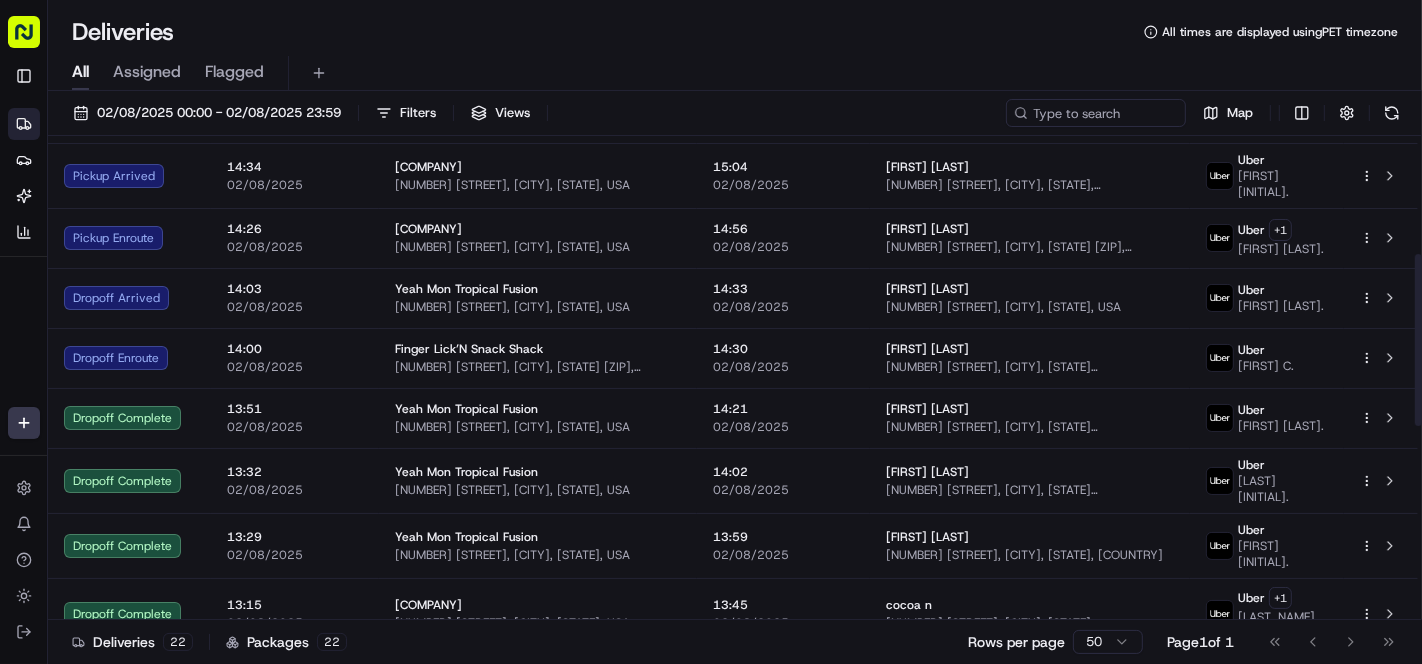 scroll, scrollTop: 222, scrollLeft: 0, axis: vertical 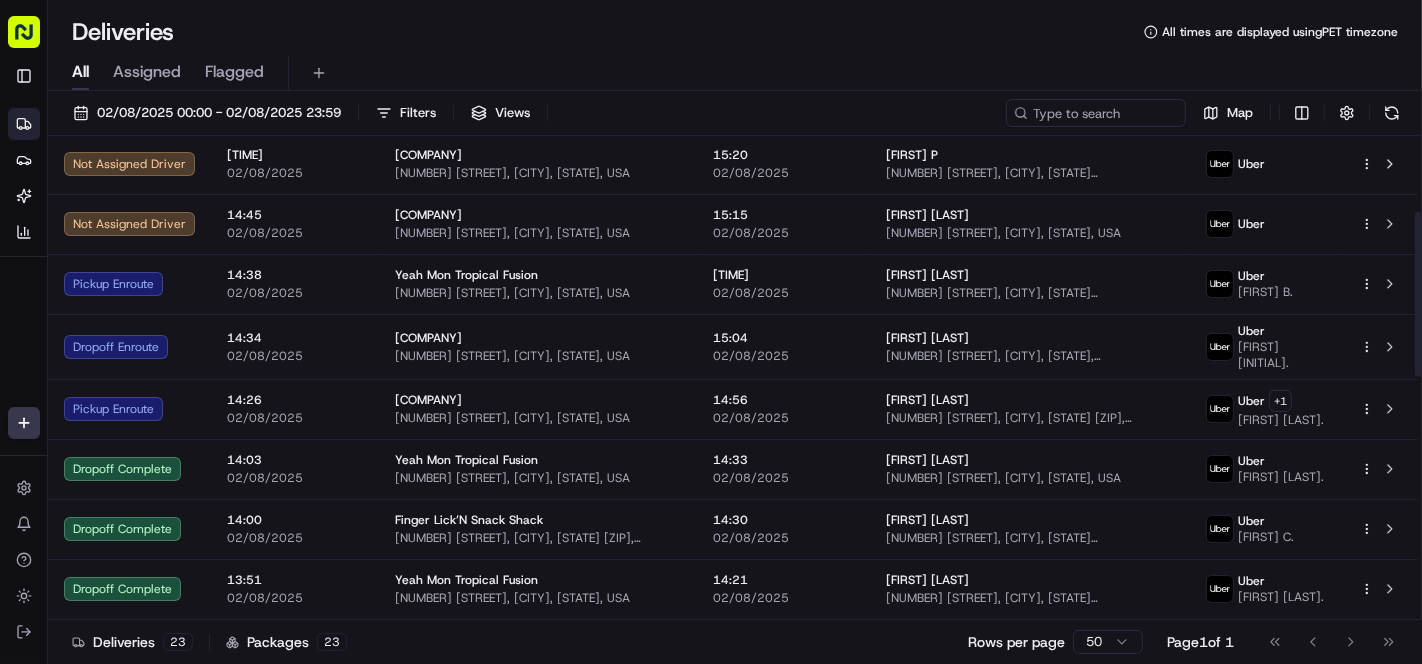 click on "[FIRST] [LAST]" at bounding box center [927, 400] 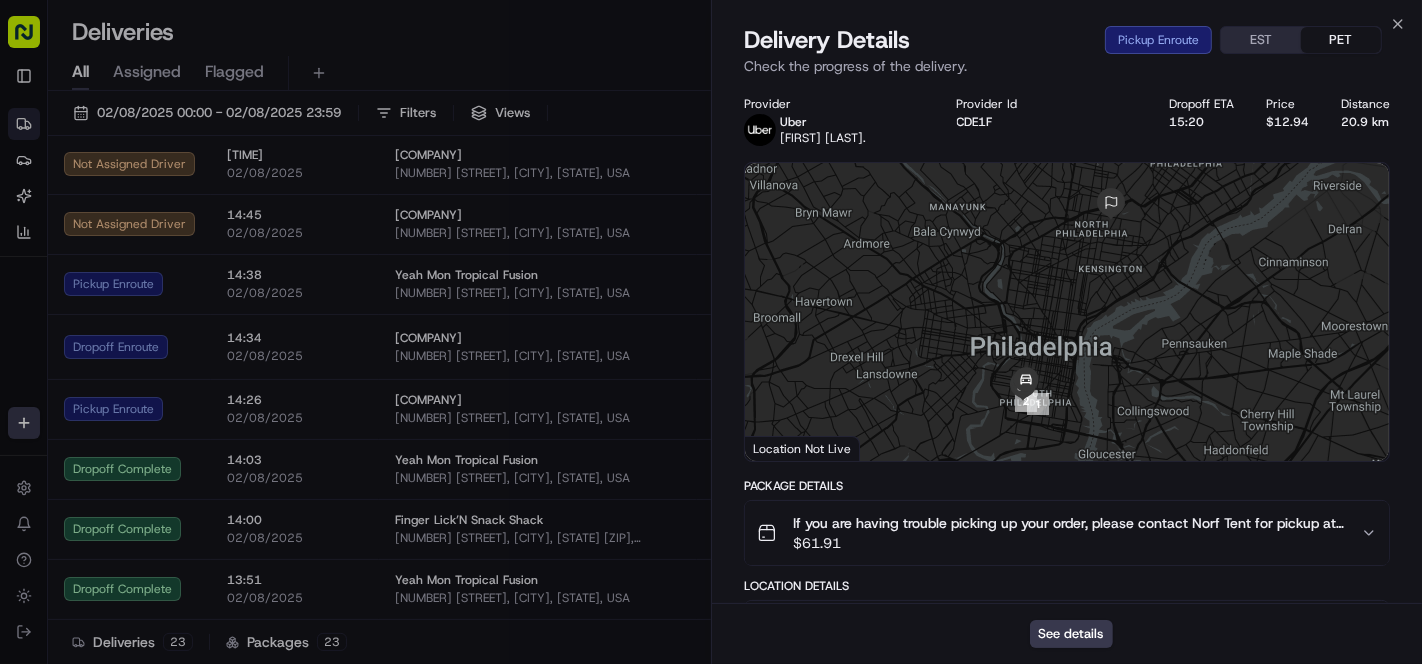 click on "See details" at bounding box center (1071, 634) 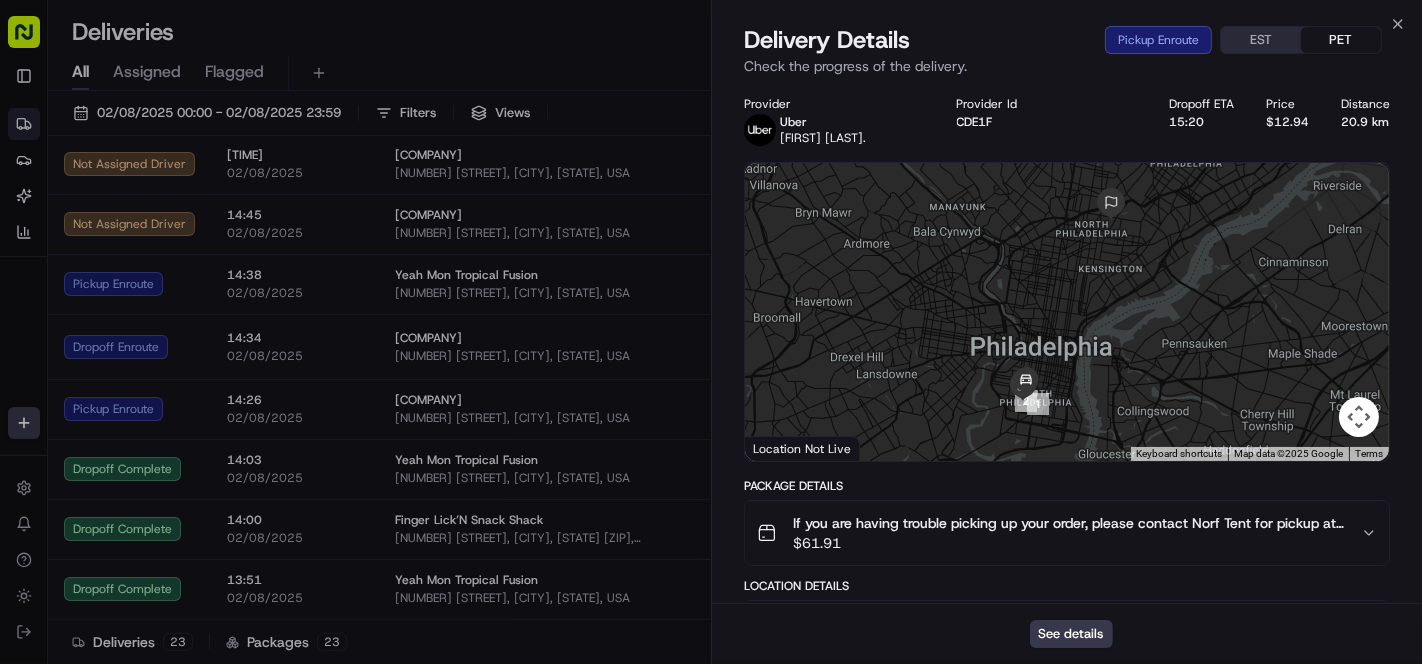drag, startPoint x: 522, startPoint y: 10, endPoint x: 327, endPoint y: 2, distance: 195.16403 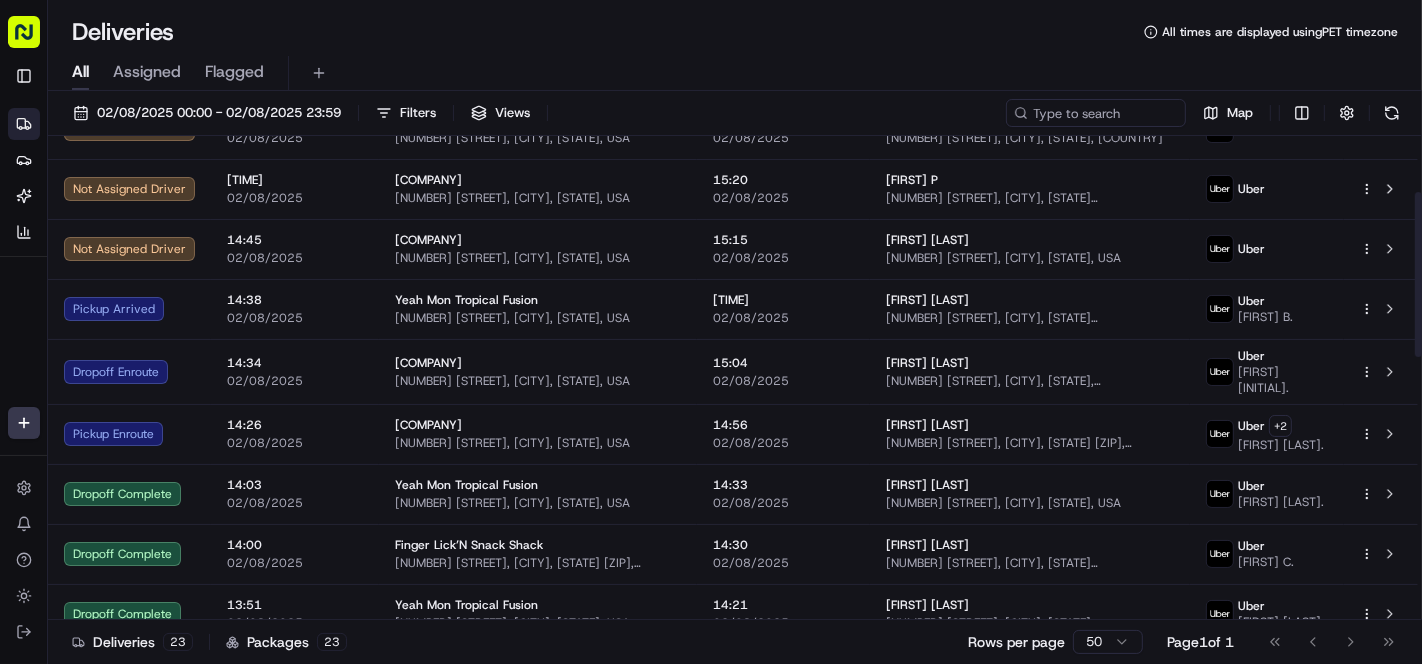 scroll, scrollTop: 222, scrollLeft: 0, axis: vertical 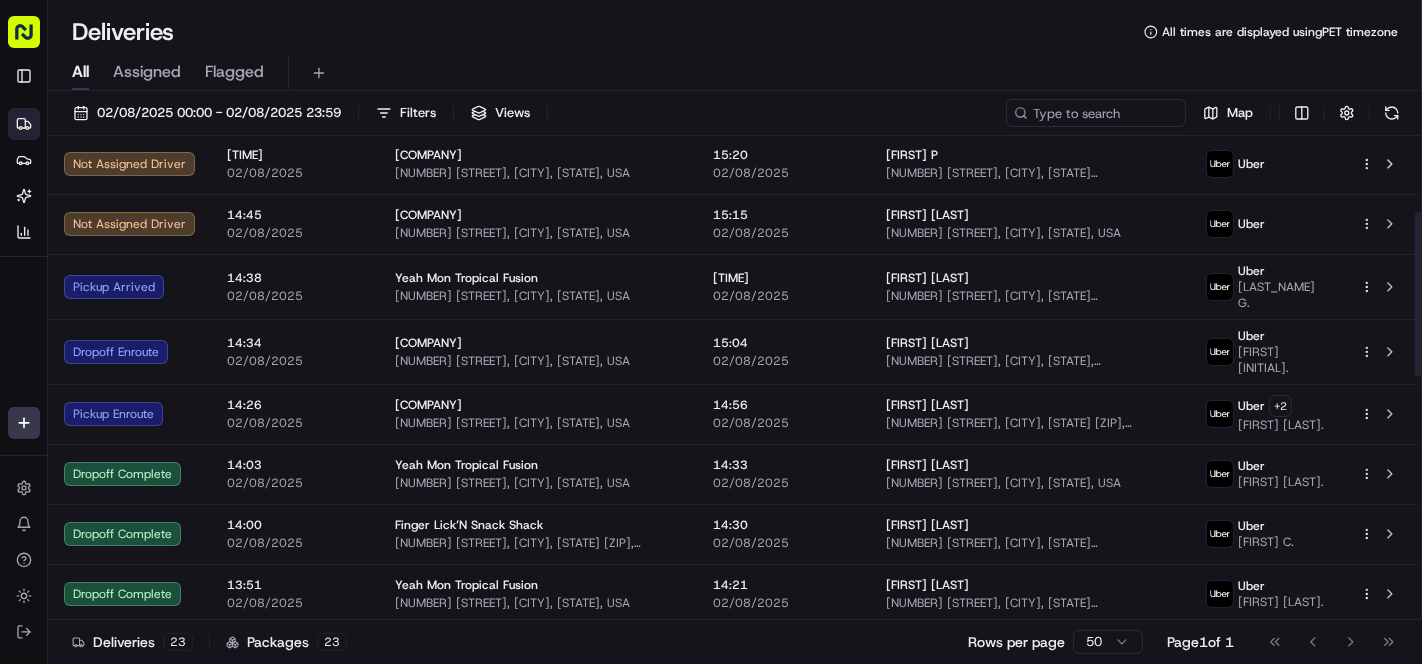 click on "[TIME]" at bounding box center [783, 278] 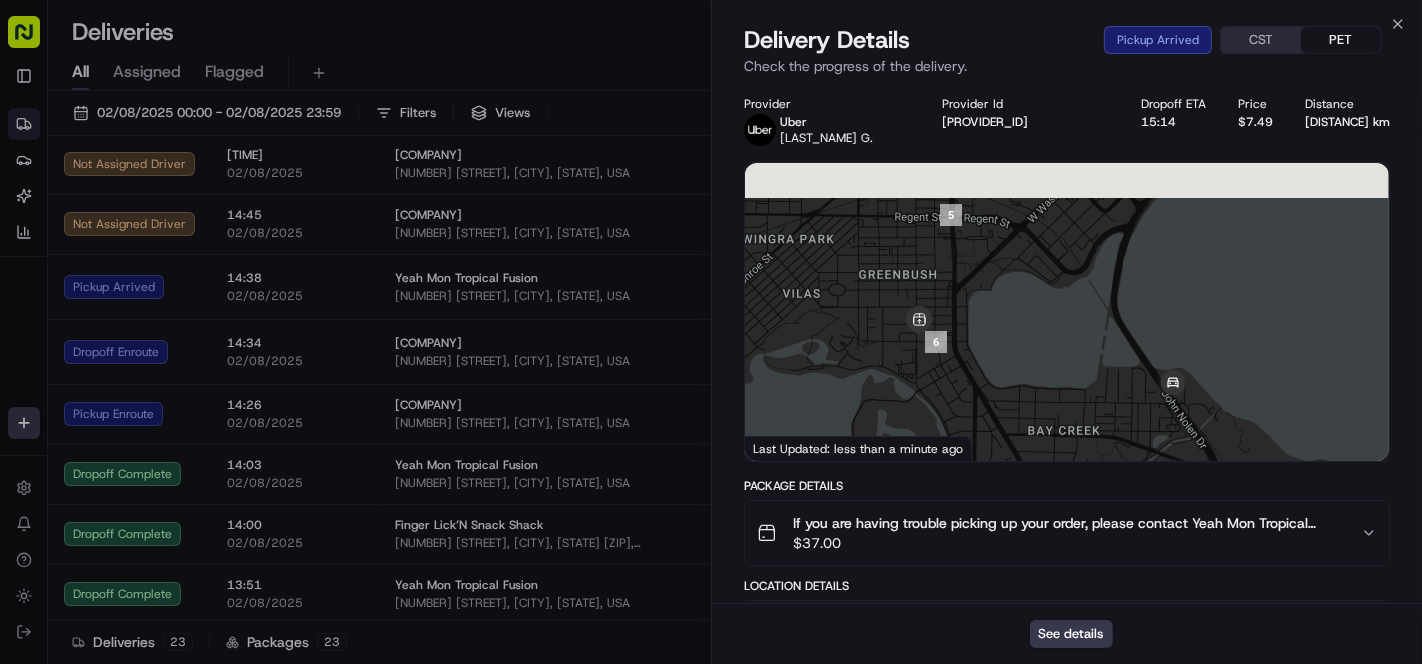 drag, startPoint x: 1241, startPoint y: 231, endPoint x: 1094, endPoint y: 298, distance: 161.54875 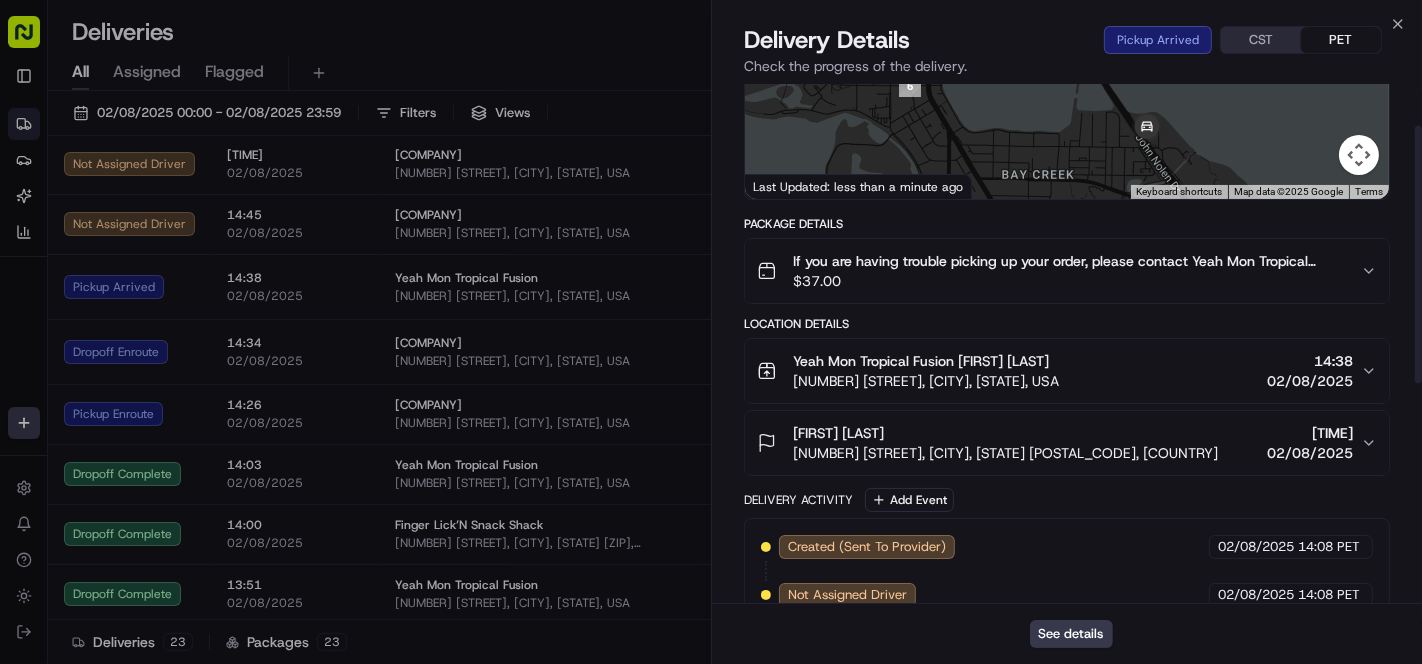 scroll, scrollTop: 83, scrollLeft: 0, axis: vertical 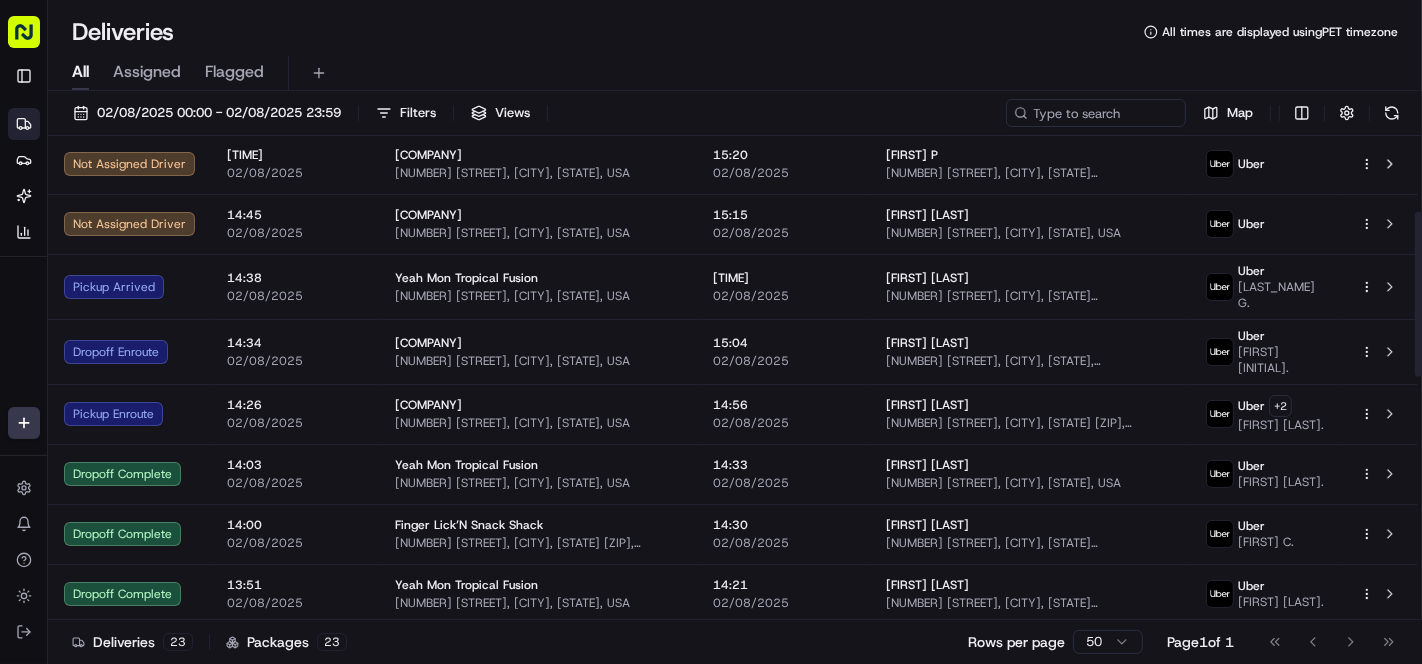 click on "[NUMBER] [STREET], [CITY], [STATE], [POSTAL_CODE], [COUNTRY]" at bounding box center (1030, 361) 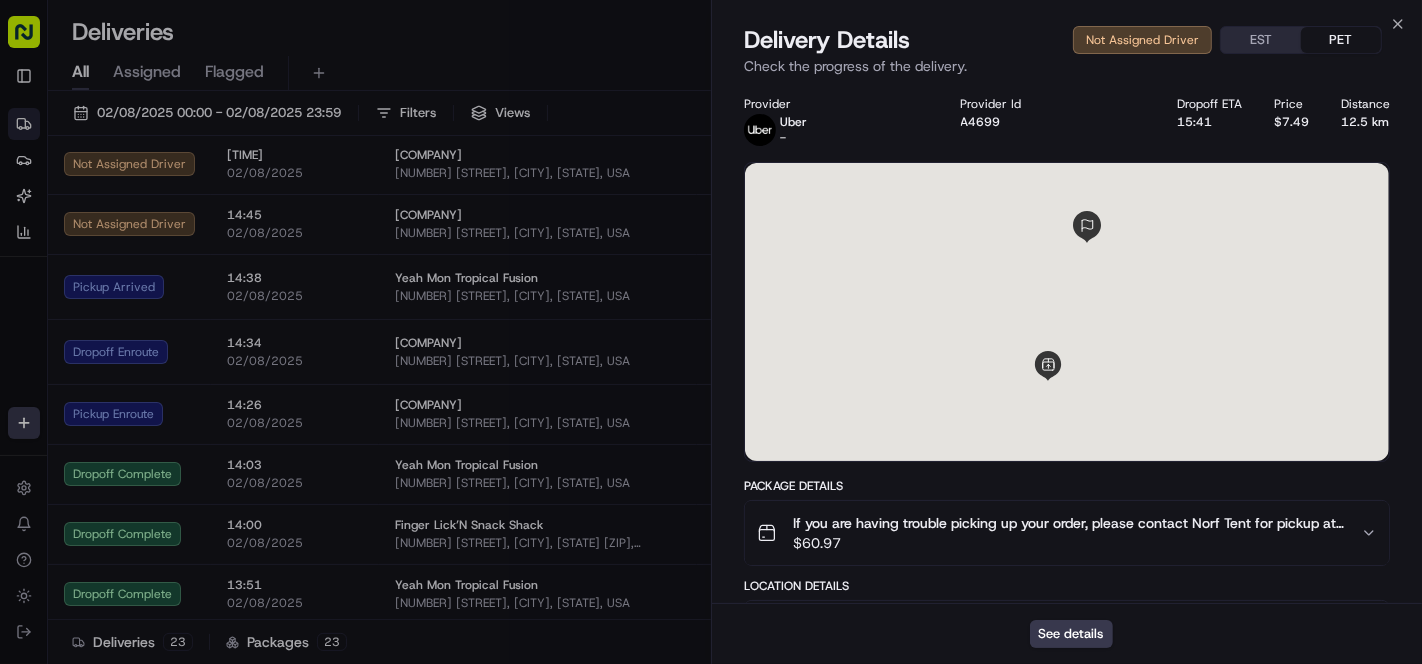 click on "See details" at bounding box center (1071, 634) 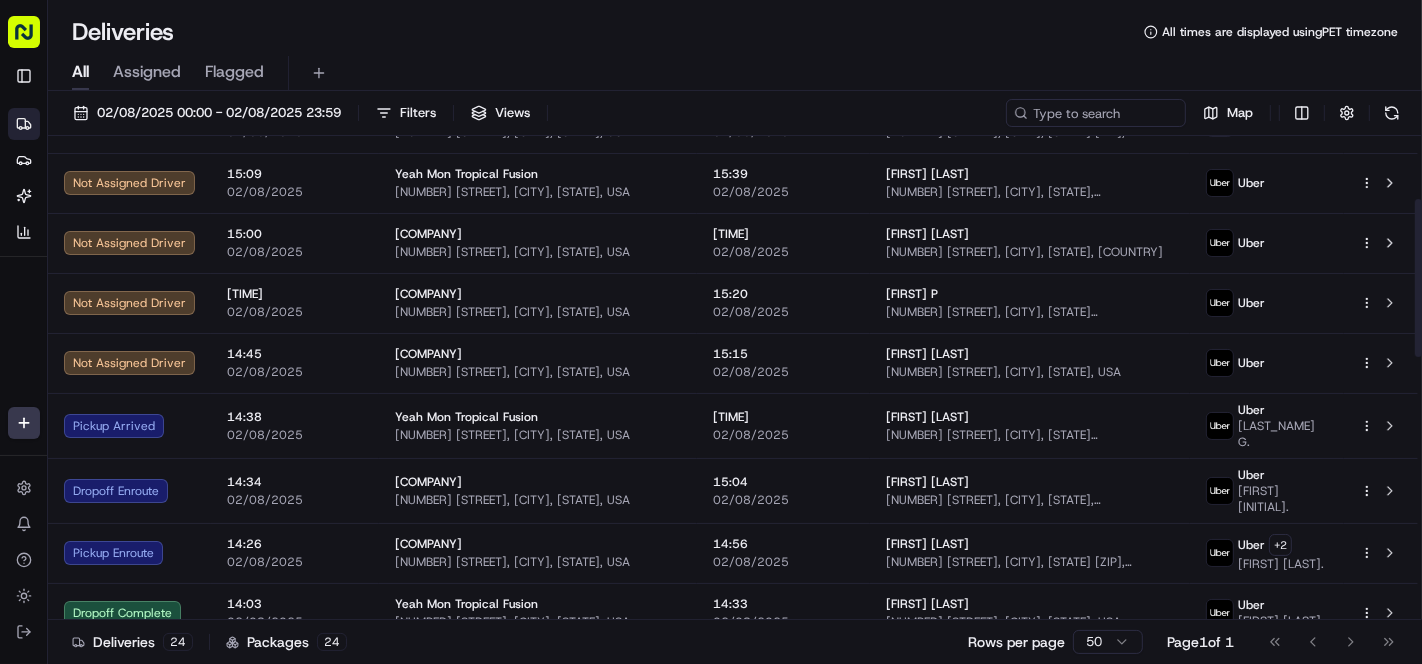 scroll, scrollTop: 111, scrollLeft: 0, axis: vertical 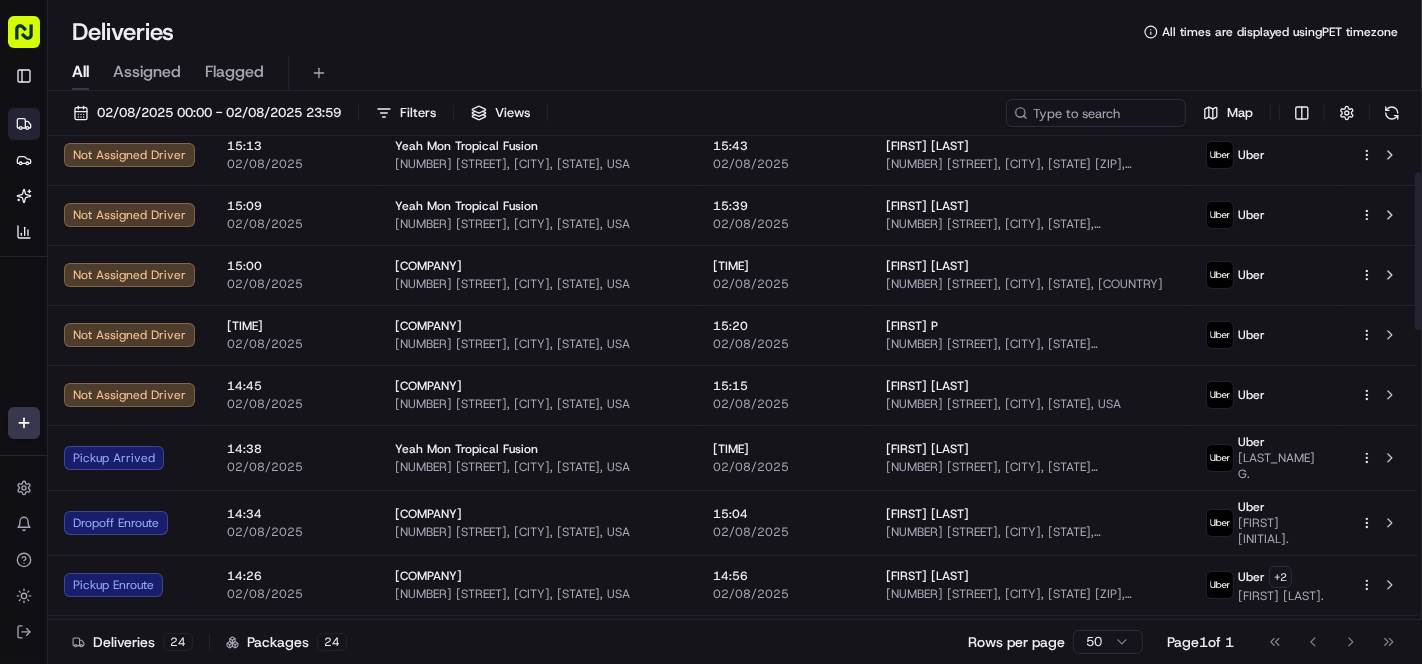 click on "[FIRST] [LAST]" at bounding box center [927, 266] 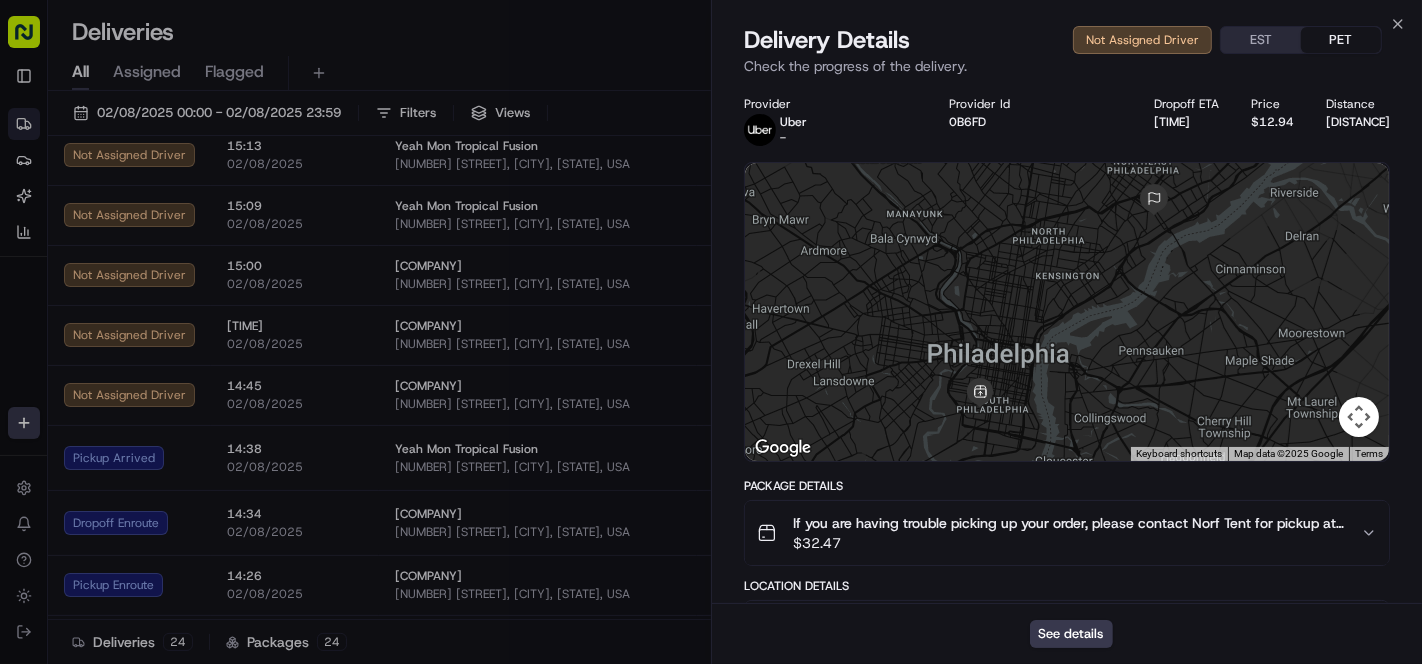click on "See details" at bounding box center (1071, 634) 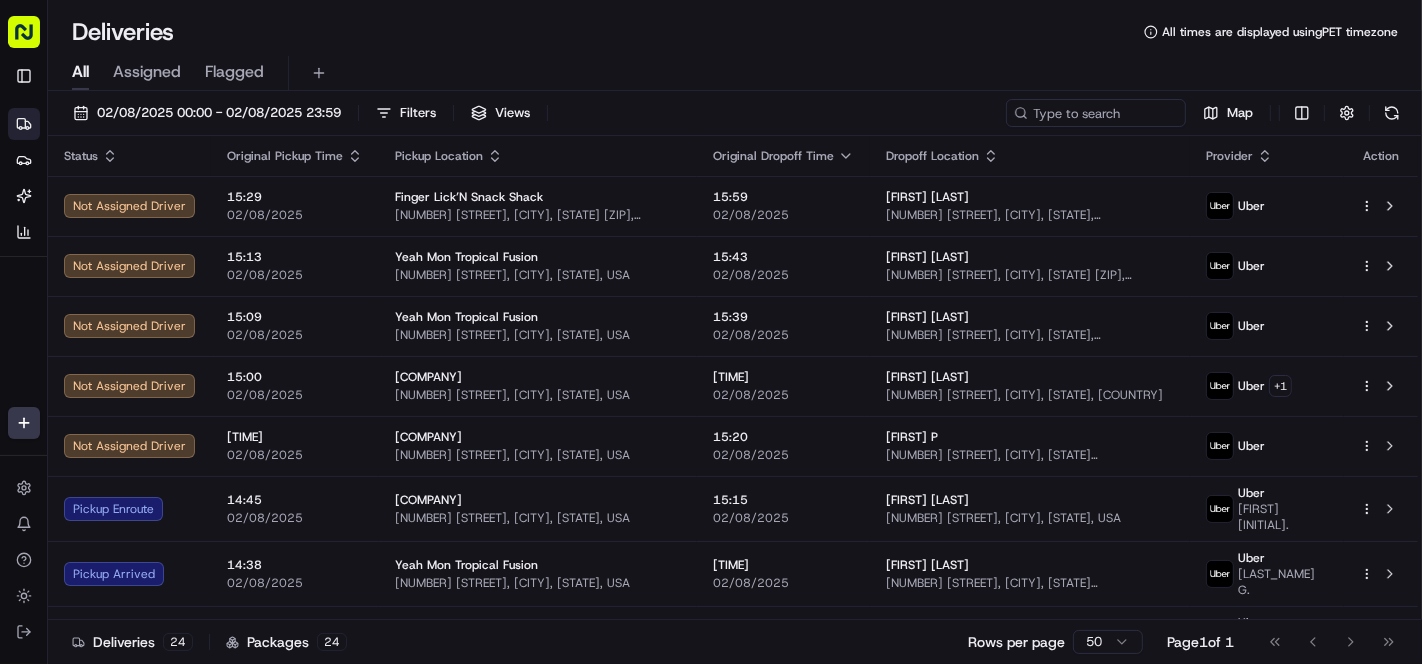 click on "All times are displayed using  PET   timezone" at bounding box center [735, 32] 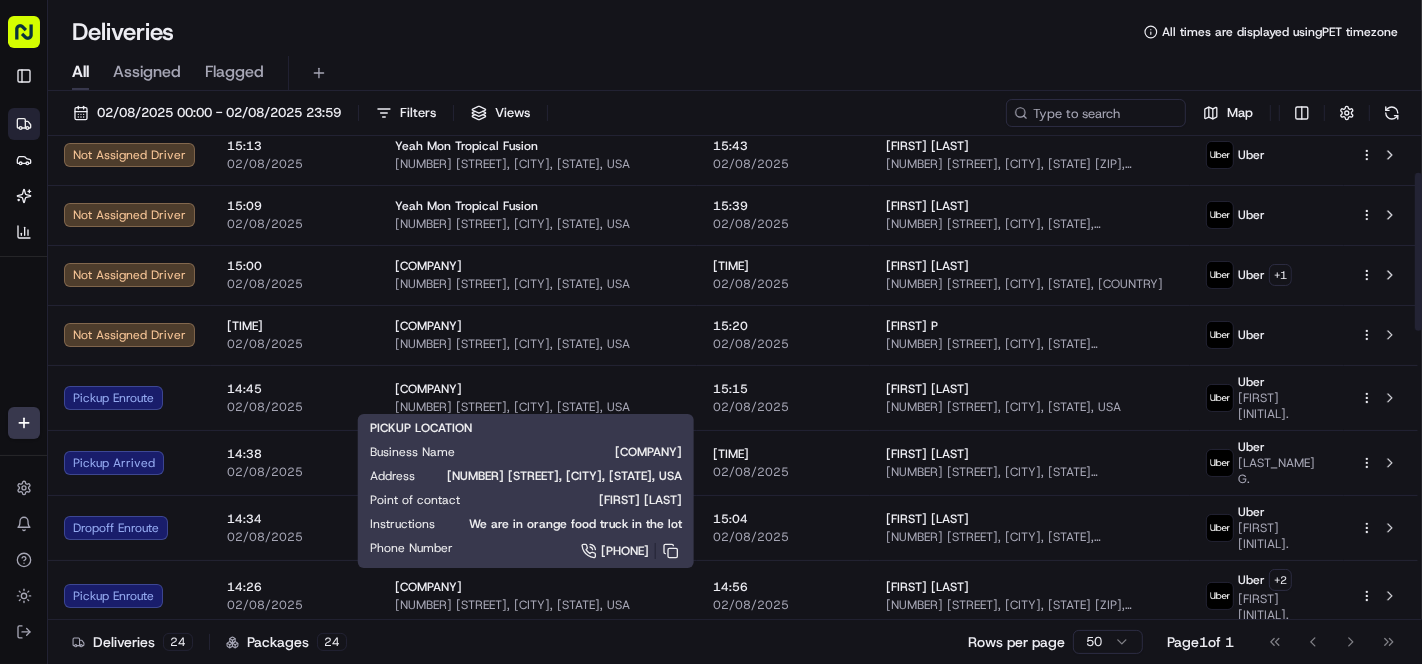 scroll, scrollTop: 222, scrollLeft: 0, axis: vertical 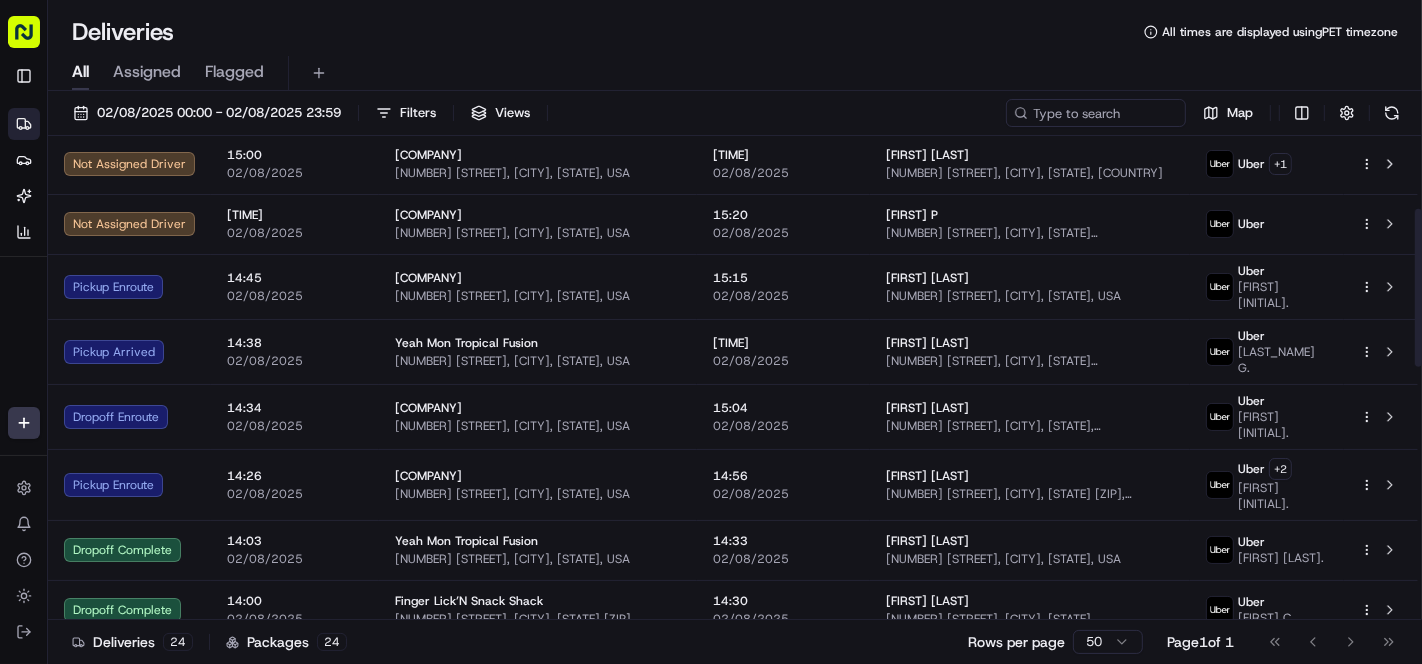 click on "[FIRST] [LAST]" at bounding box center (1030, 278) 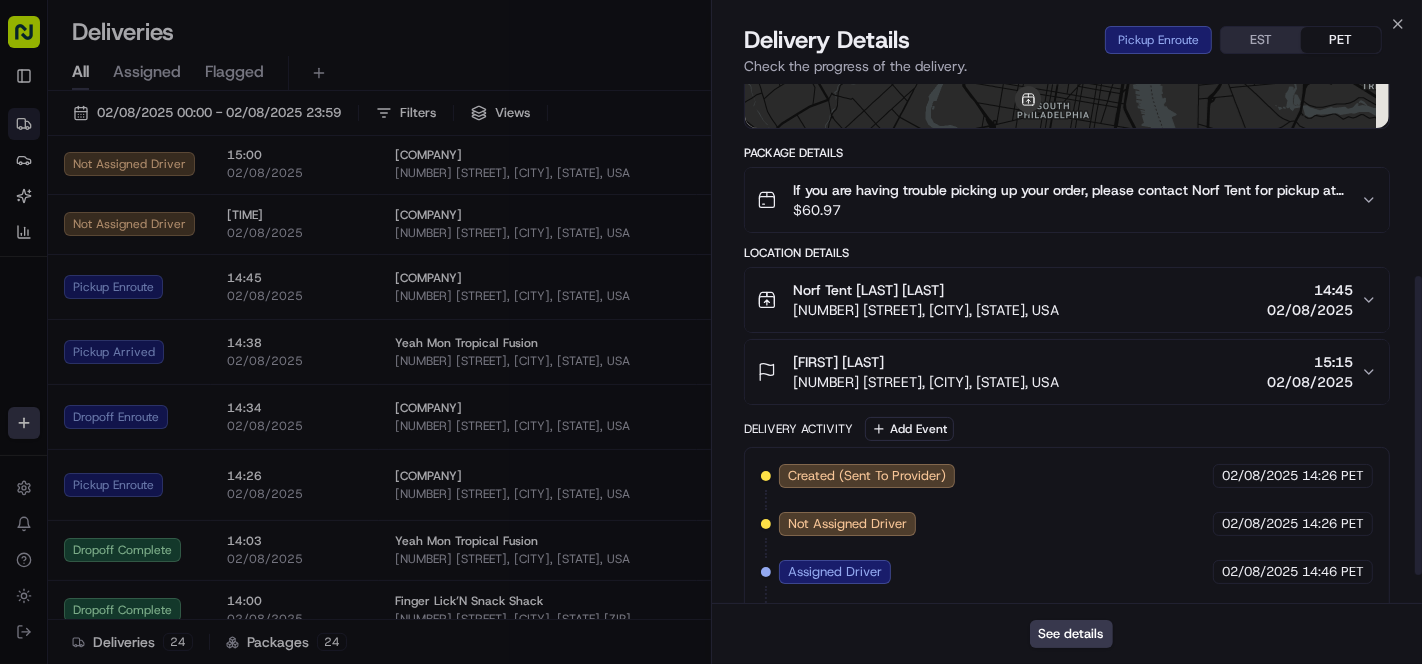 scroll, scrollTop: 385, scrollLeft: 0, axis: vertical 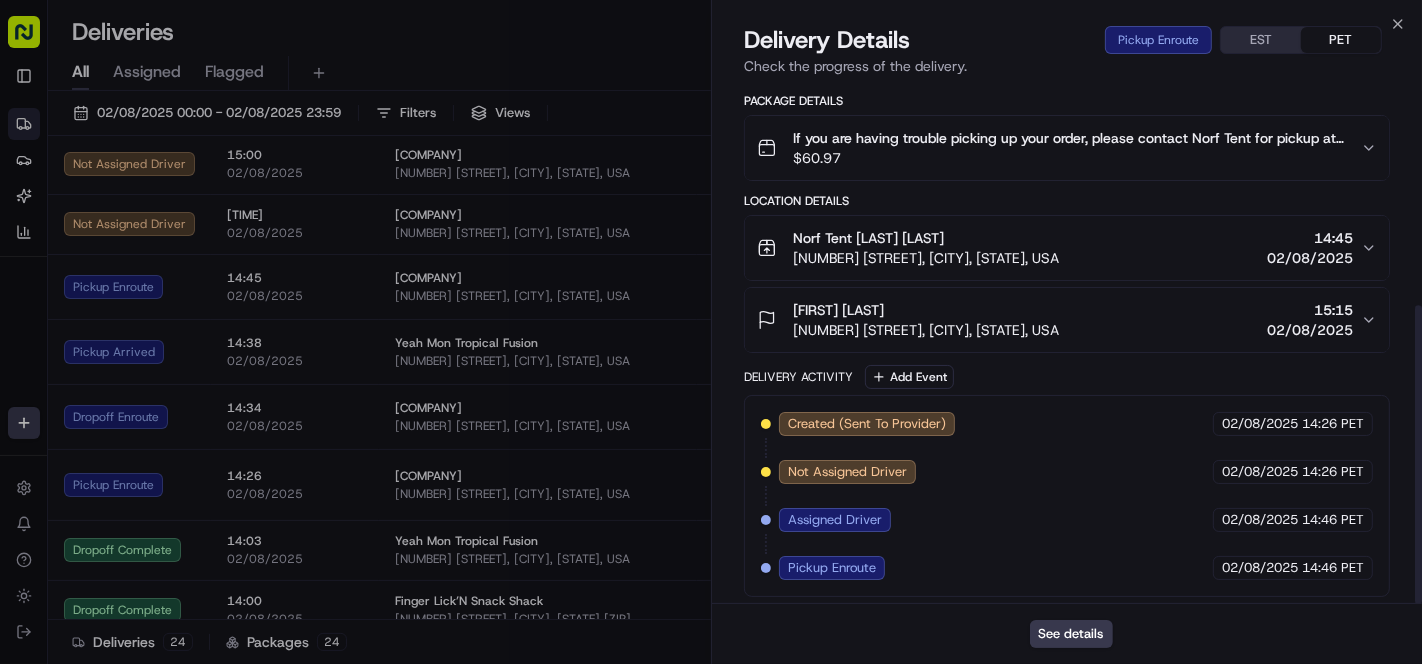 click on "See details" at bounding box center [1071, 634] 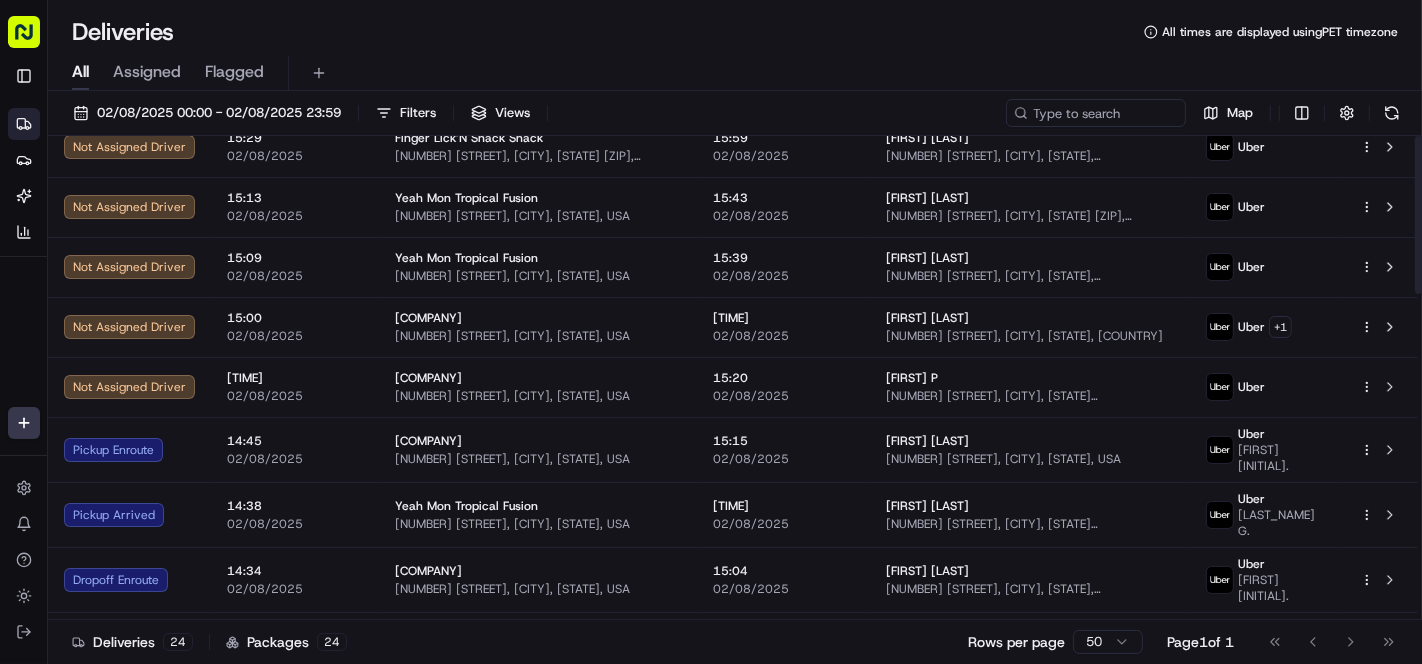 scroll, scrollTop: 0, scrollLeft: 0, axis: both 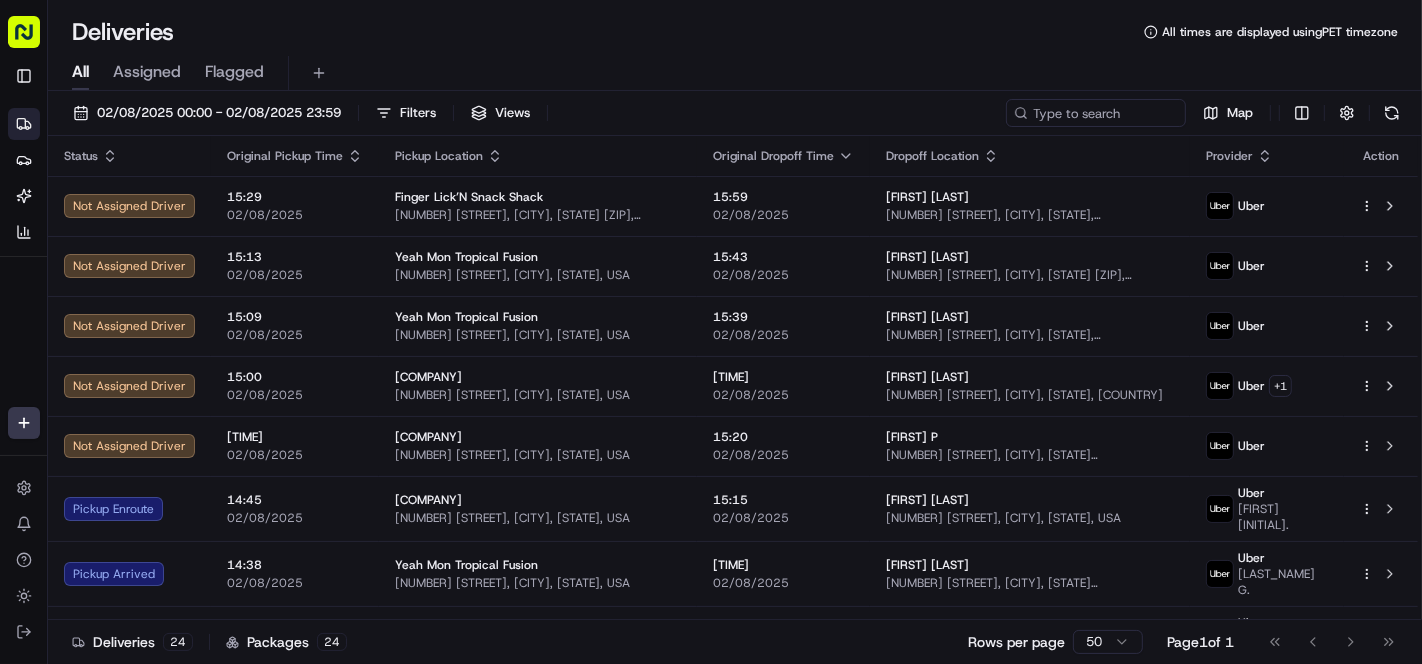 click on "All times are displayed using  PET   timezone" at bounding box center [735, 32] 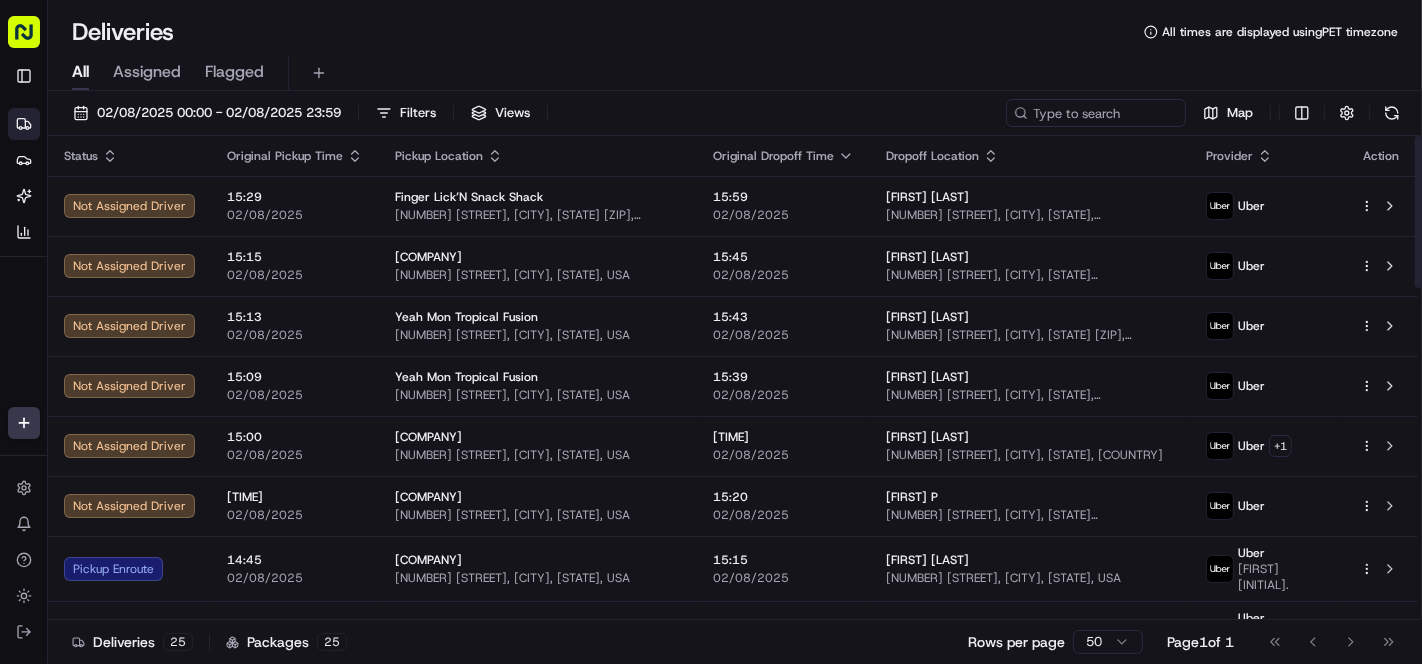 click on "[COMPANY] [NUMBER] [STREET], [CITY], [STATE] [ZIP], [COUNTRY]" at bounding box center (538, 266) 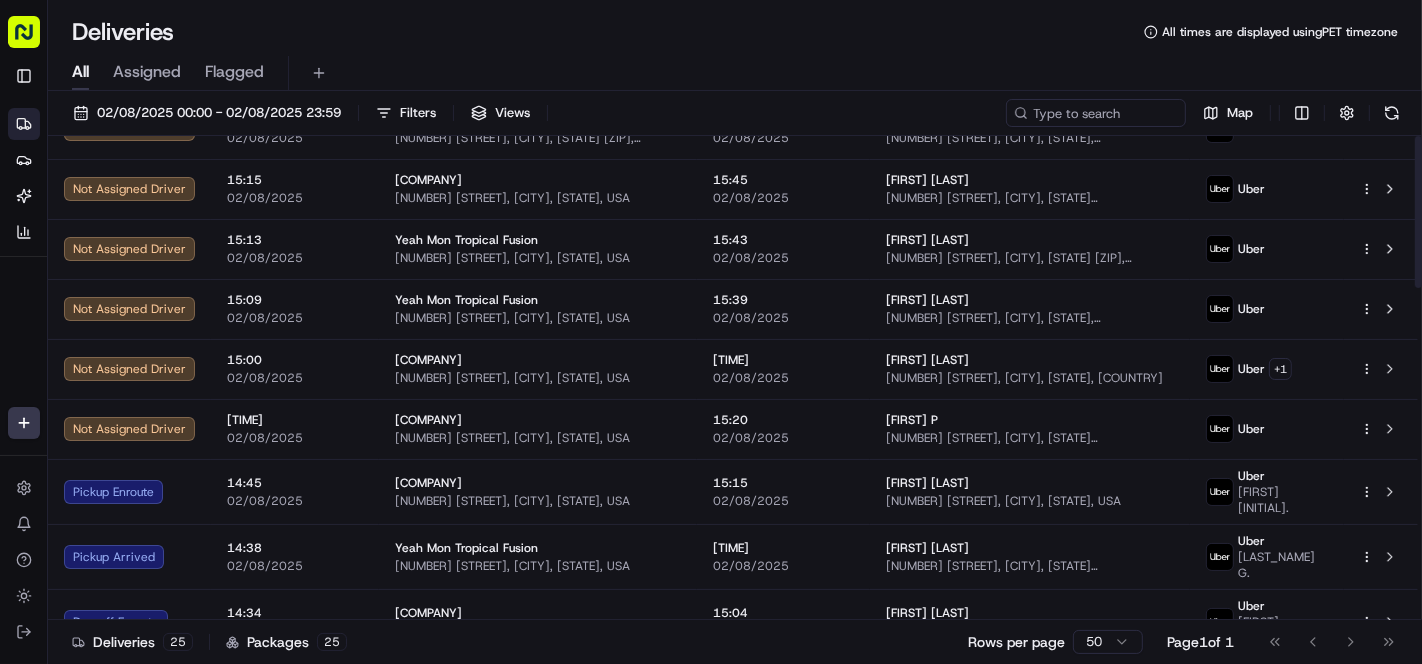scroll, scrollTop: 111, scrollLeft: 0, axis: vertical 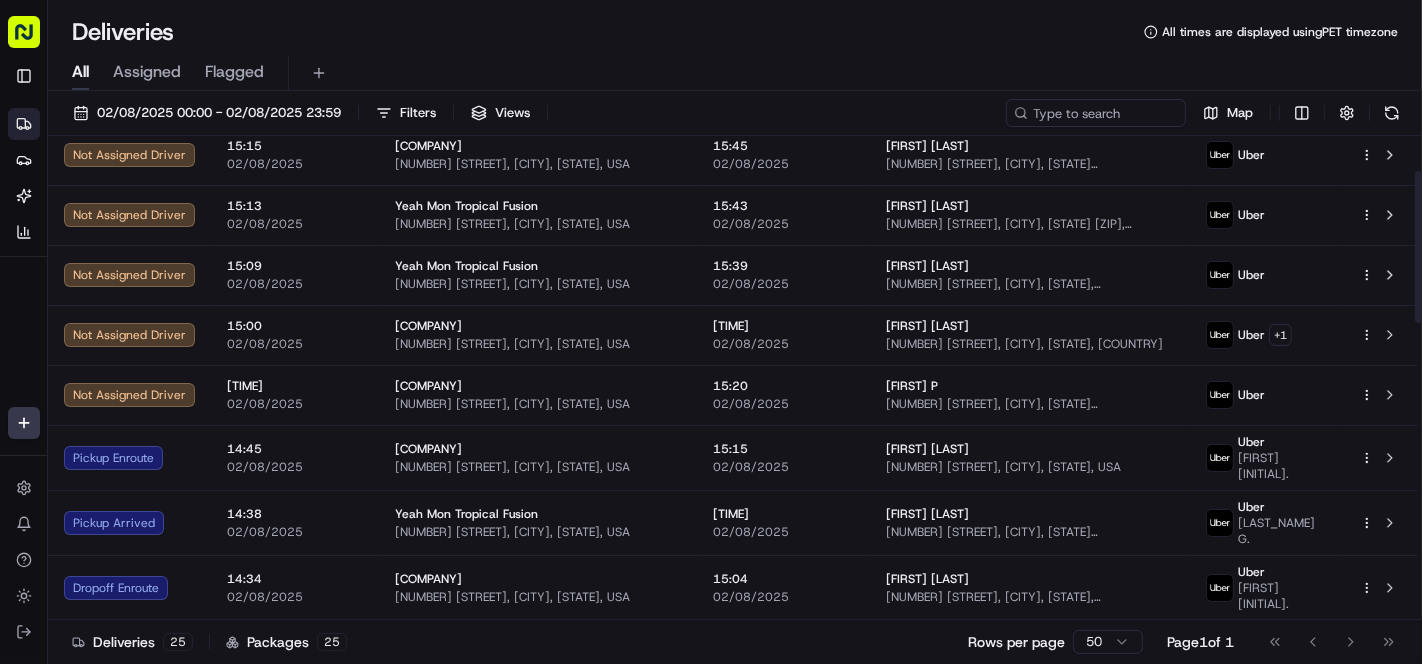 click on "[FIRST] [LAST]" at bounding box center [927, 514] 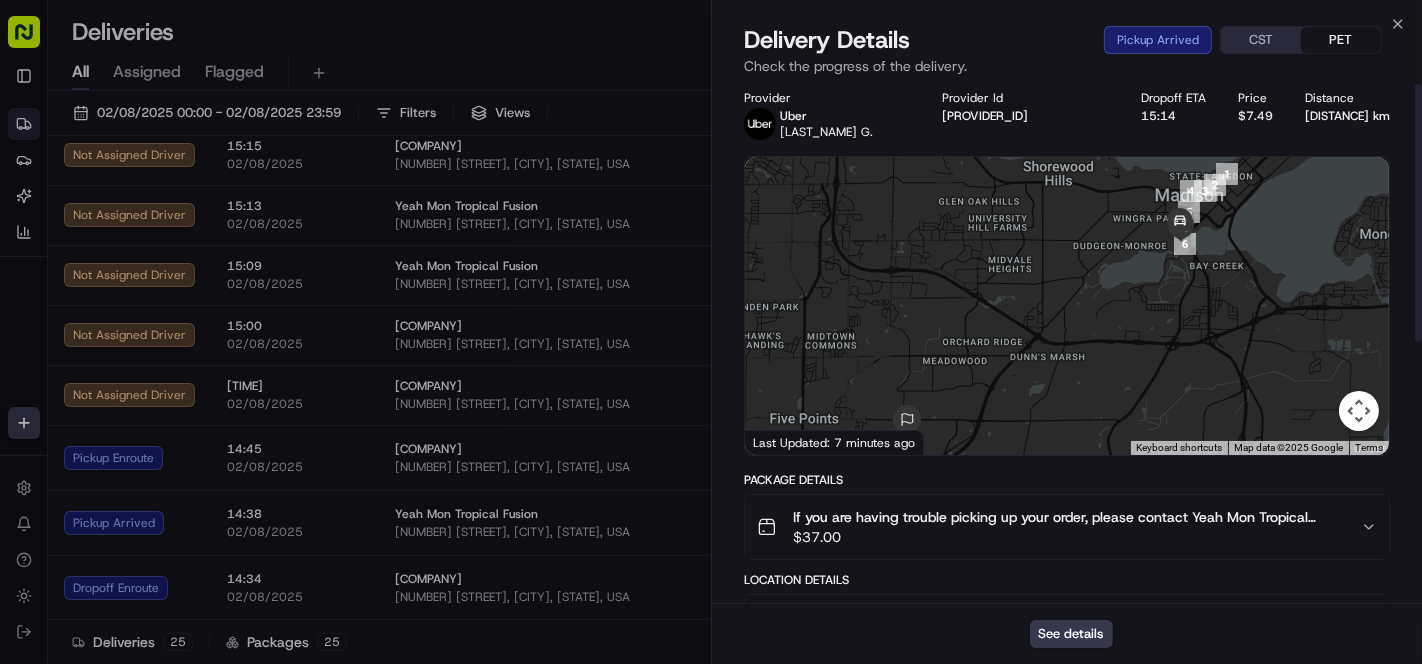 scroll, scrollTop: 0, scrollLeft: 0, axis: both 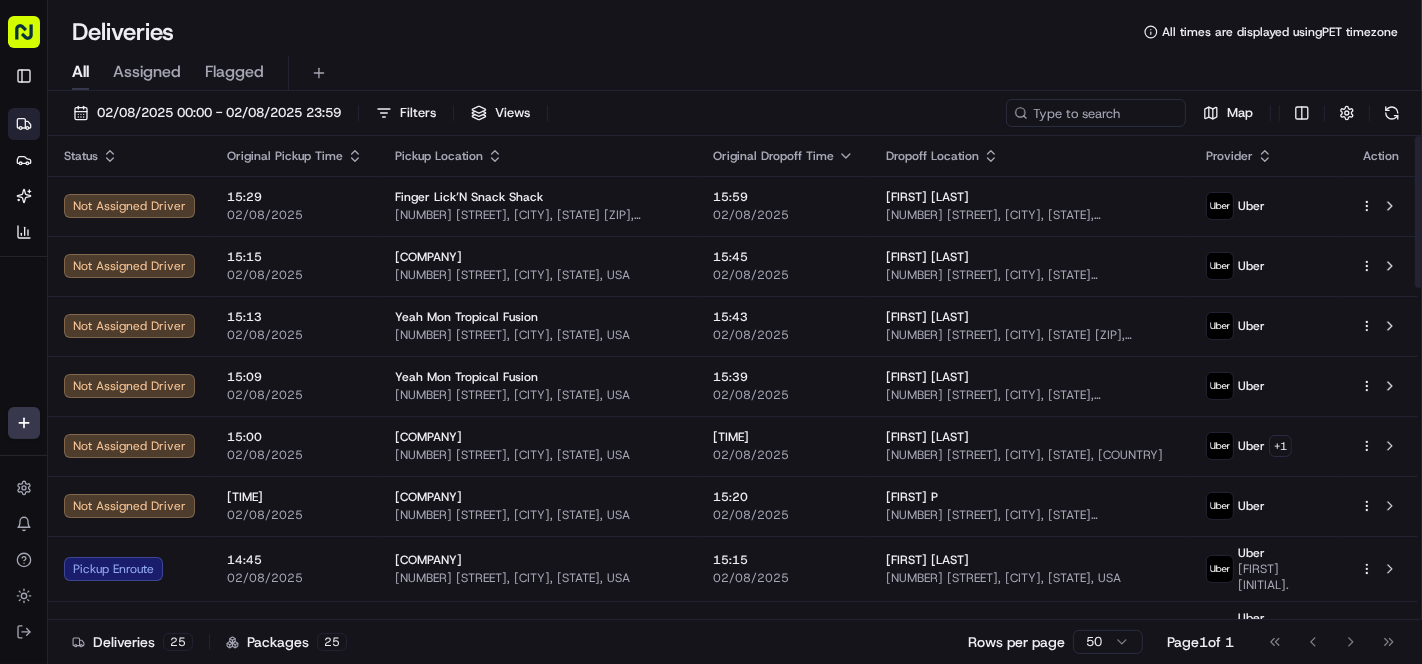click on "[FIRST] [LAST]" at bounding box center (1030, 560) 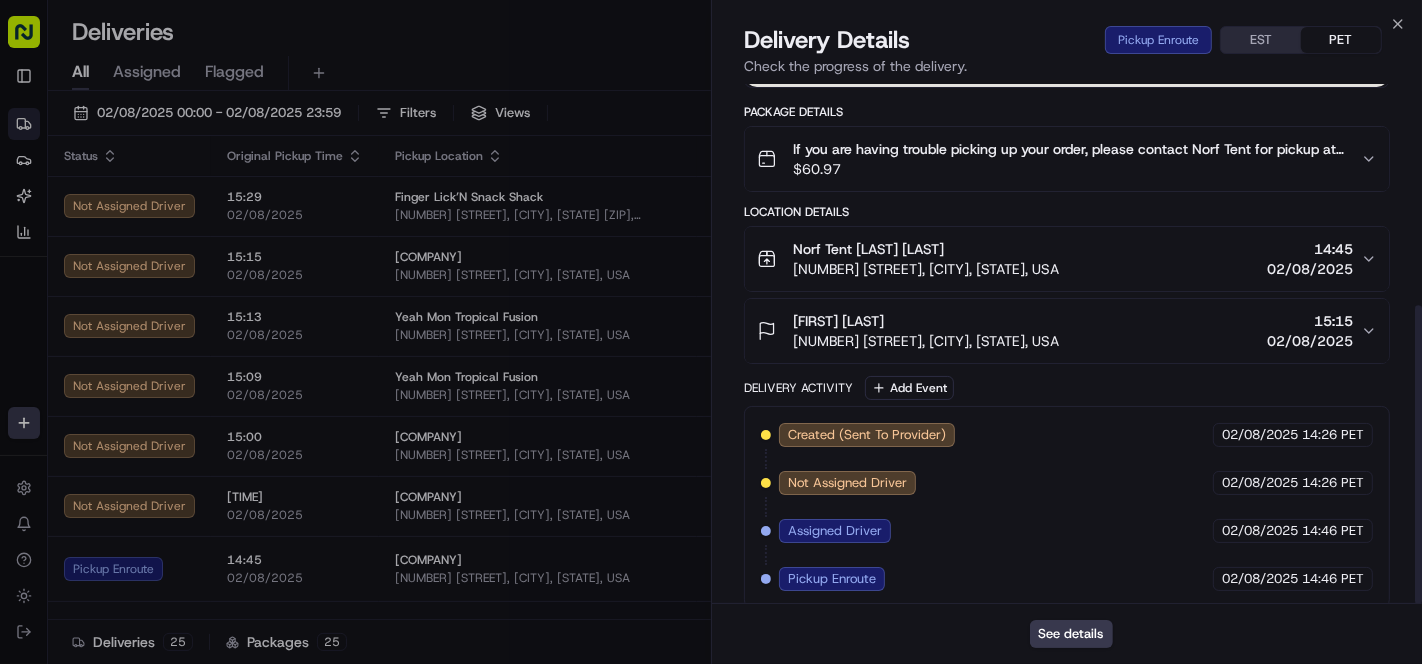 scroll, scrollTop: 385, scrollLeft: 0, axis: vertical 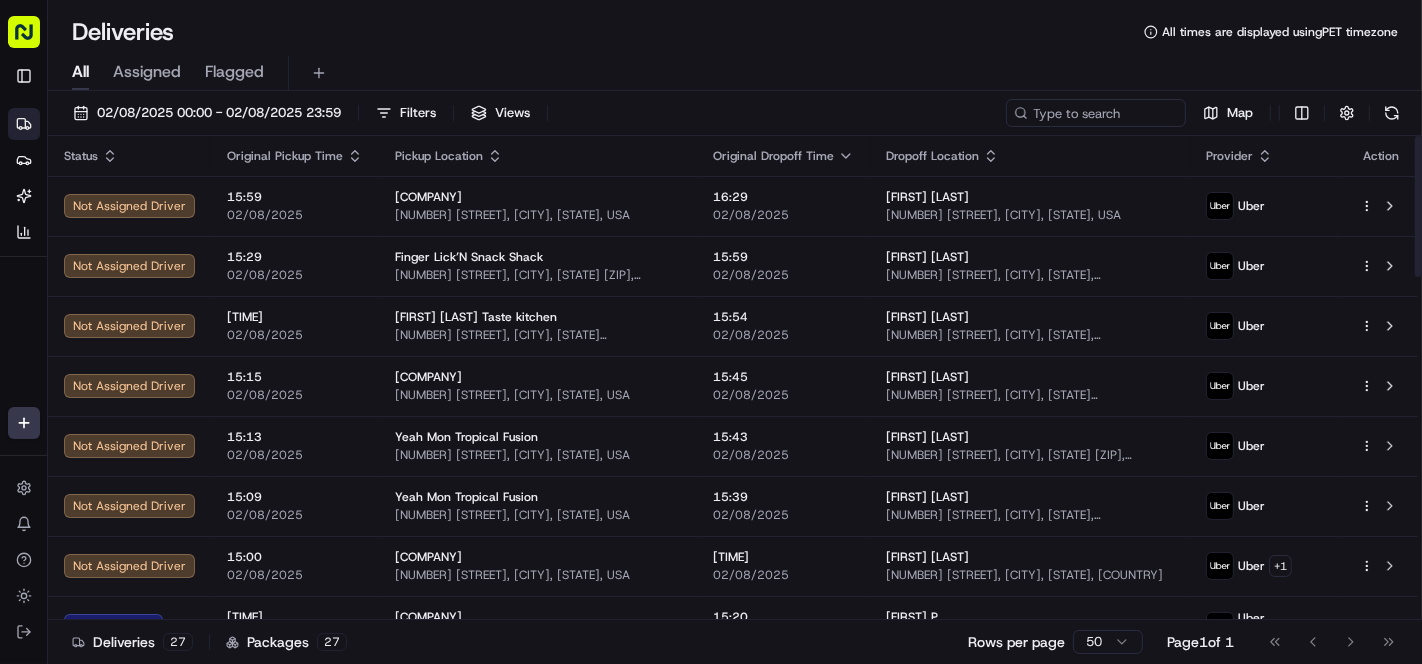 click on "All times are displayed using  PET   timezone" at bounding box center (735, 32) 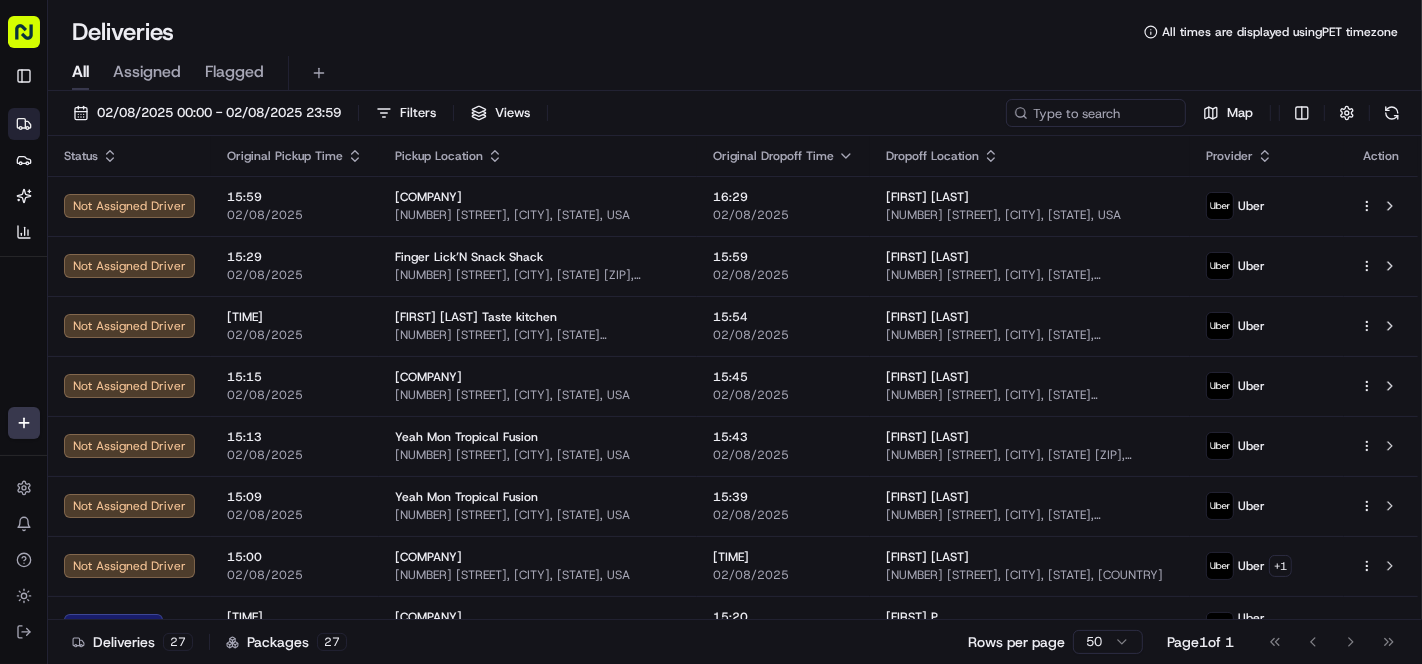 click on "All Assigned Flagged" at bounding box center [735, 69] 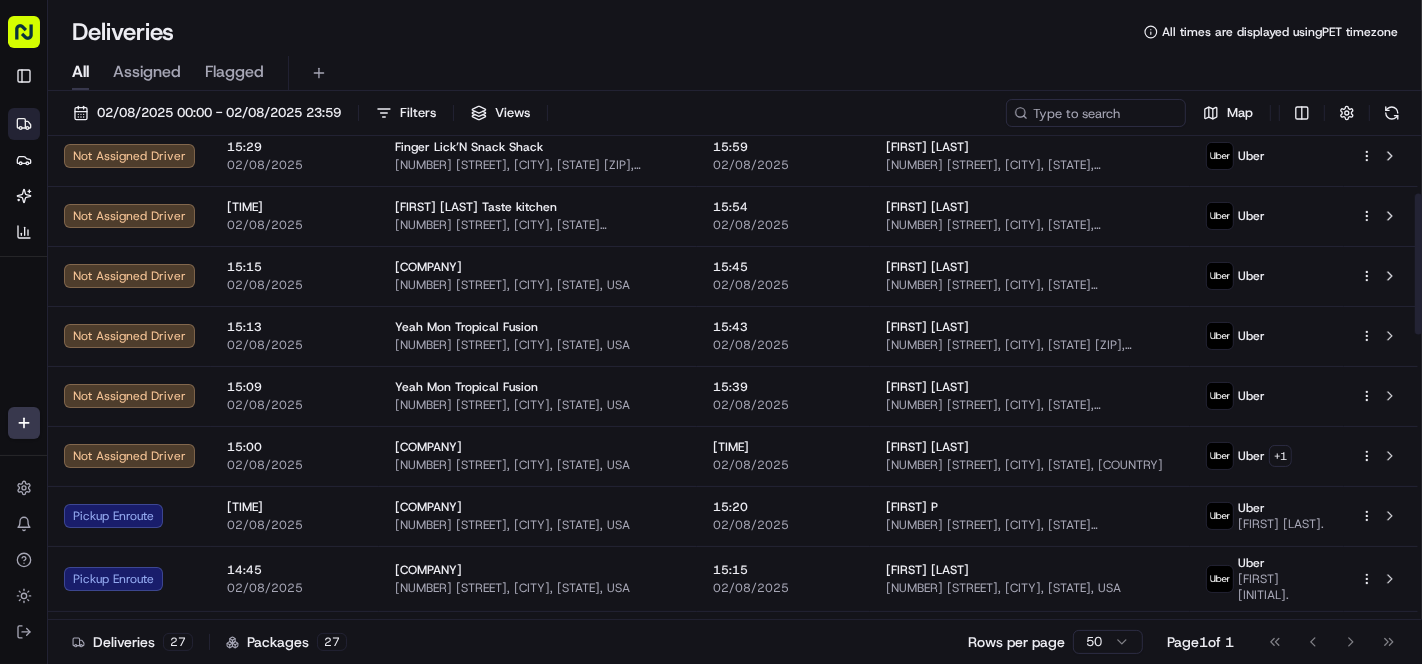 scroll, scrollTop: 222, scrollLeft: 0, axis: vertical 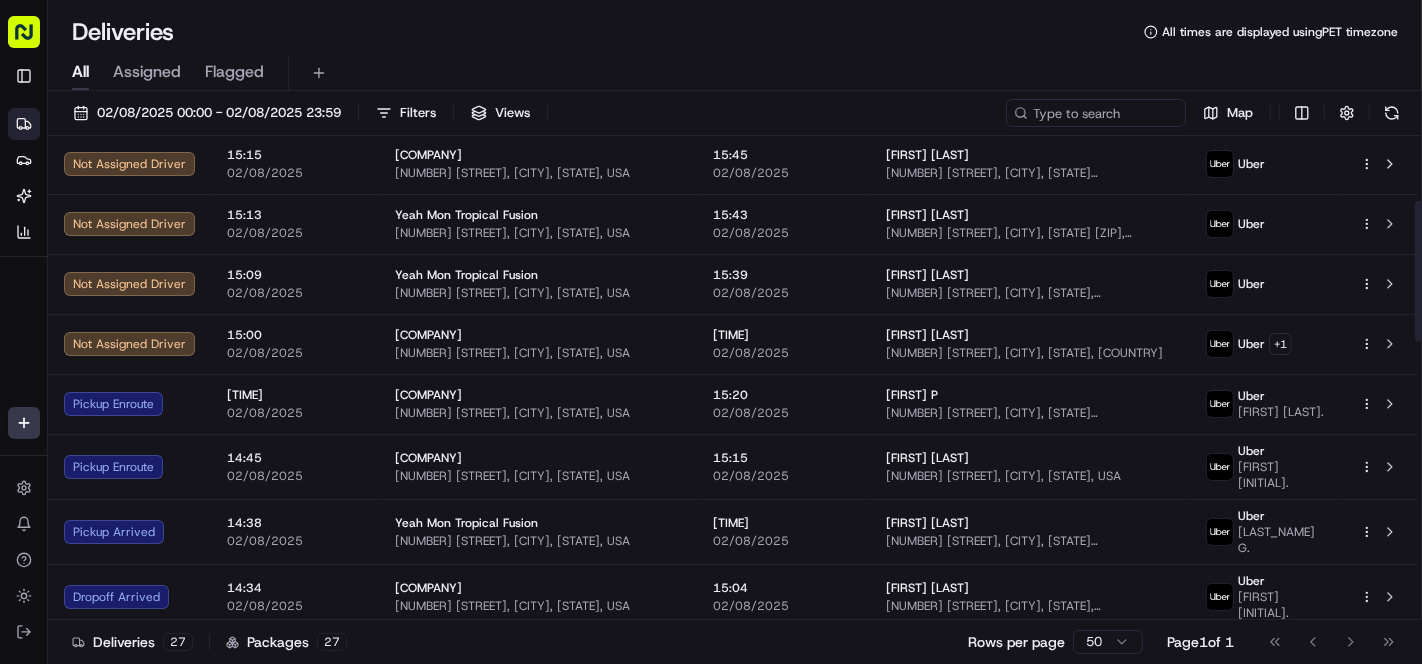click on "[NUMBER] [STREET], [CITY], [STATE], USA" at bounding box center [1030, 476] 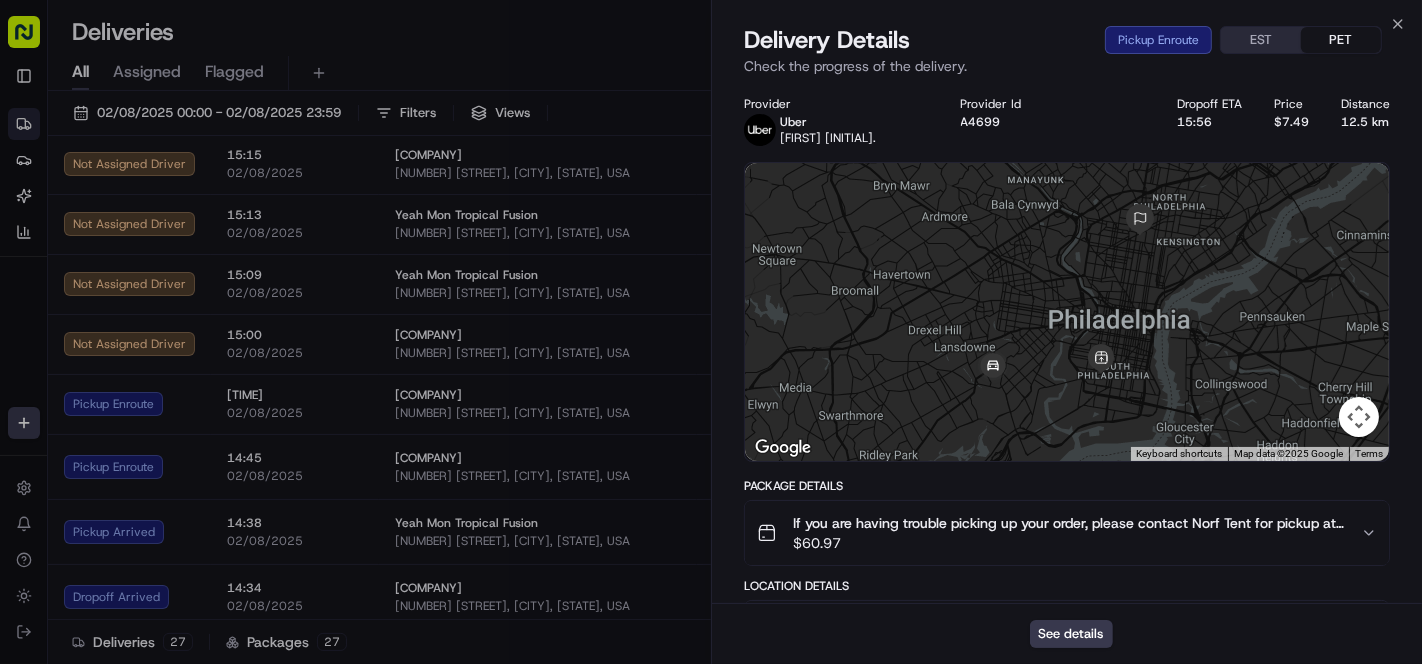 scroll, scrollTop: 385, scrollLeft: 0, axis: vertical 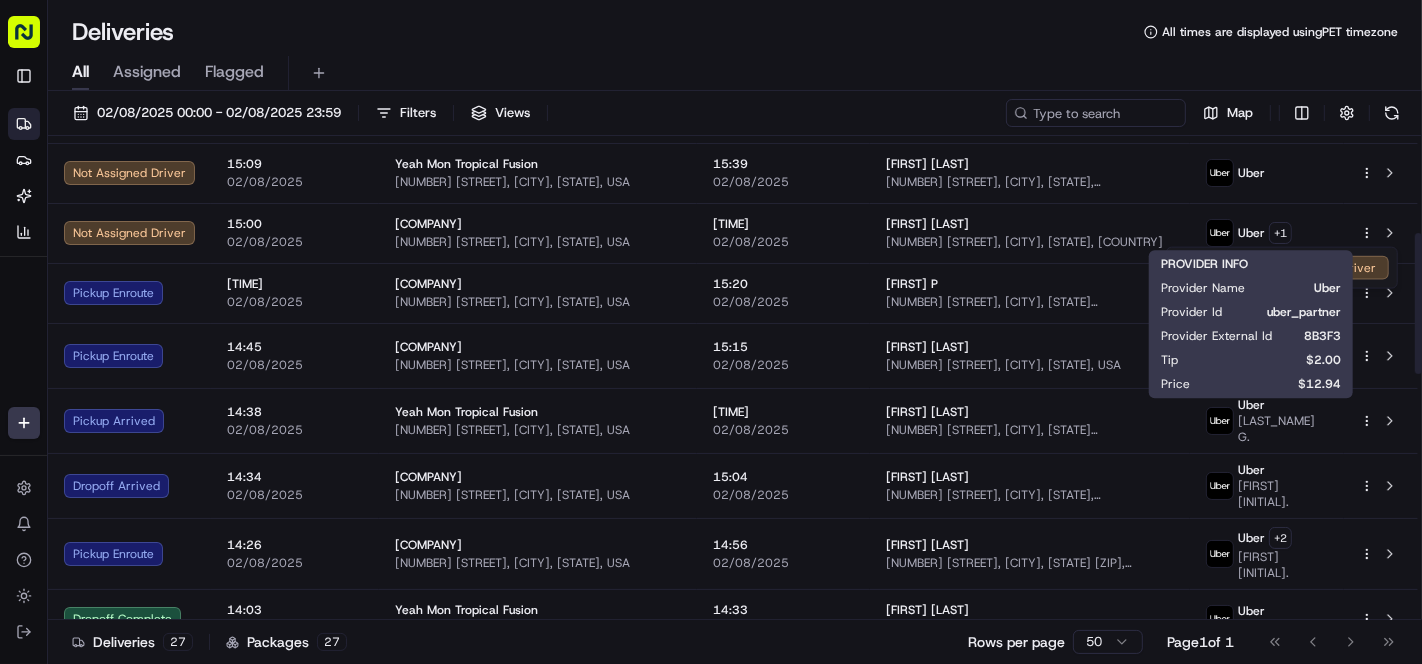 click on "Deliveries All times are displayed using  PET   timezone All Assigned Flagged 02/08/2025 00:00 - 02/08/2025 23:59 Filters Views Map Status Original Pickup Time Pickup Location Original Dropoff Time Dropoff Location Provider Action Not Assigned Driver 15:59 02/08/2025 Mrricebowls [NUMBER] [STREET], [CITY], [STATE] [ZIP], [COUNTRY] 16:29 02/08/2025 [FIRST] [LAST] [NUMBER] [STREET], [CITY], [STATE] [ZIP], [COUNTRY] Uber Not Assigned Driver 15:29 02/08/2025 Finger Lick’N Snack Shack [NUMBER] [STREET], [CITY], [STATE] [ZIP], [COUNTRY] 15:59 02/08/2025 [FIRST] [LAST] [NUMBER] [STREET], [CITY], [STATE] [ZIP], [COUNTRY]" at bounding box center [711, 332] 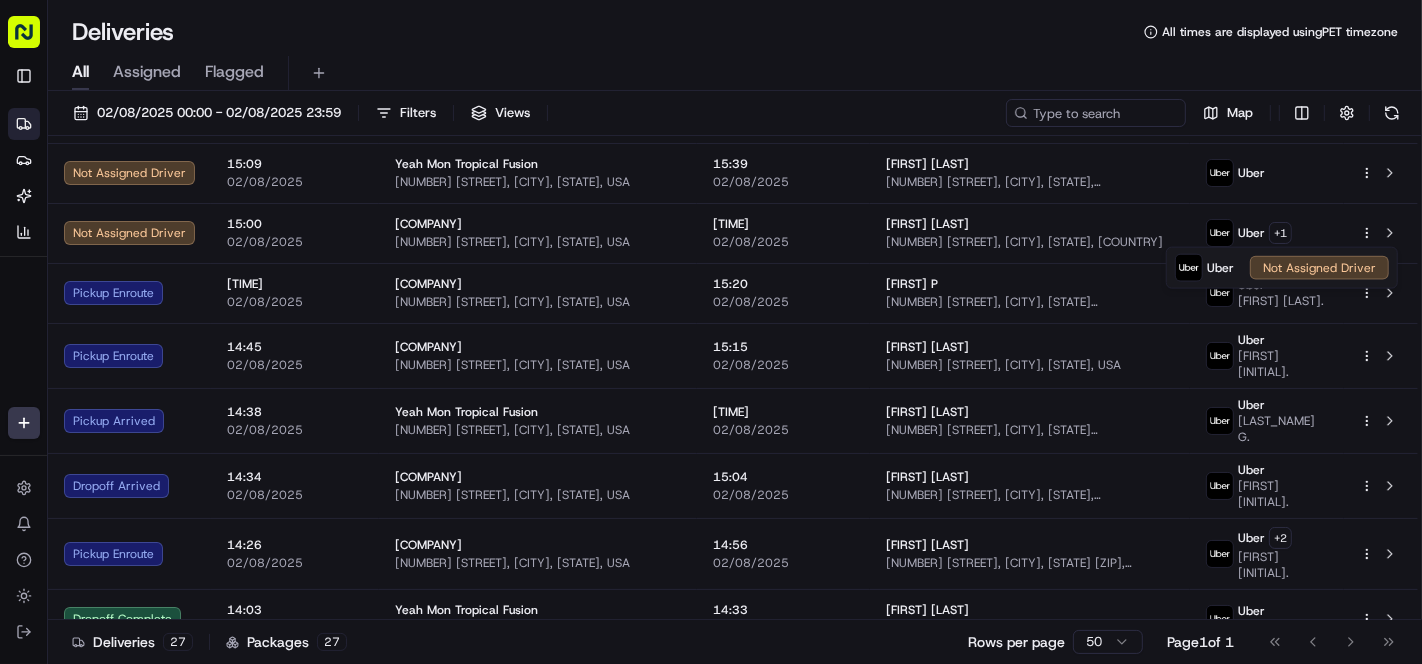 click on "Deliveries All times are displayed using  PET   timezone All Assigned Flagged 02/08/2025 00:00 - 02/08/2025 23:59 Filters Views Map Status Original Pickup Time Pickup Location Original Dropoff Time Dropoff Location Provider Action Not Assigned Driver 15:59 02/08/2025 Mrricebowls [NUMBER] [STREET], [CITY], [STATE] [ZIP], [COUNTRY] 16:29 02/08/2025 [FIRST] [LAST] [NUMBER] [STREET], [CITY], [STATE] [ZIP], [COUNTRY] Uber Not Assigned Driver 15:29 02/08/2025 Finger Lick’N Snack Shack [NUMBER] [STREET], [CITY], [STATE] [ZIP], [COUNTRY] 15:59 02/08/2025 [FIRST] [LAST] [NUMBER] [STREET], [CITY], [STATE] [ZIP], [COUNTRY]" at bounding box center [711, 332] 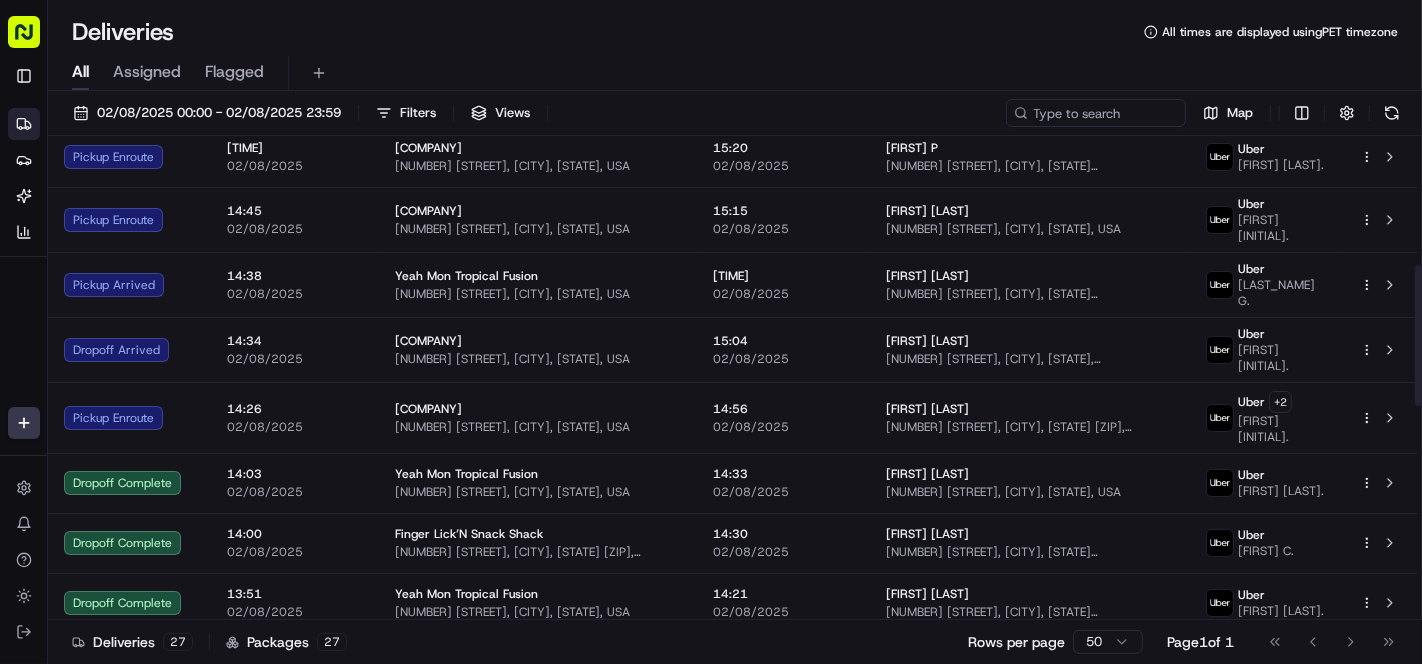 scroll, scrollTop: 444, scrollLeft: 0, axis: vertical 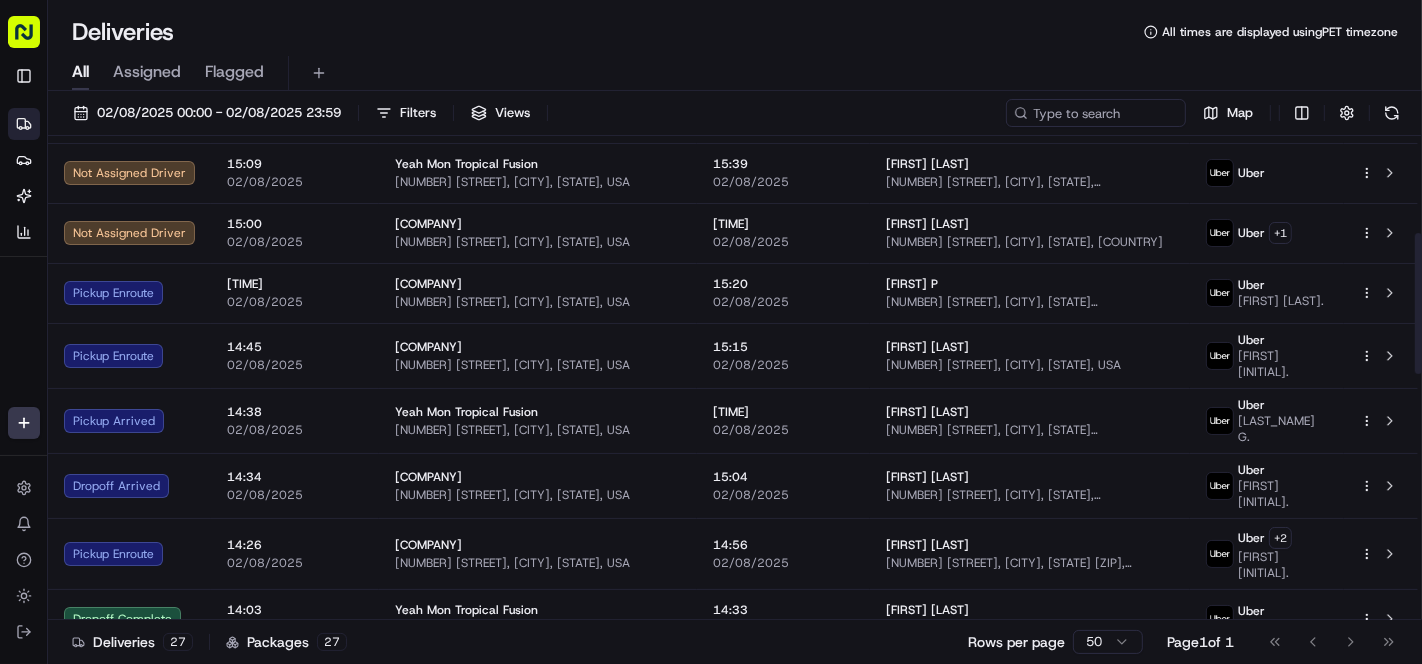 click on "02/08/2025" at bounding box center [783, 365] 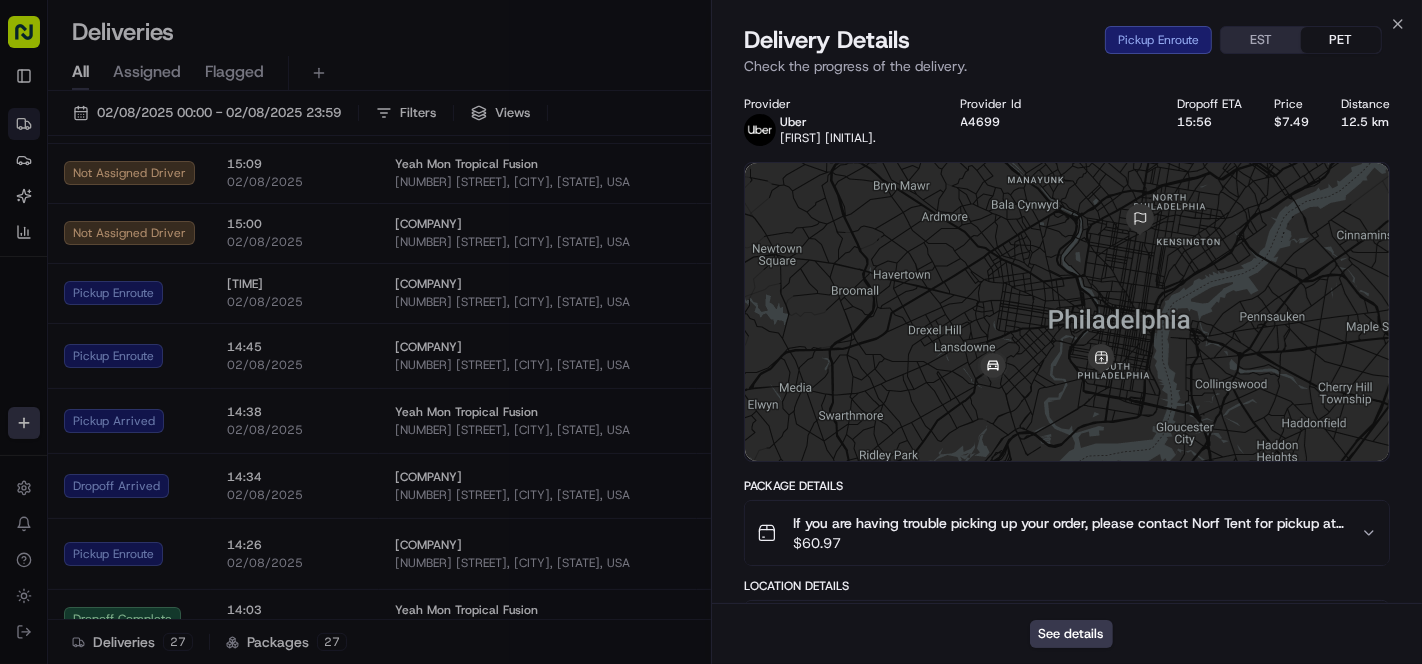 click on "See details" at bounding box center [1071, 634] 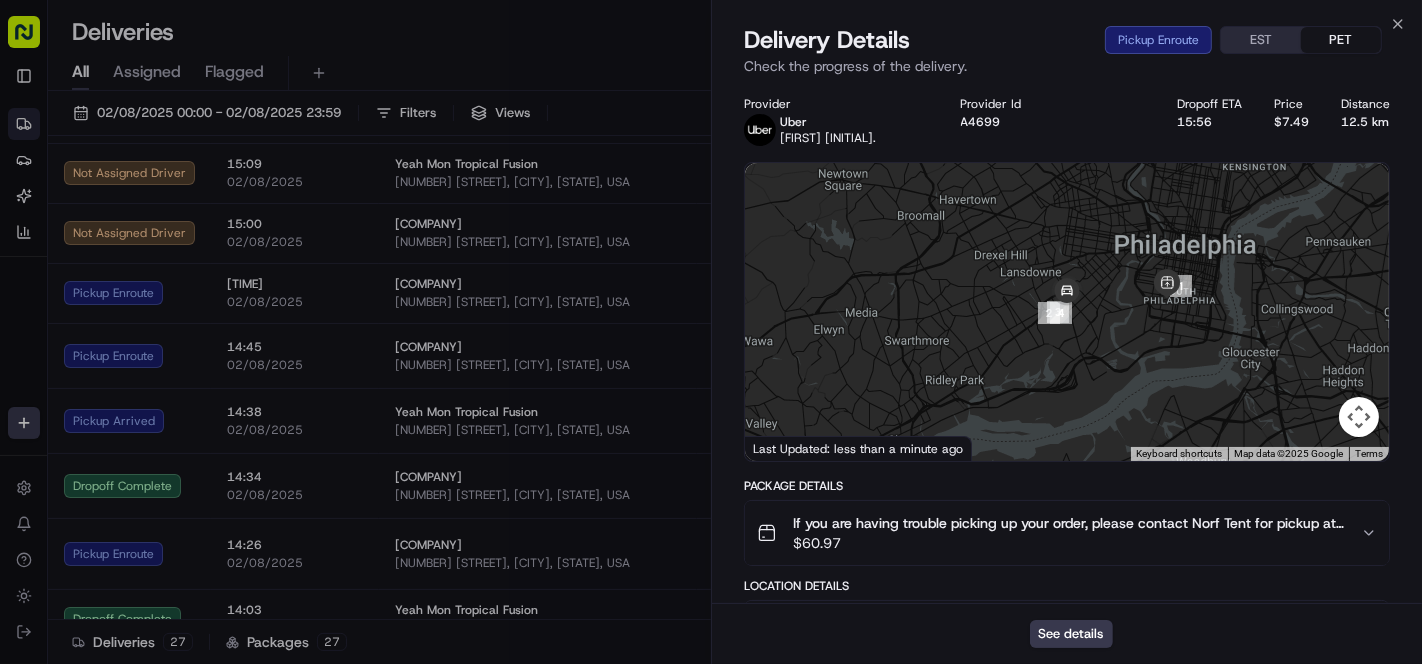 drag, startPoint x: 484, startPoint y: 0, endPoint x: 345, endPoint y: 47, distance: 146.73105 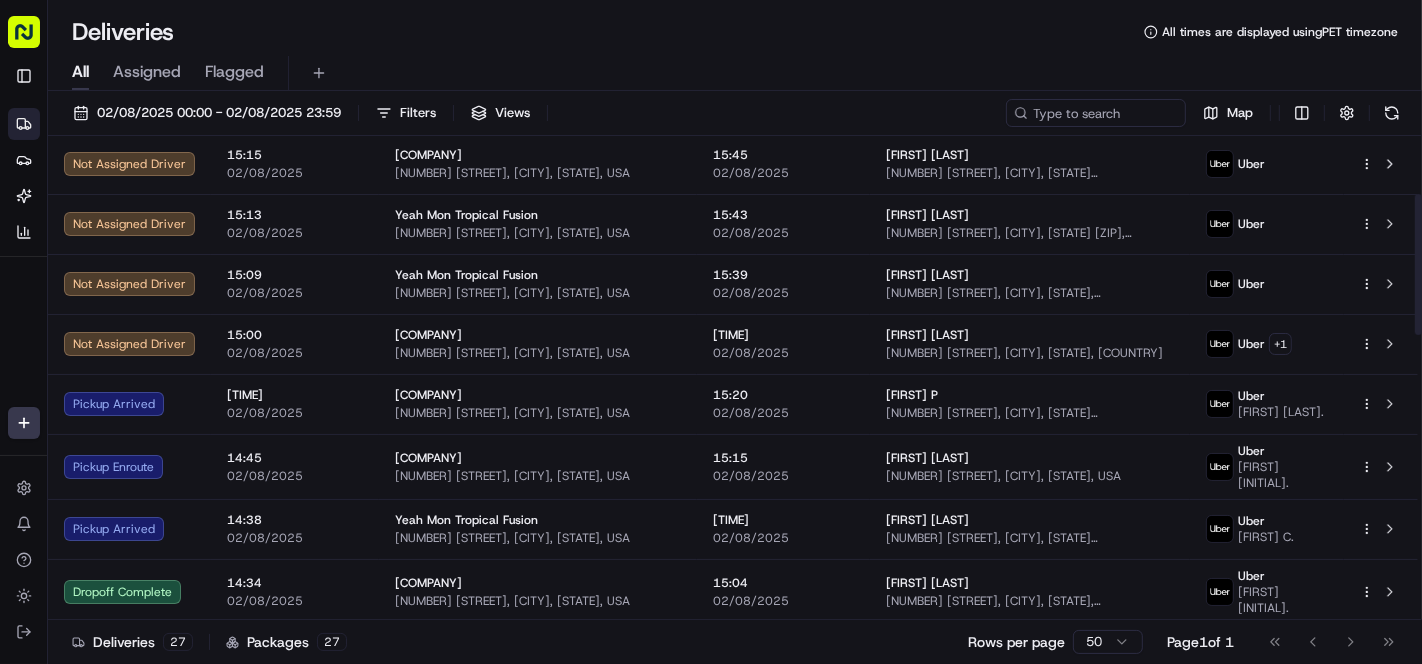 scroll, scrollTop: 0, scrollLeft: 0, axis: both 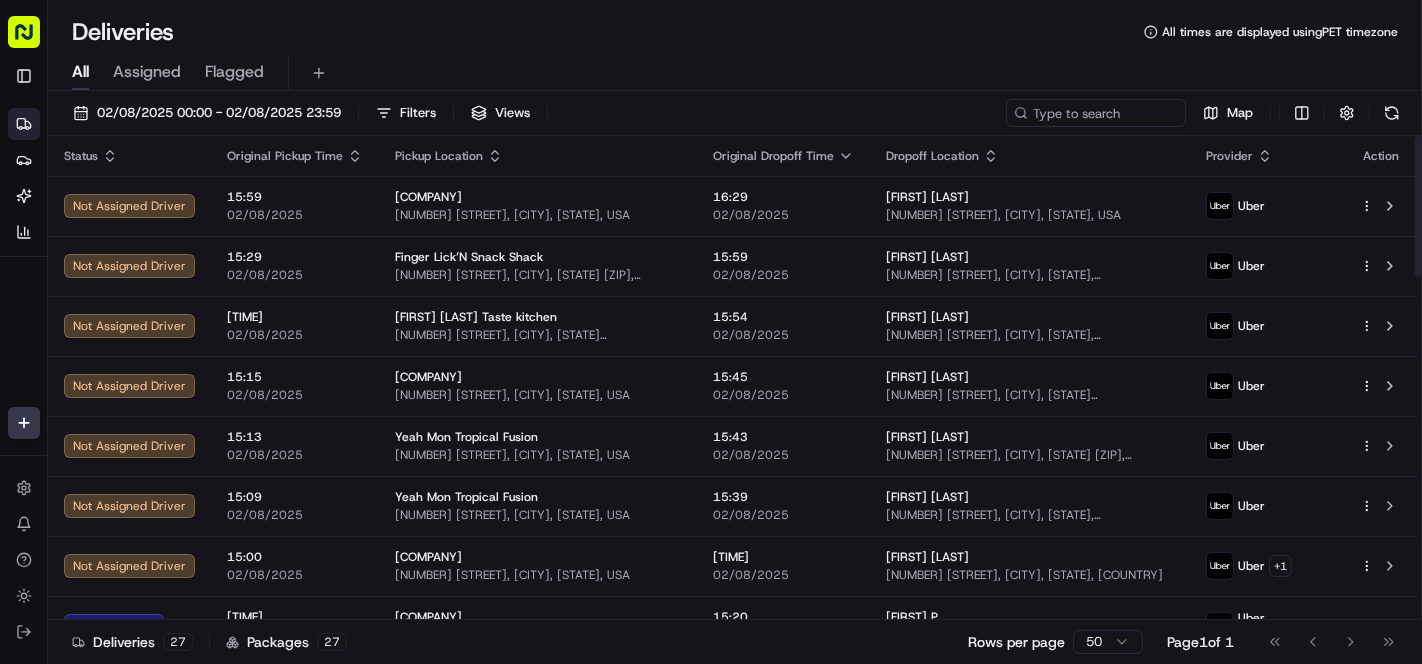 click on "All Assigned Flagged" at bounding box center [735, 73] 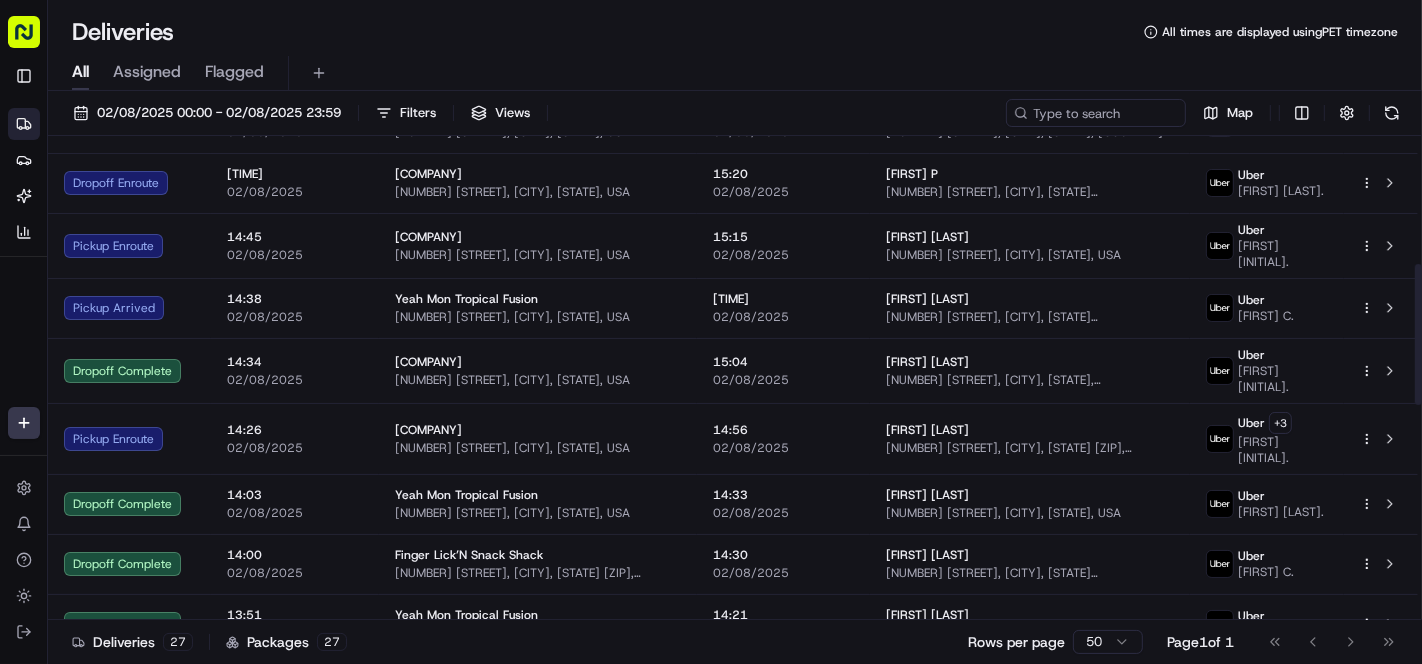 scroll, scrollTop: 444, scrollLeft: 0, axis: vertical 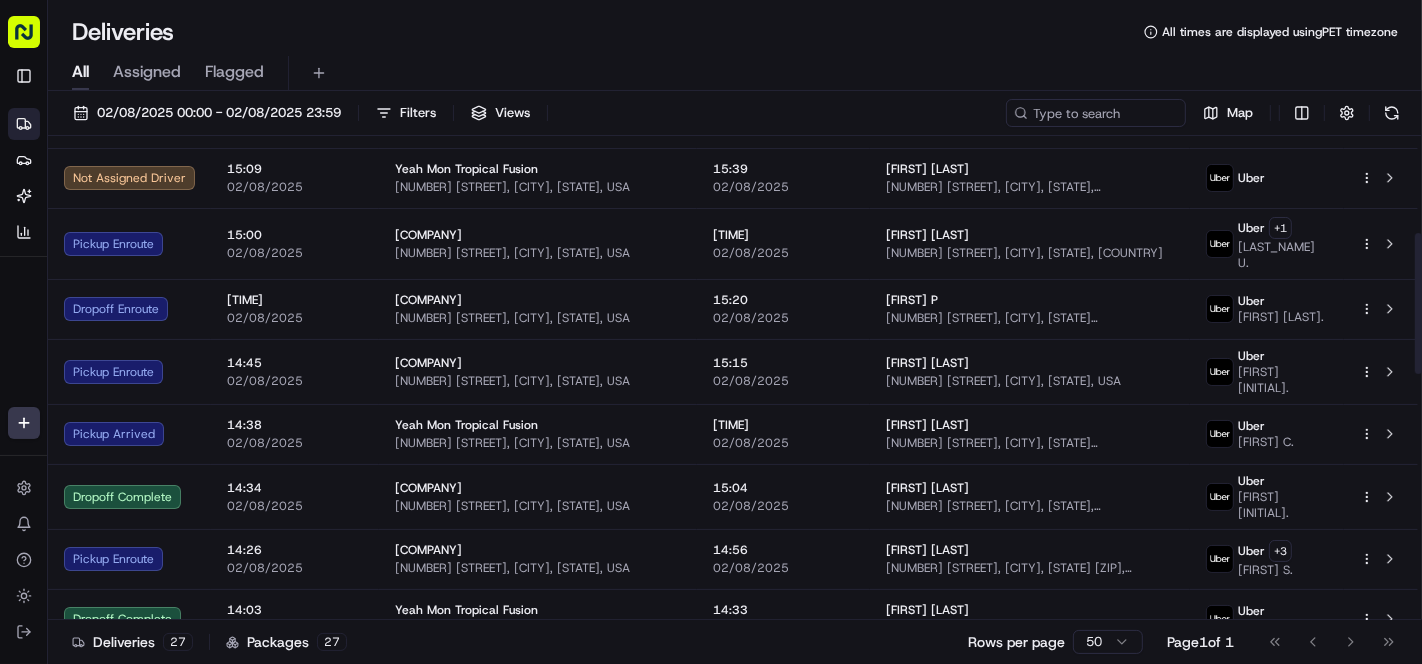 click on "[TIME]" at bounding box center [783, 425] 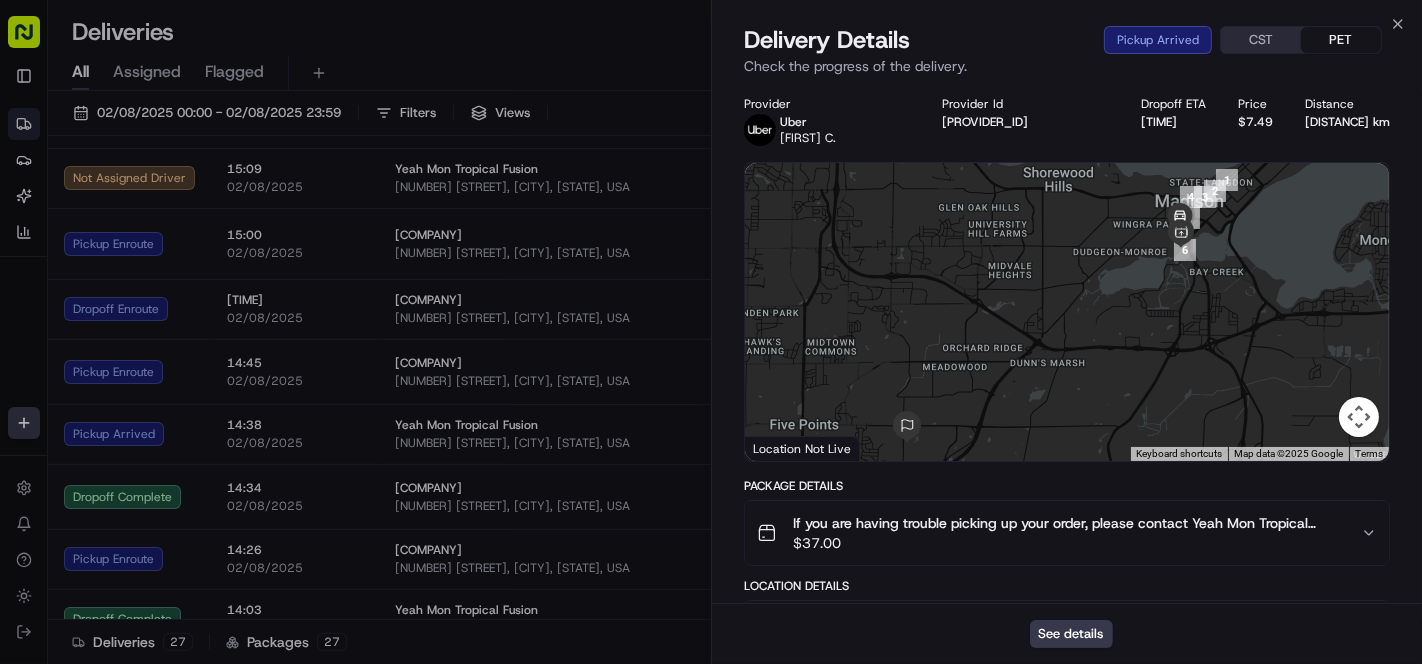 click on "See details" at bounding box center (1071, 634) 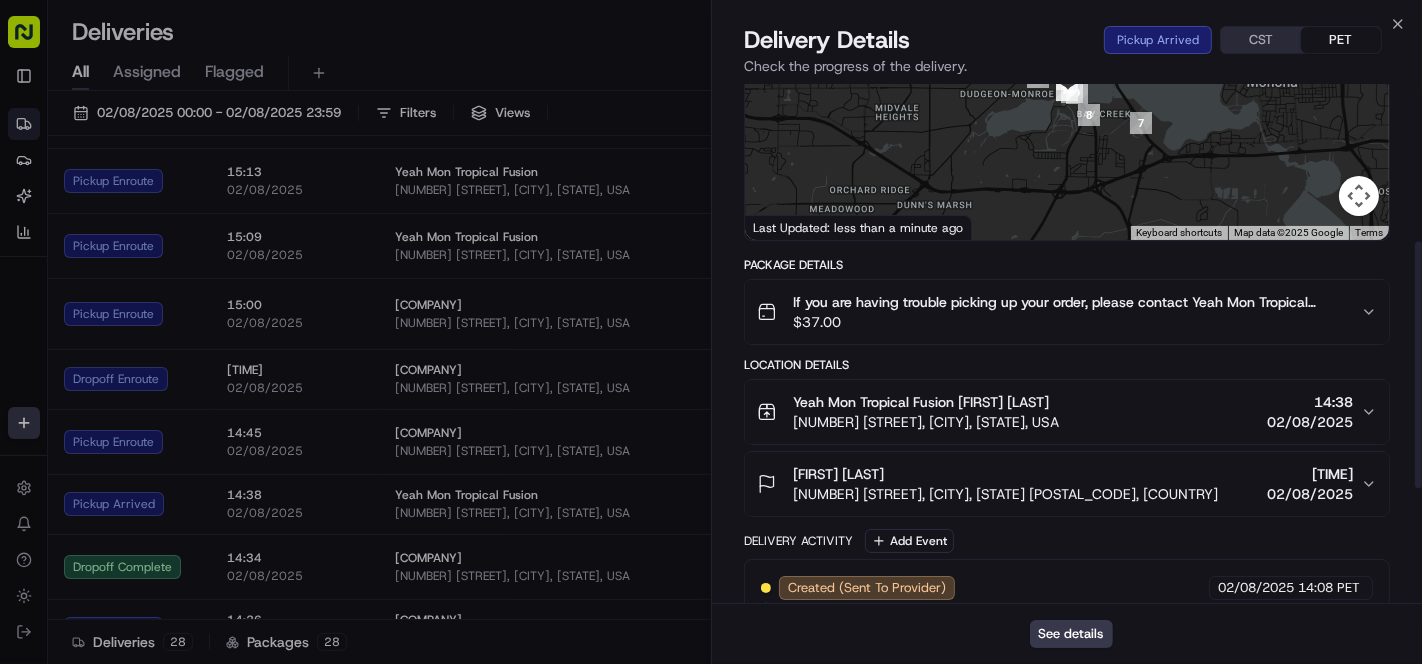 scroll, scrollTop: 333, scrollLeft: 0, axis: vertical 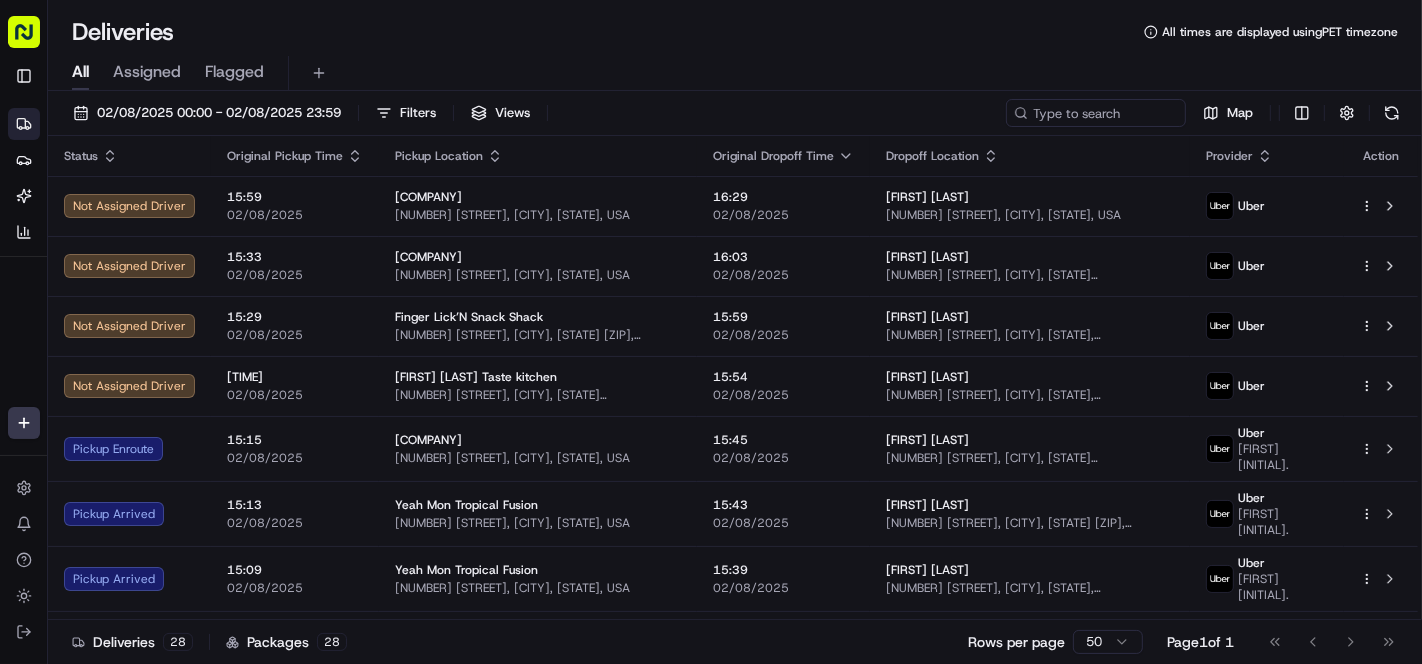 click on "All Assigned Flagged" at bounding box center (735, 69) 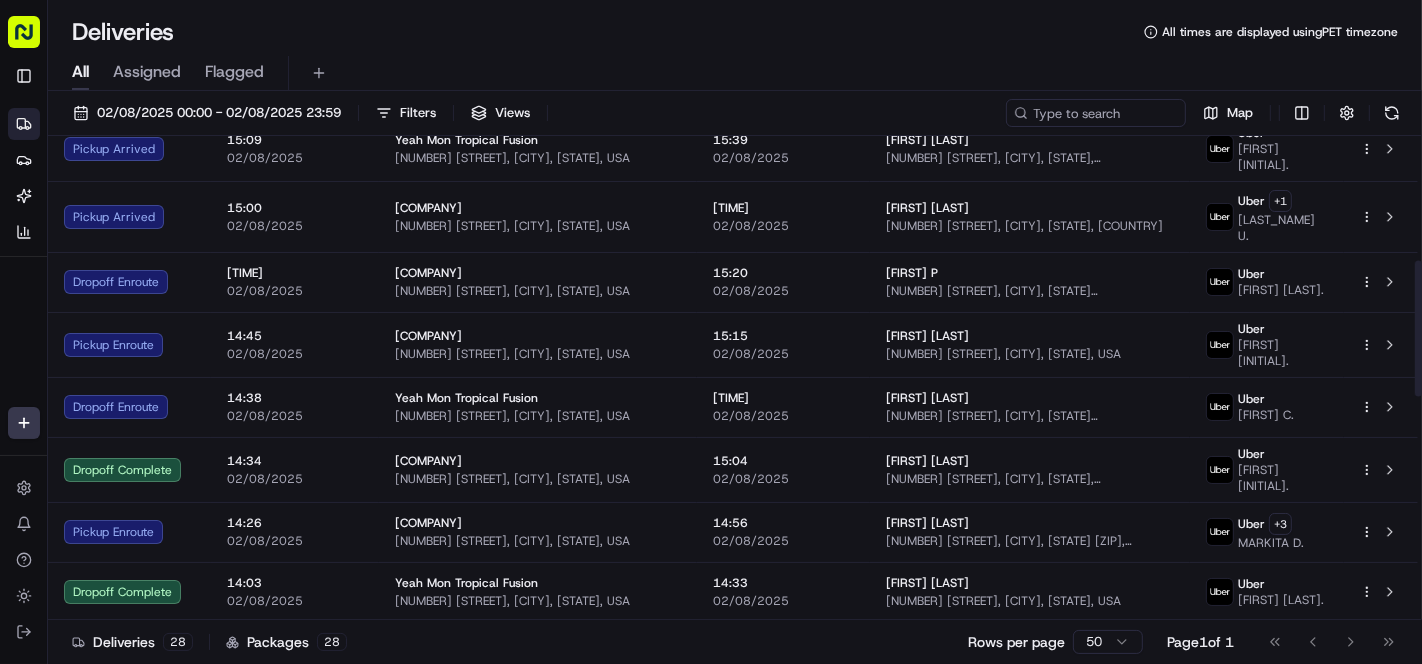 scroll, scrollTop: 444, scrollLeft: 0, axis: vertical 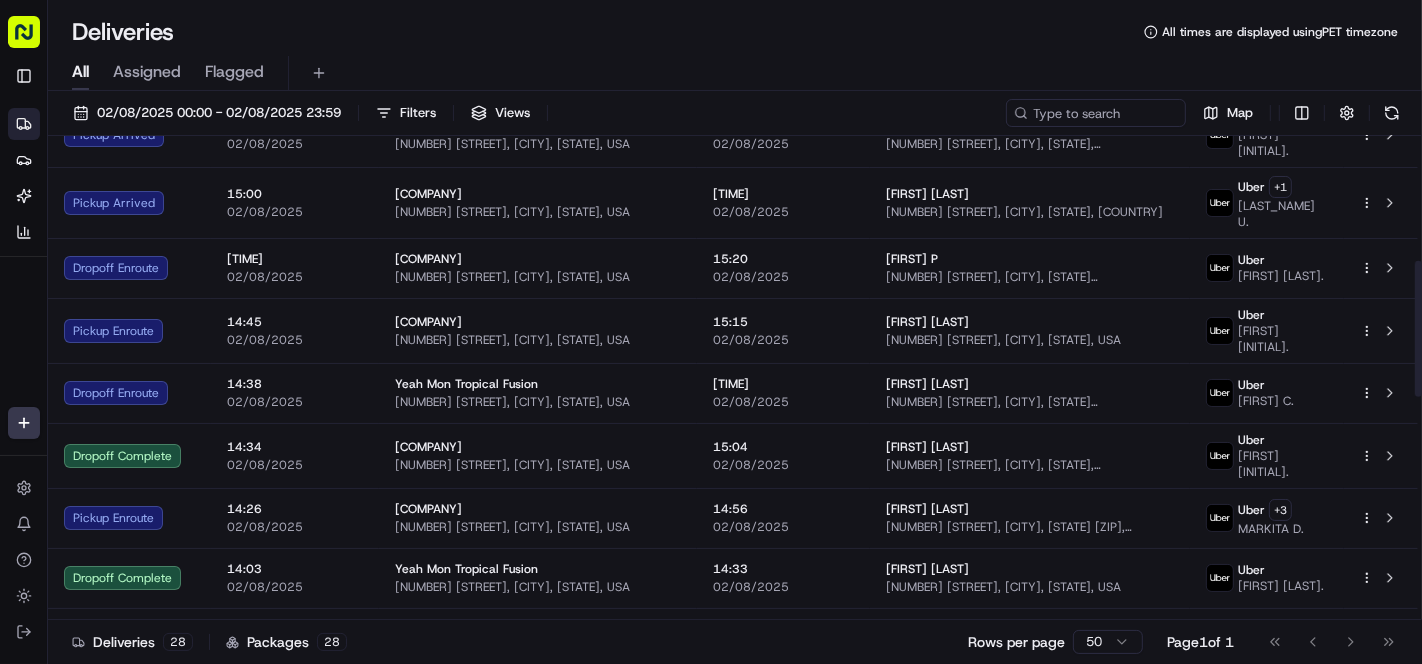 click on "14:56 02/08/2025" at bounding box center (783, 518) 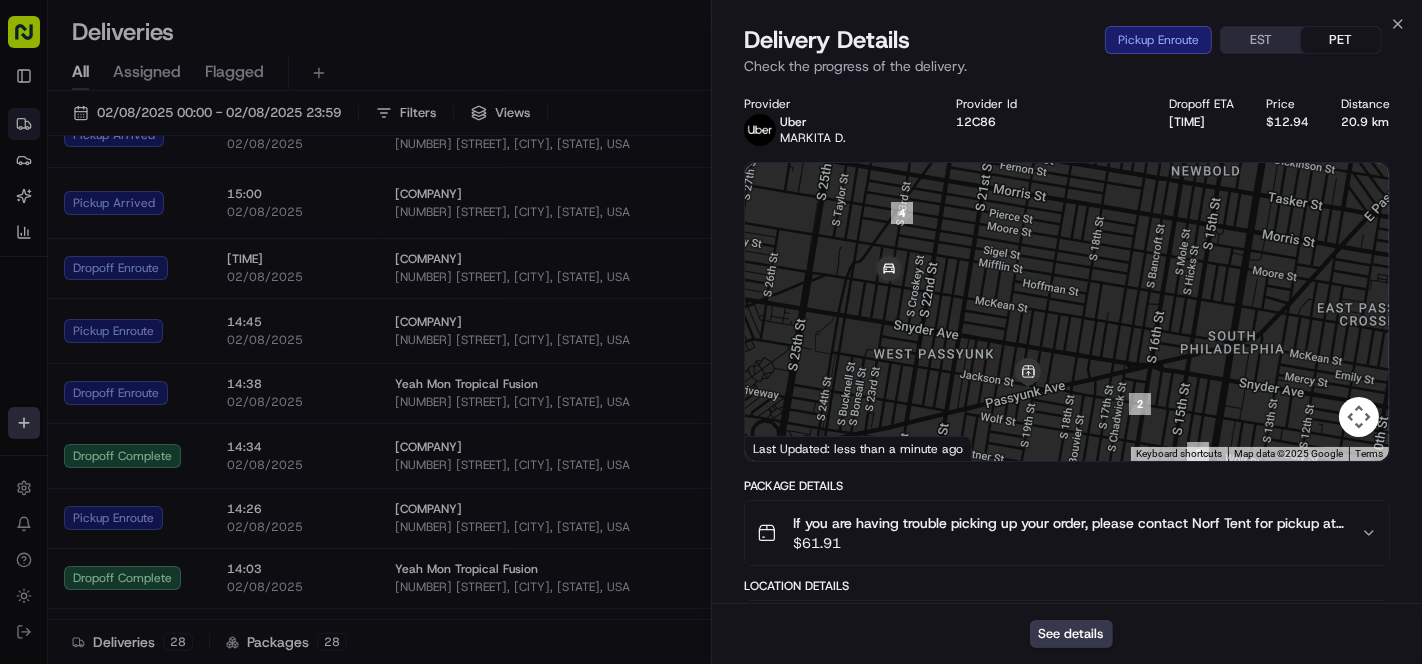 drag, startPoint x: 1108, startPoint y: 344, endPoint x: 1087, endPoint y: 285, distance: 62.625874 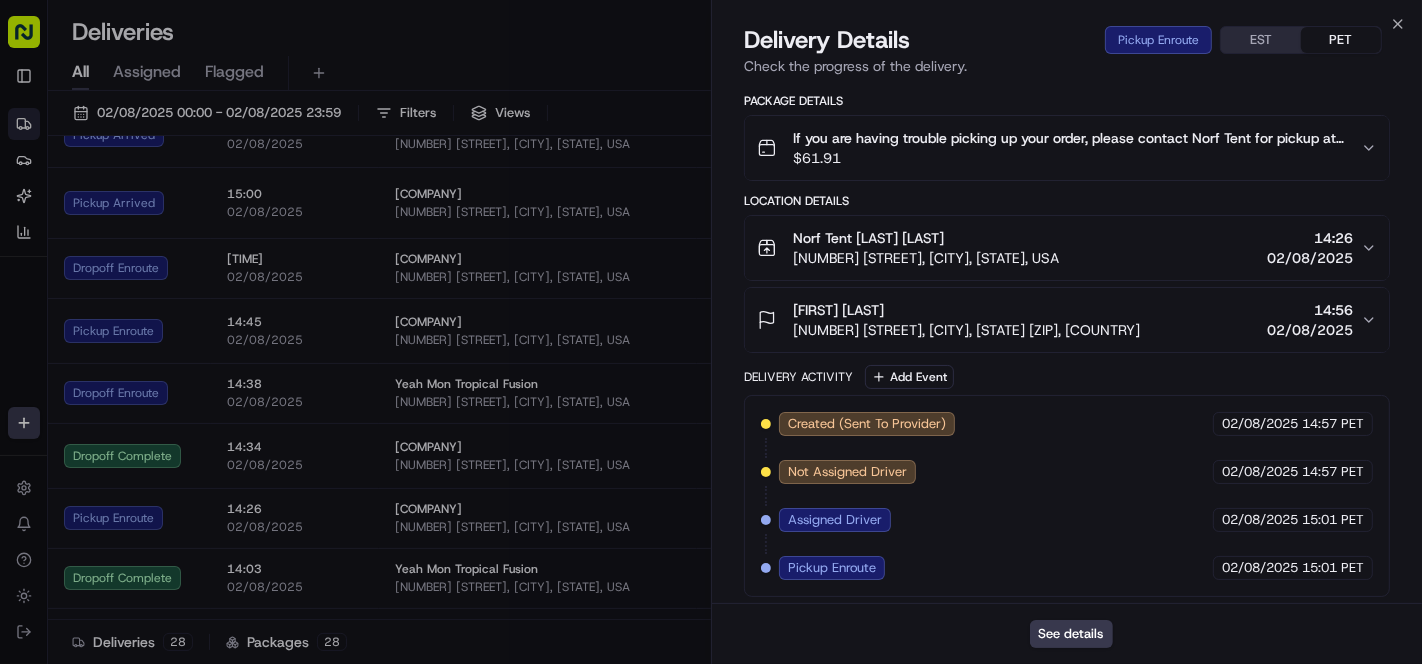 scroll, scrollTop: 0, scrollLeft: 0, axis: both 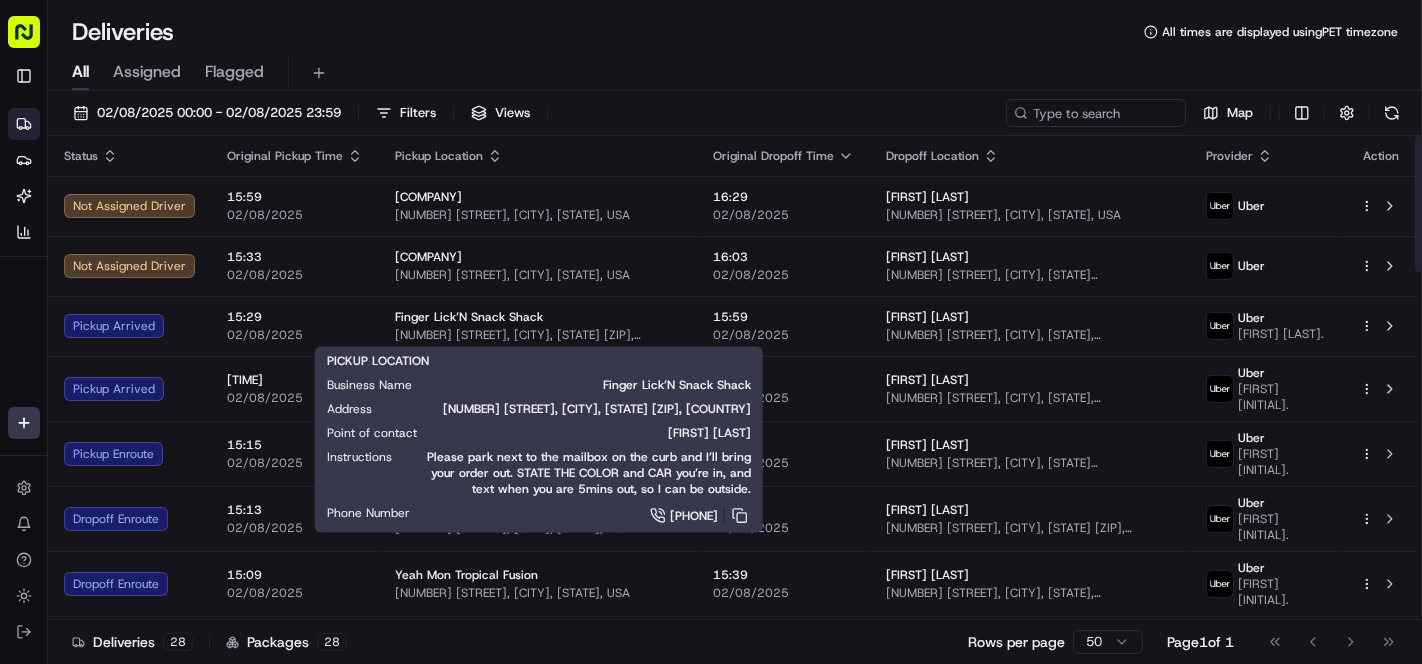 click on "Finger Lick’N Snack Shack" at bounding box center [538, 317] 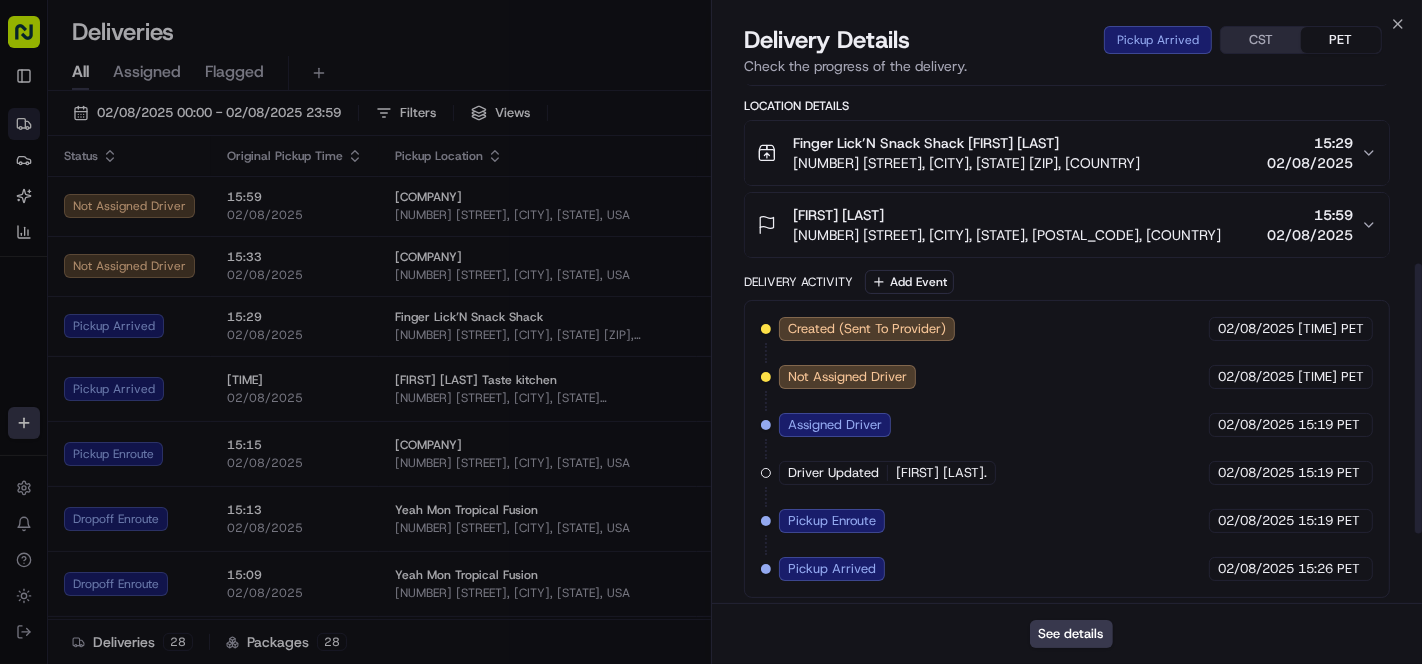 scroll, scrollTop: 35, scrollLeft: 0, axis: vertical 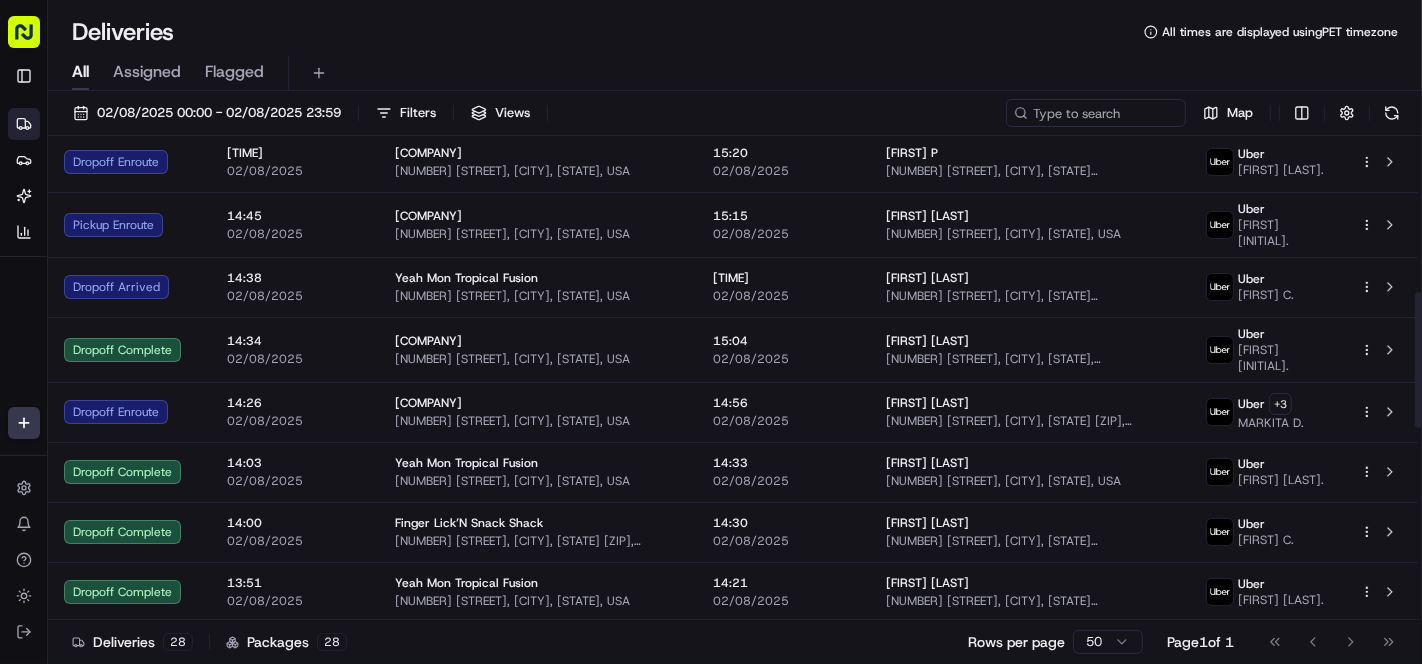 click on "[NUMBER] [STREET], [CITY], [STATE], USA" at bounding box center (538, 421) 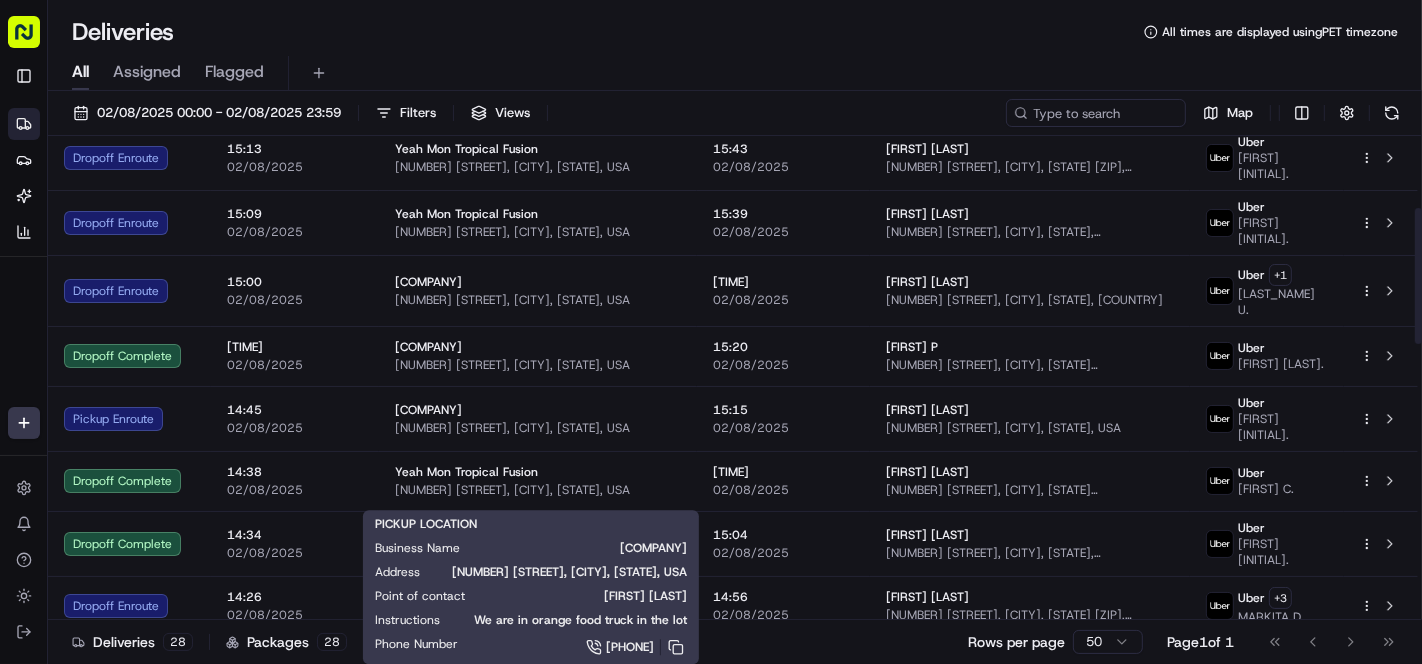 scroll, scrollTop: 222, scrollLeft: 0, axis: vertical 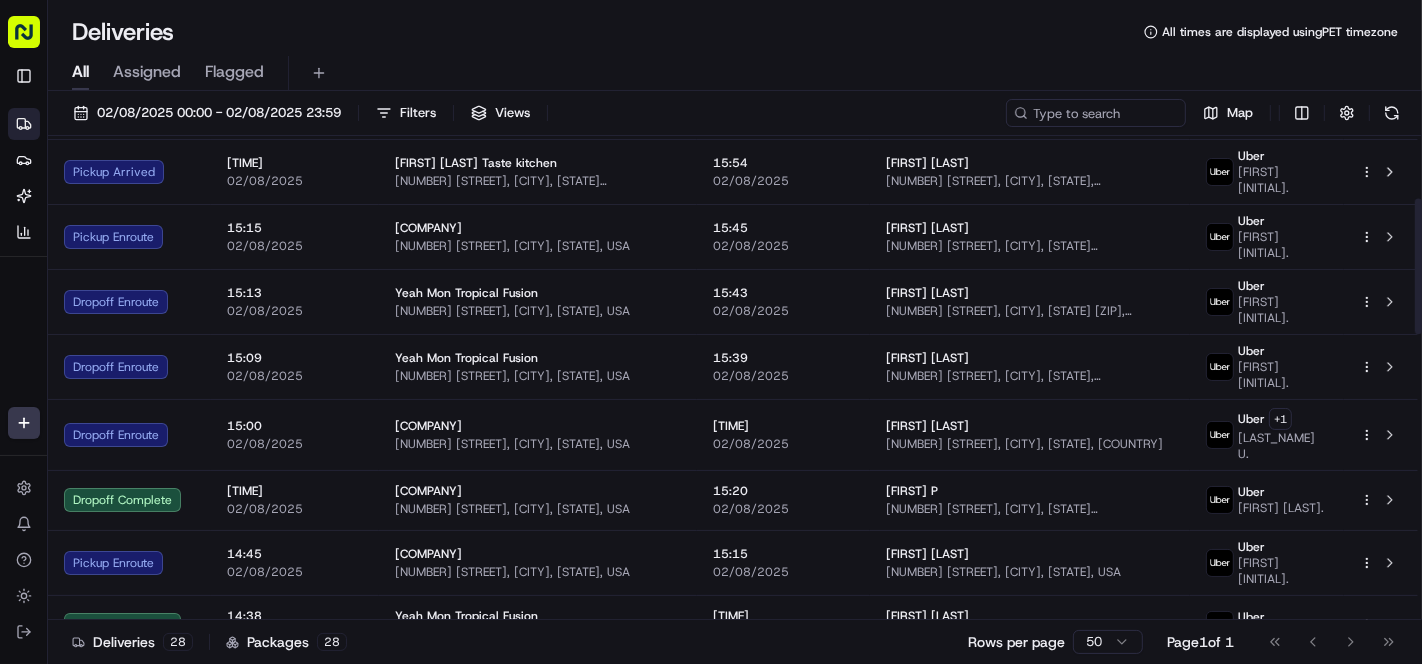 click on "15:15 02/08/2025" at bounding box center [783, 562] 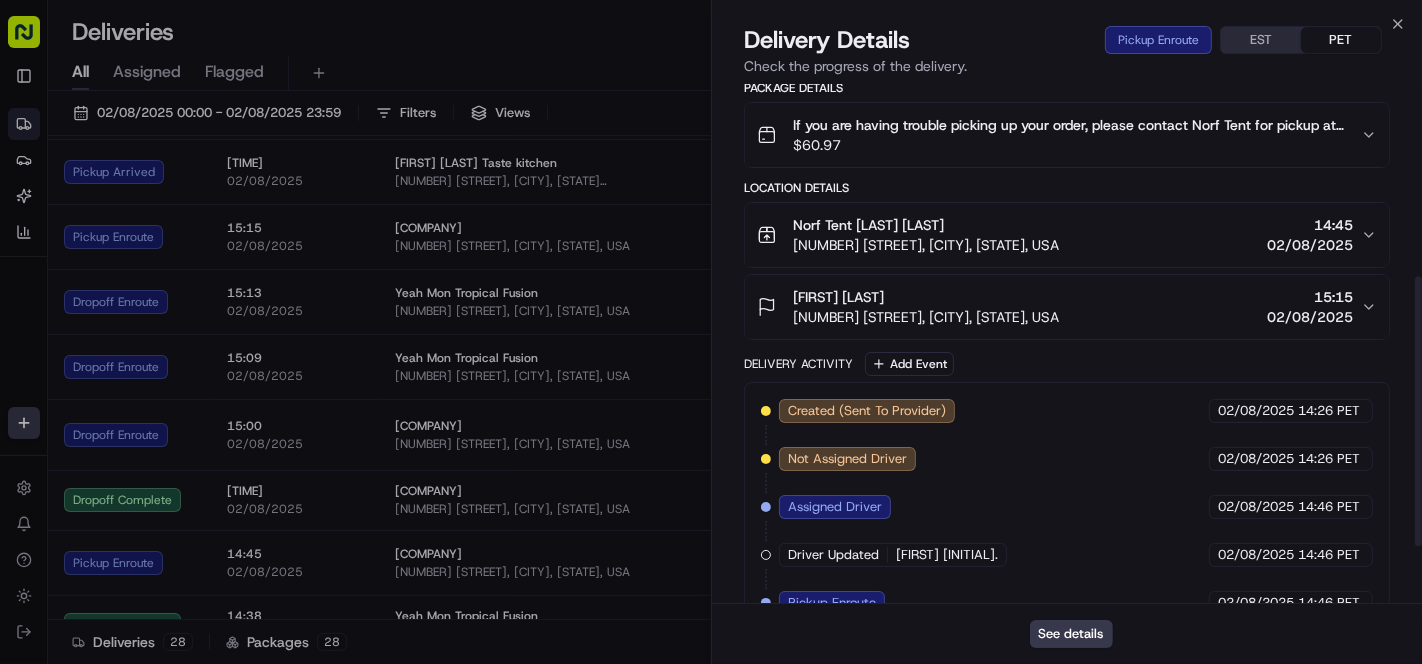 scroll, scrollTop: 369, scrollLeft: 0, axis: vertical 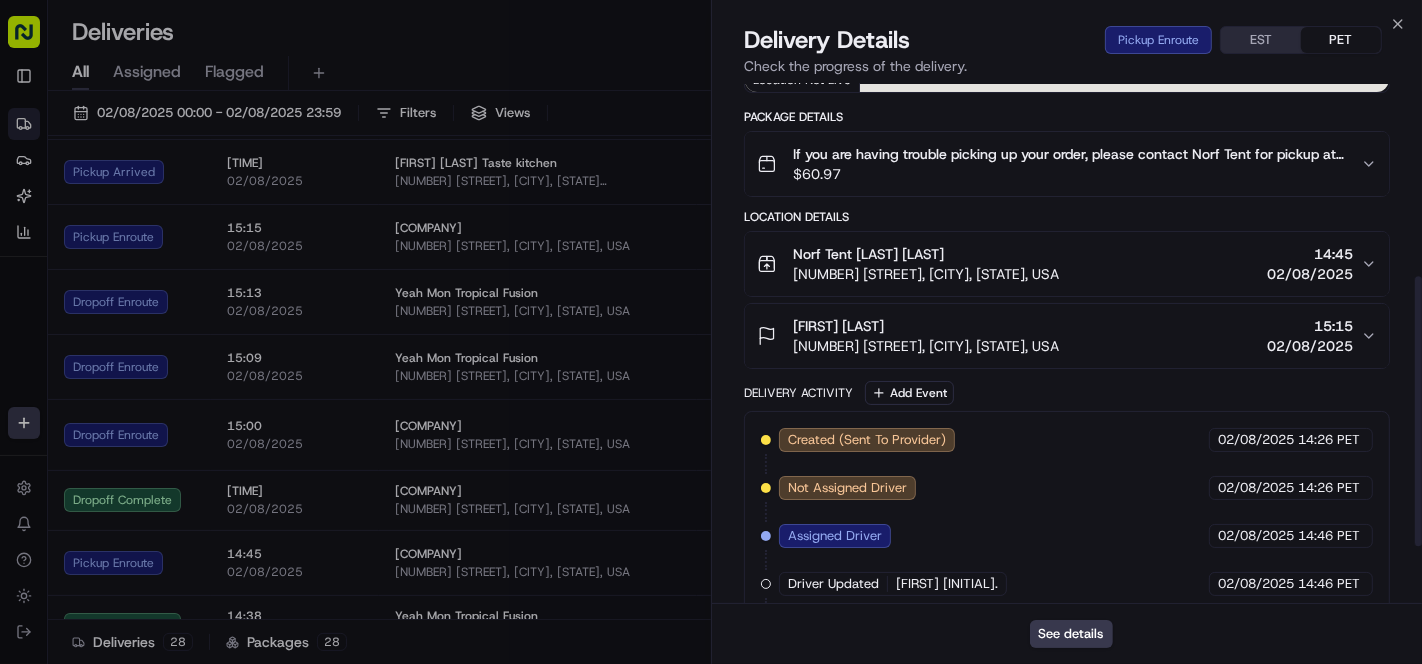 click on "02/08/2025" at bounding box center [1310, 346] 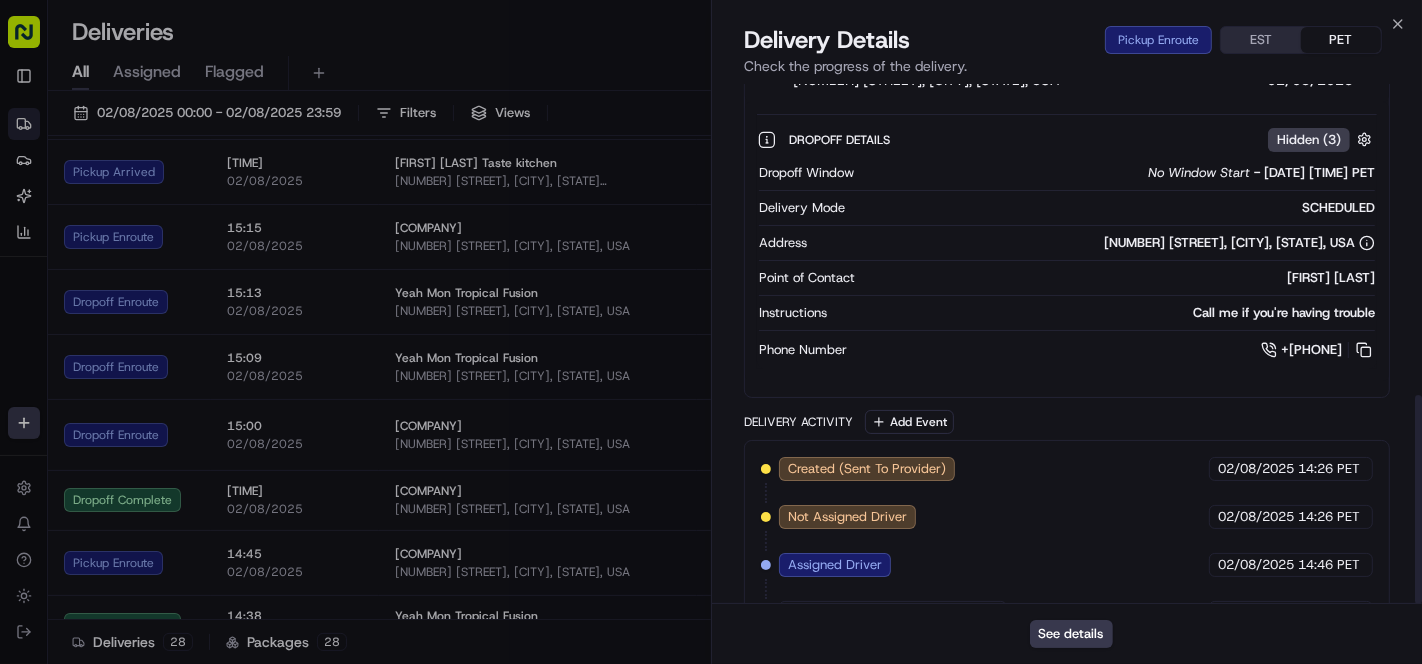 scroll, scrollTop: 774, scrollLeft: 0, axis: vertical 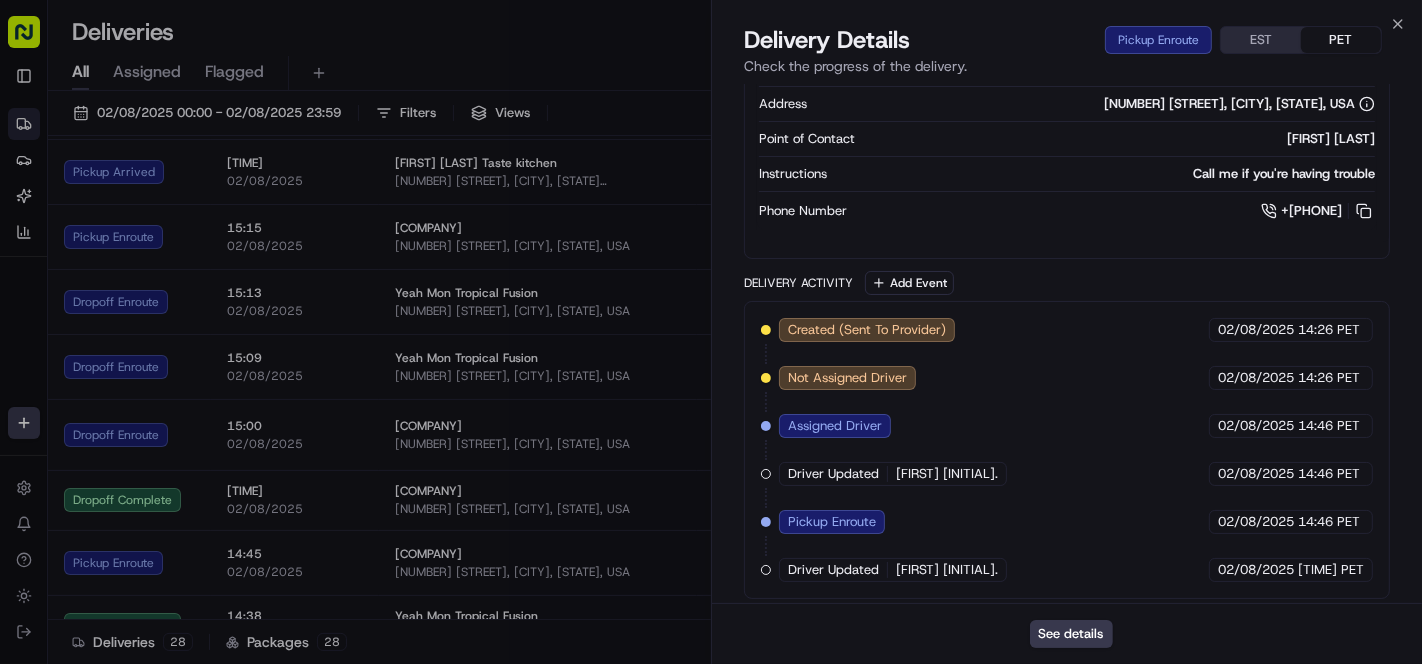 drag, startPoint x: 1364, startPoint y: 201, endPoint x: 1269, endPoint y: 207, distance: 95.189285 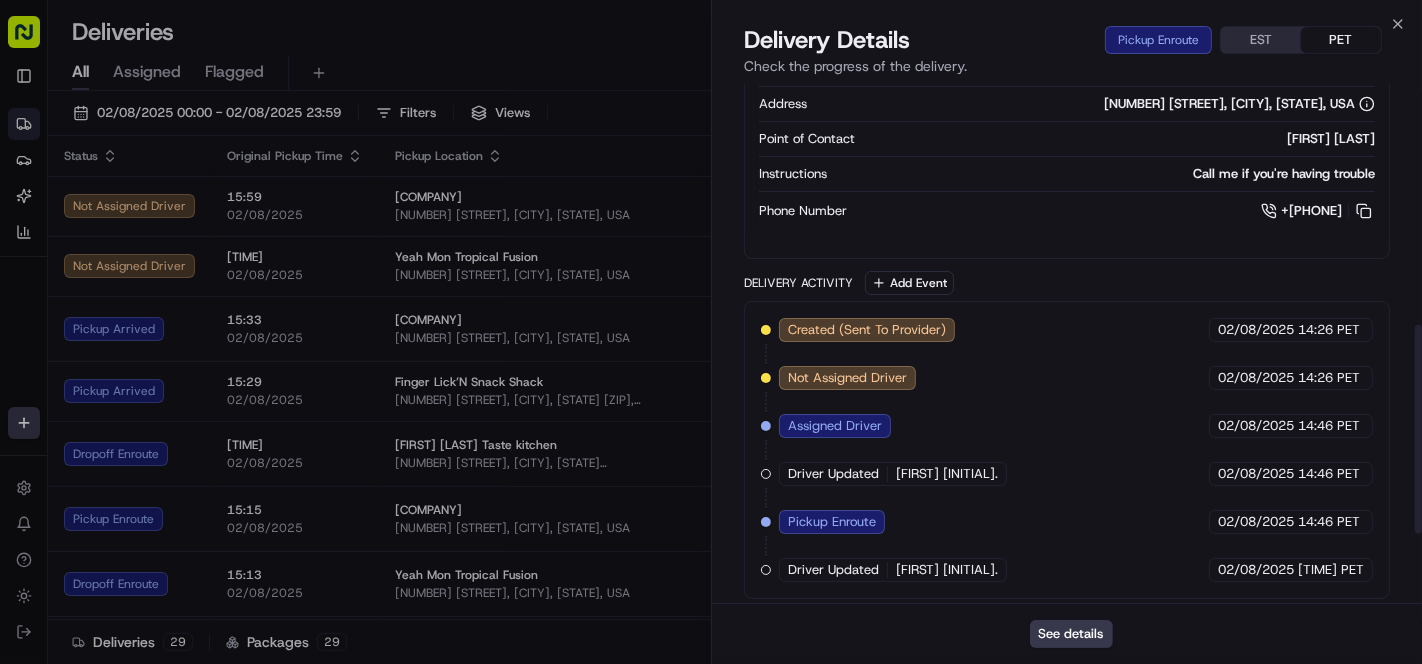 scroll, scrollTop: 599, scrollLeft: 0, axis: vertical 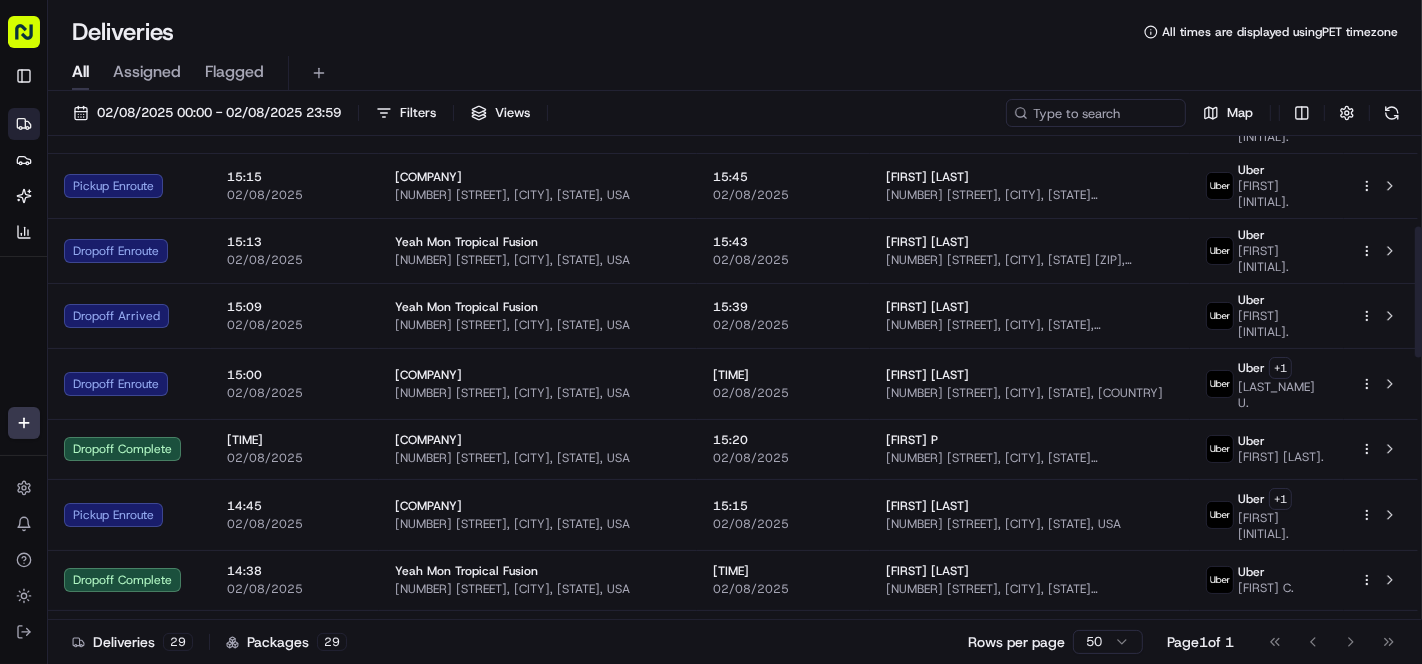 click on "[NUMBER] [STREET], [CITY], [STATE], USA" at bounding box center [1030, 524] 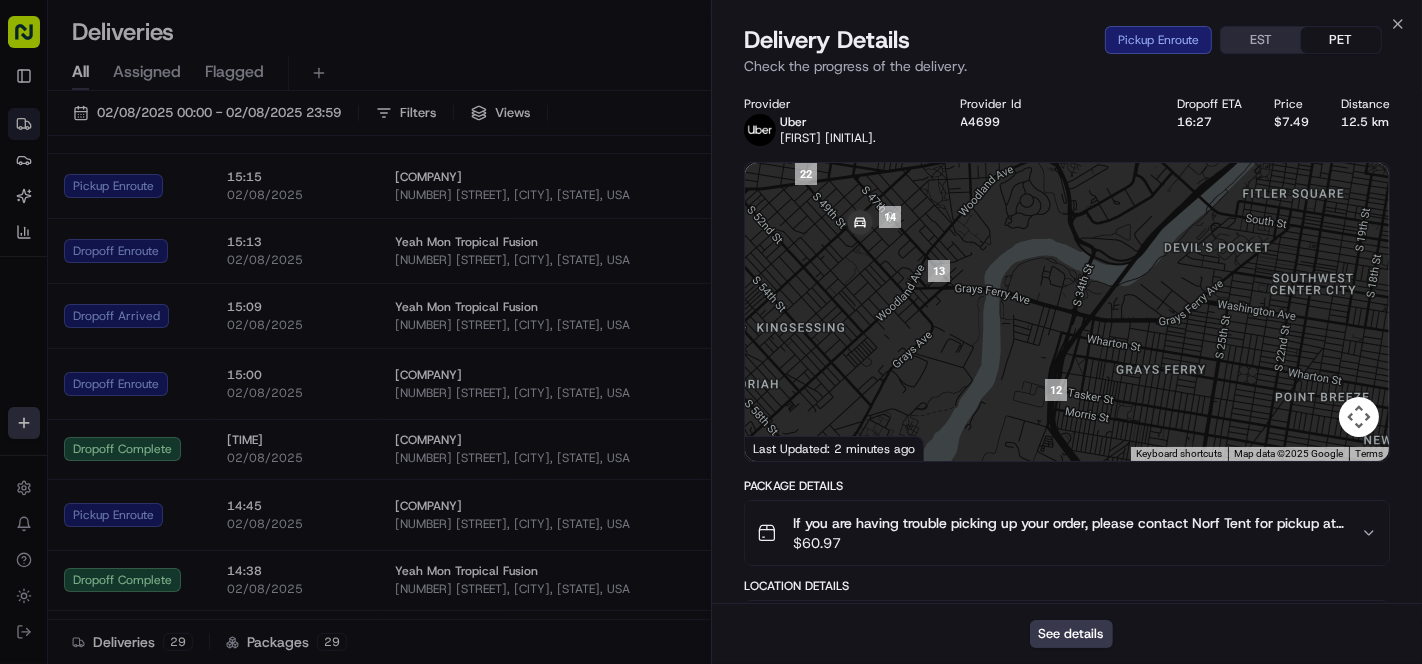 drag, startPoint x: 1268, startPoint y: 395, endPoint x: 1161, endPoint y: 230, distance: 196.65706 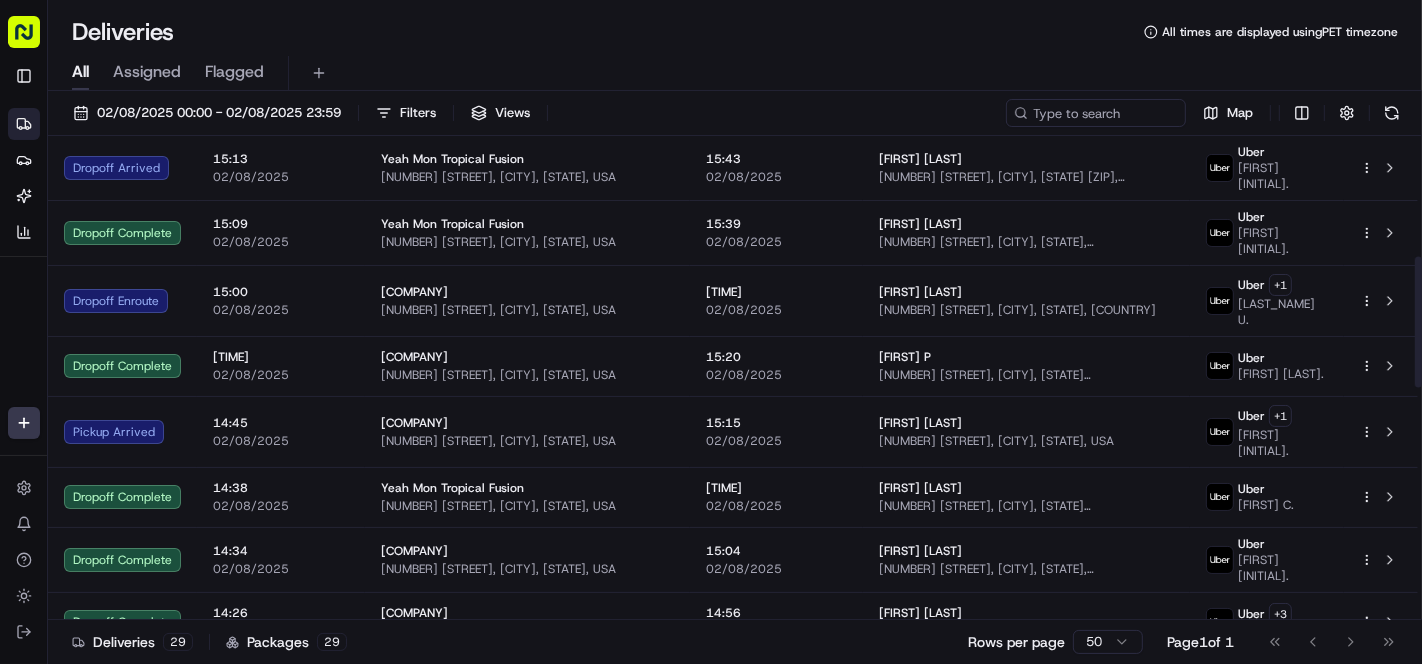 scroll, scrollTop: 444, scrollLeft: 0, axis: vertical 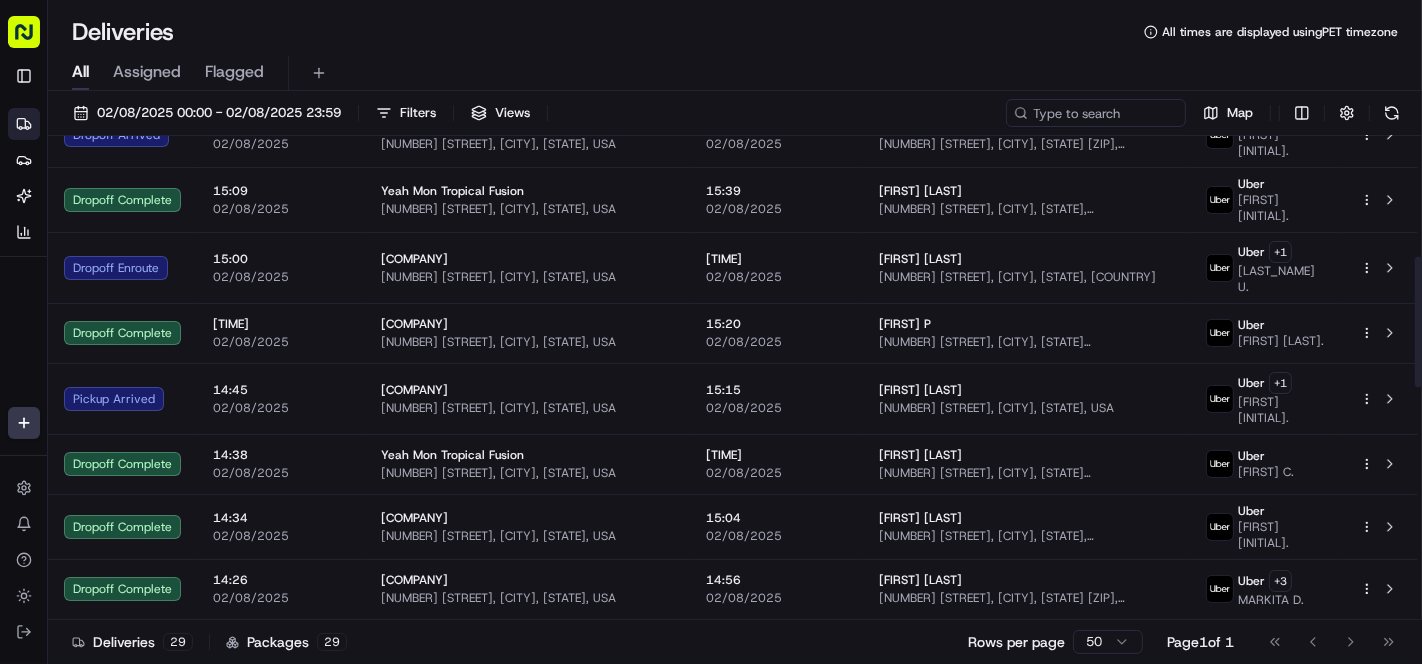 click on "[COMPANY] [NUMBER] [STREET], [CITY], [STATE] [ZIP], [COUNTRY]" at bounding box center (527, 589) 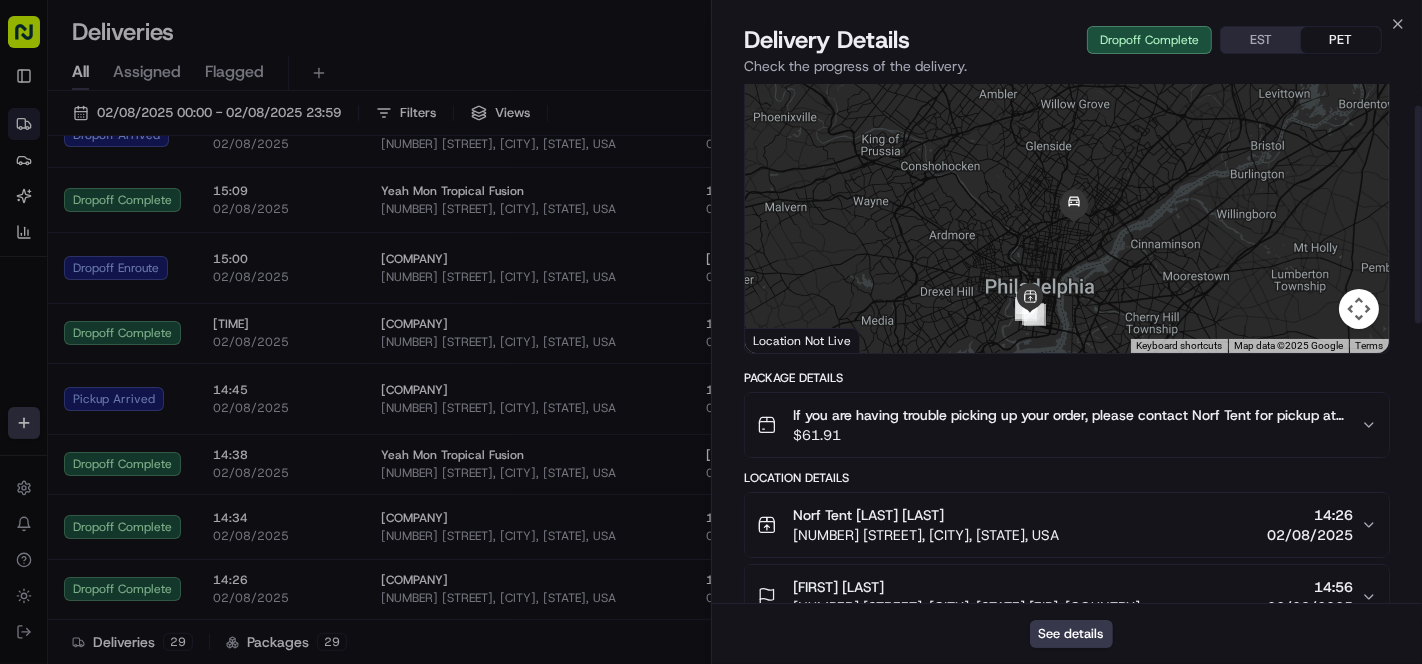 scroll, scrollTop: 51, scrollLeft: 0, axis: vertical 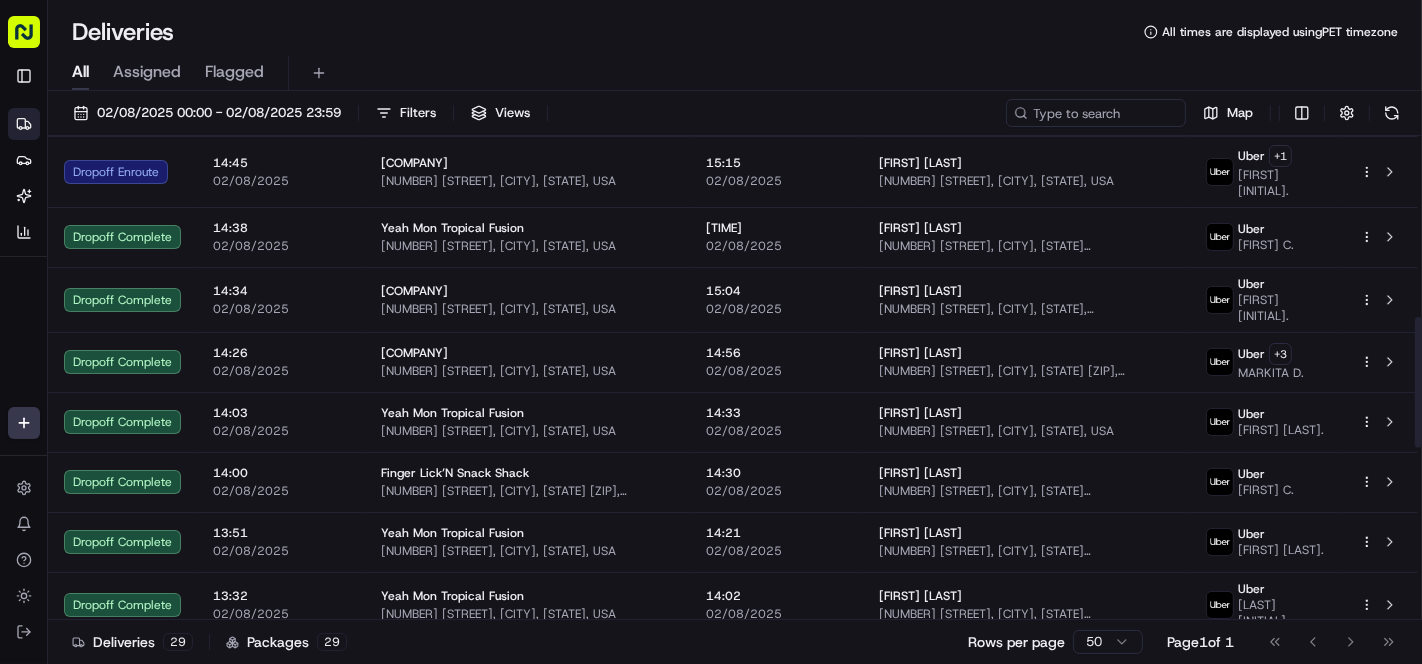 click on "All times are displayed using  PET   timezone" at bounding box center (735, 32) 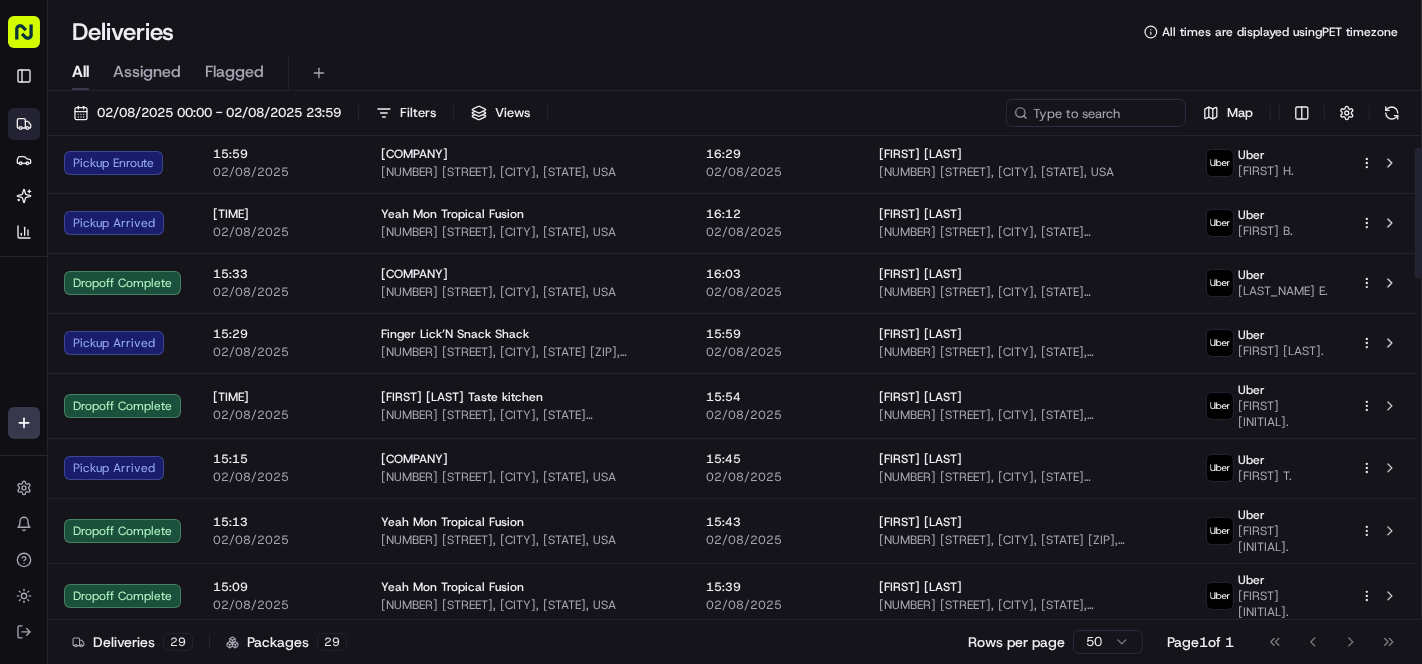 scroll, scrollTop: 0, scrollLeft: 0, axis: both 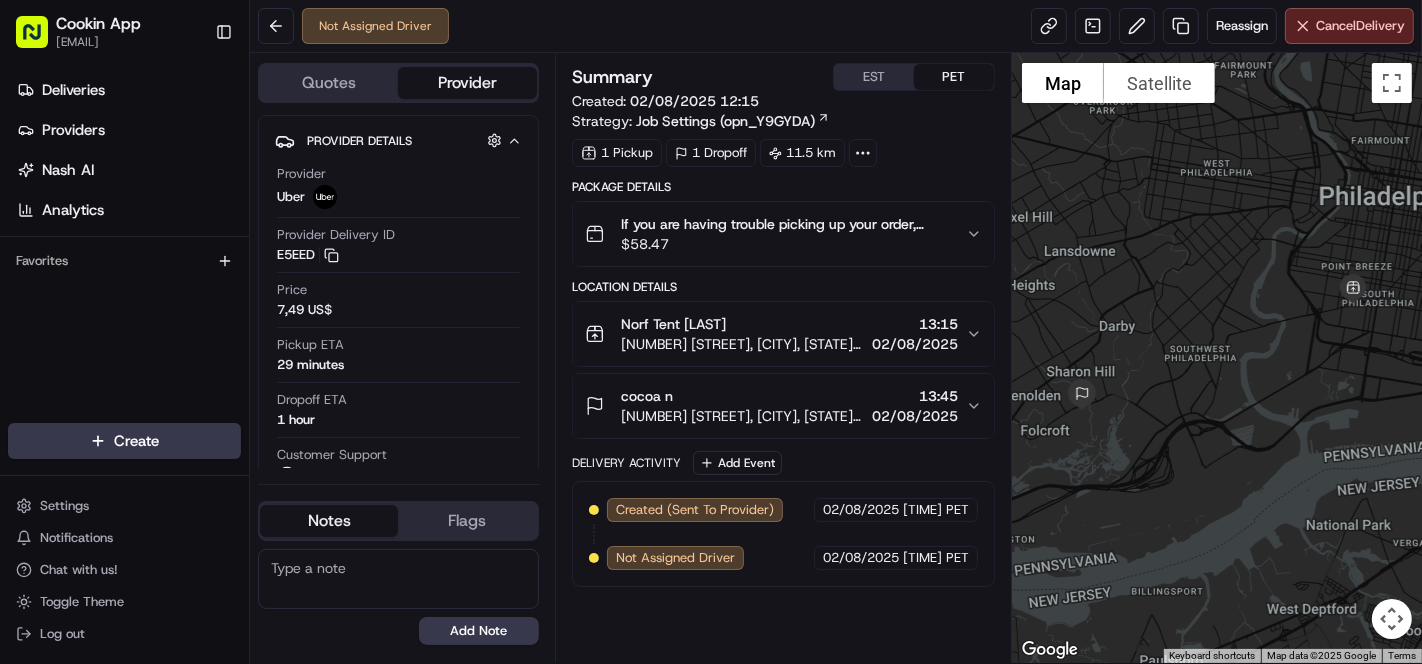 click on "Not Assigned Driver Reassign Cancel  Delivery" at bounding box center [836, 26] 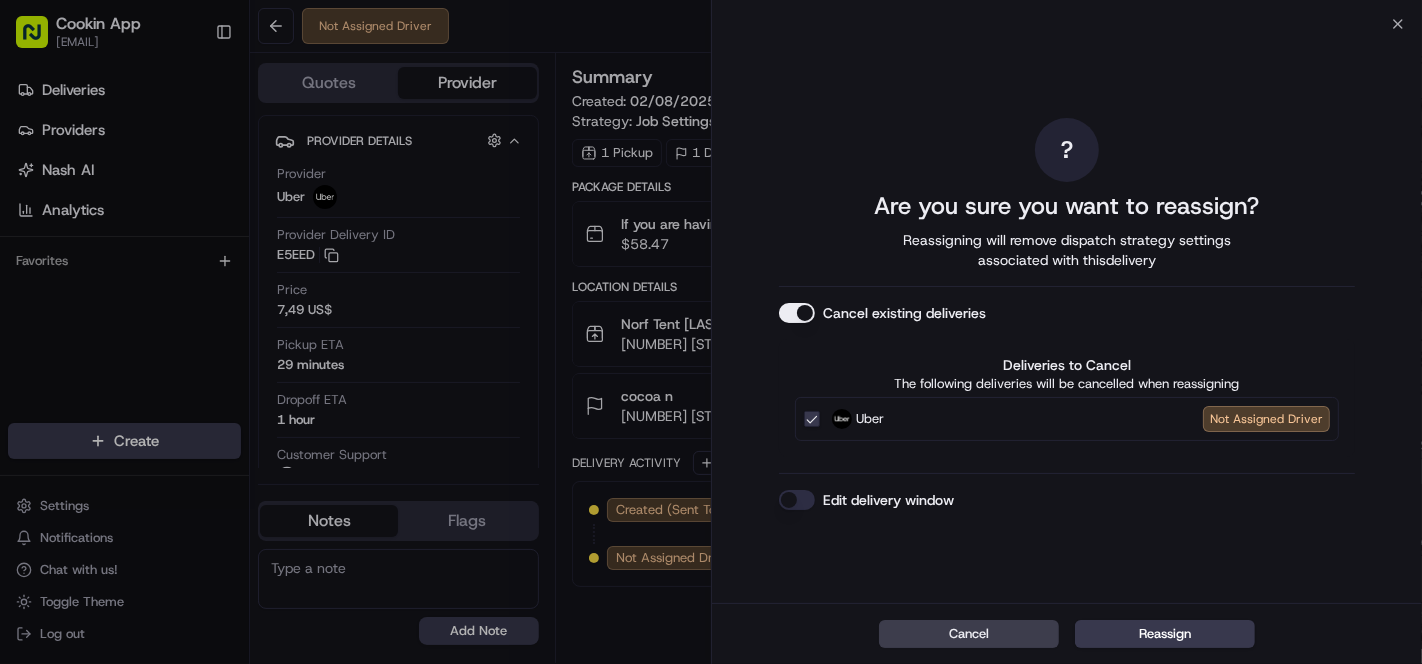 click on "Cancel existing deliveries" at bounding box center (797, 313) 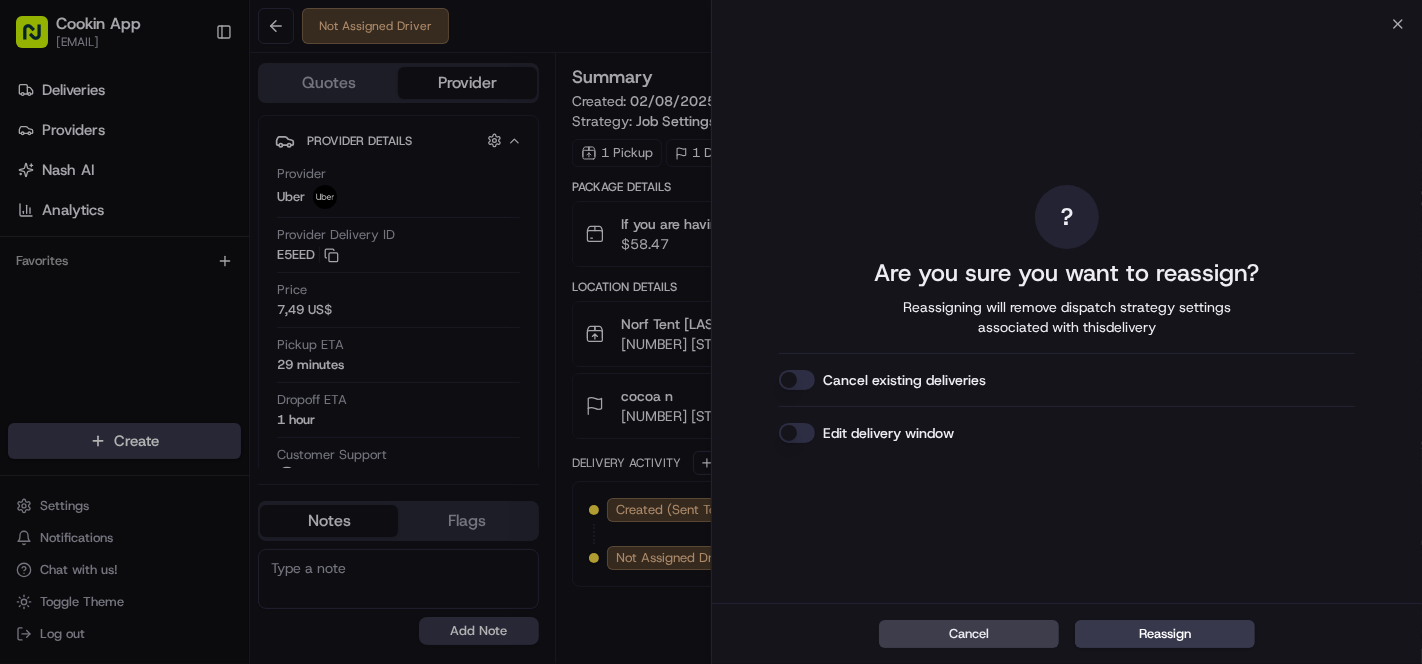 click on "Reassign" at bounding box center (1165, 634) 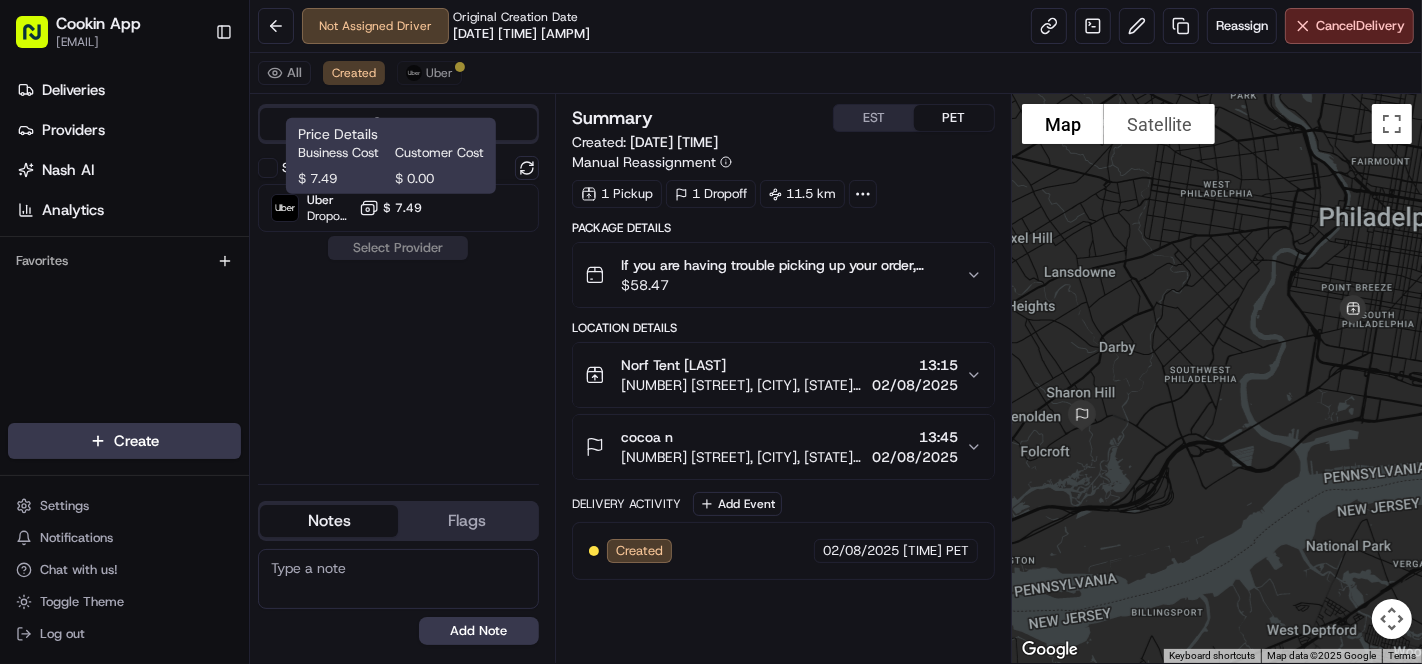 click on "$   7.49" at bounding box center (402, 208) 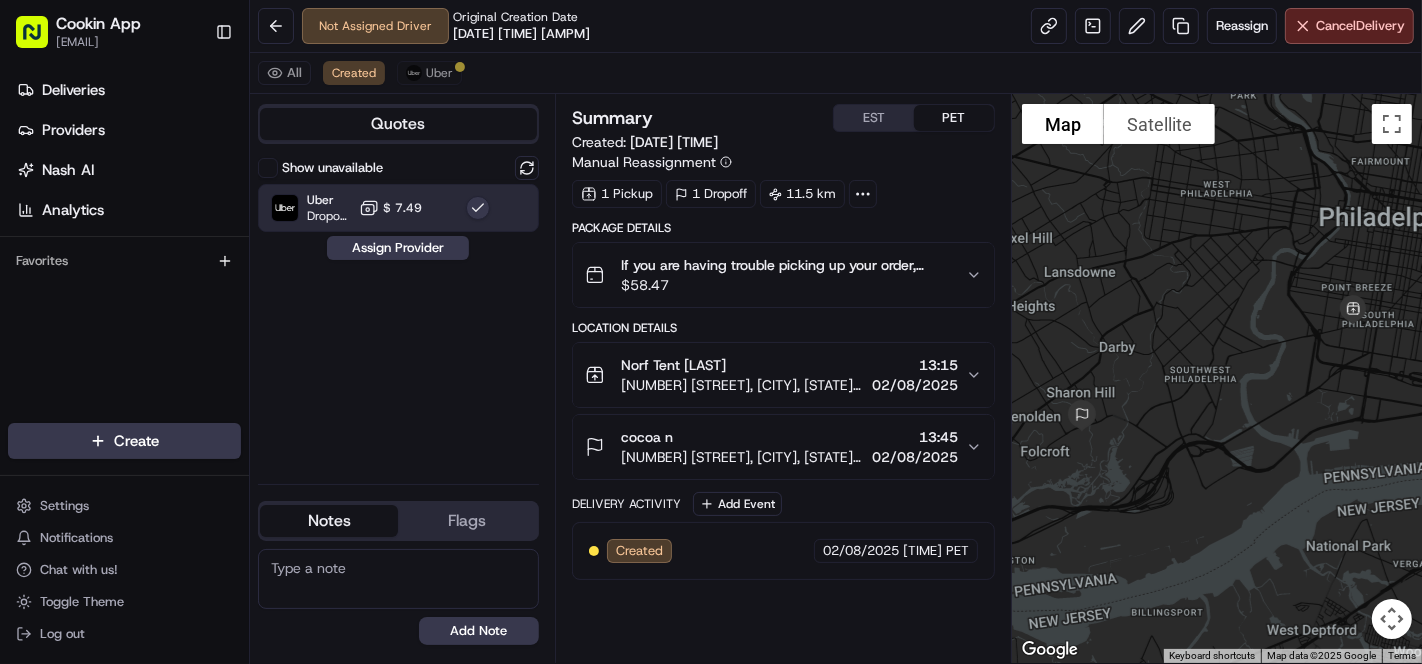 click on "Assign Provider" at bounding box center [398, 248] 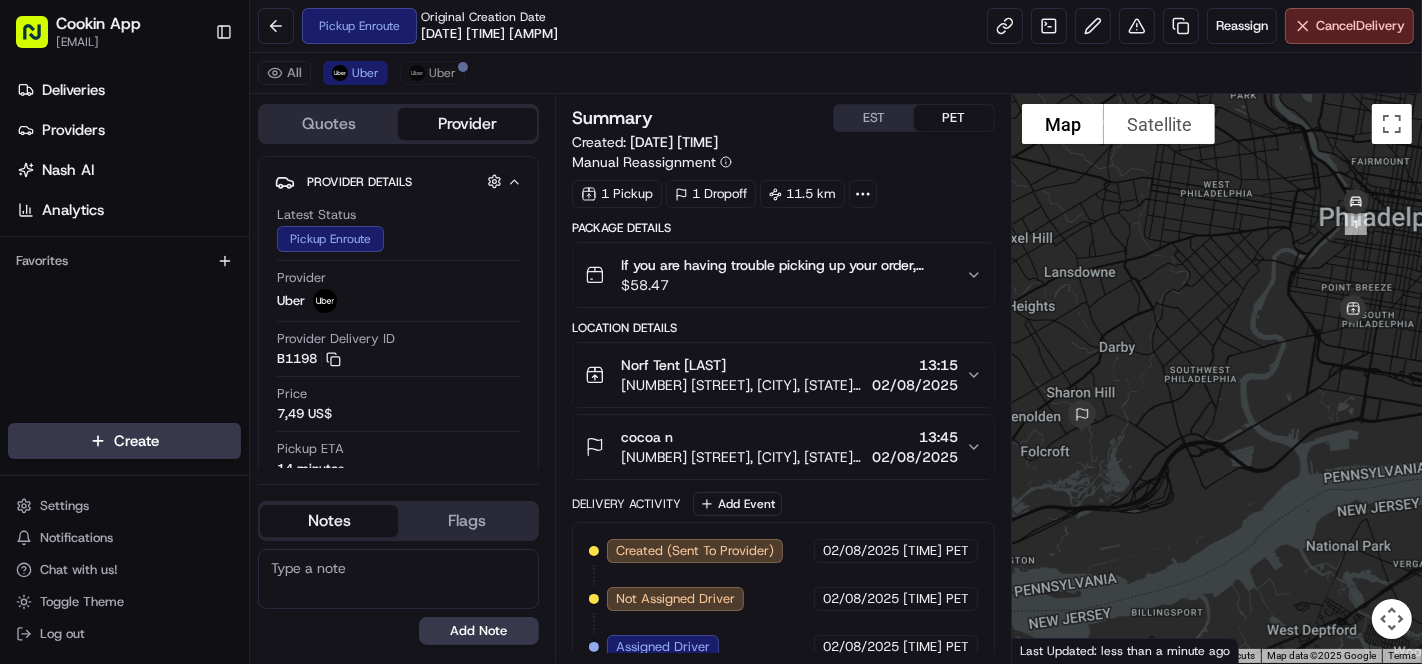 click on "Cancel  Delivery" at bounding box center (1360, 26) 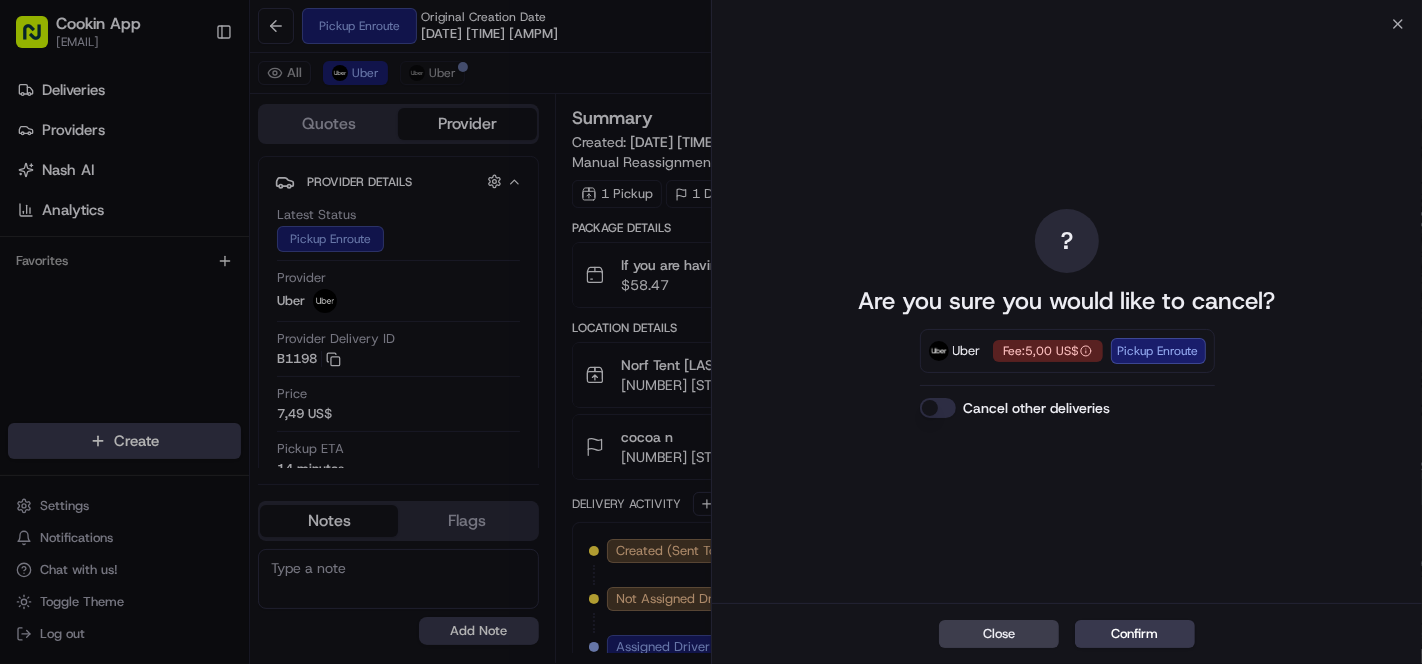 click on "Confirm" at bounding box center (1135, 634) 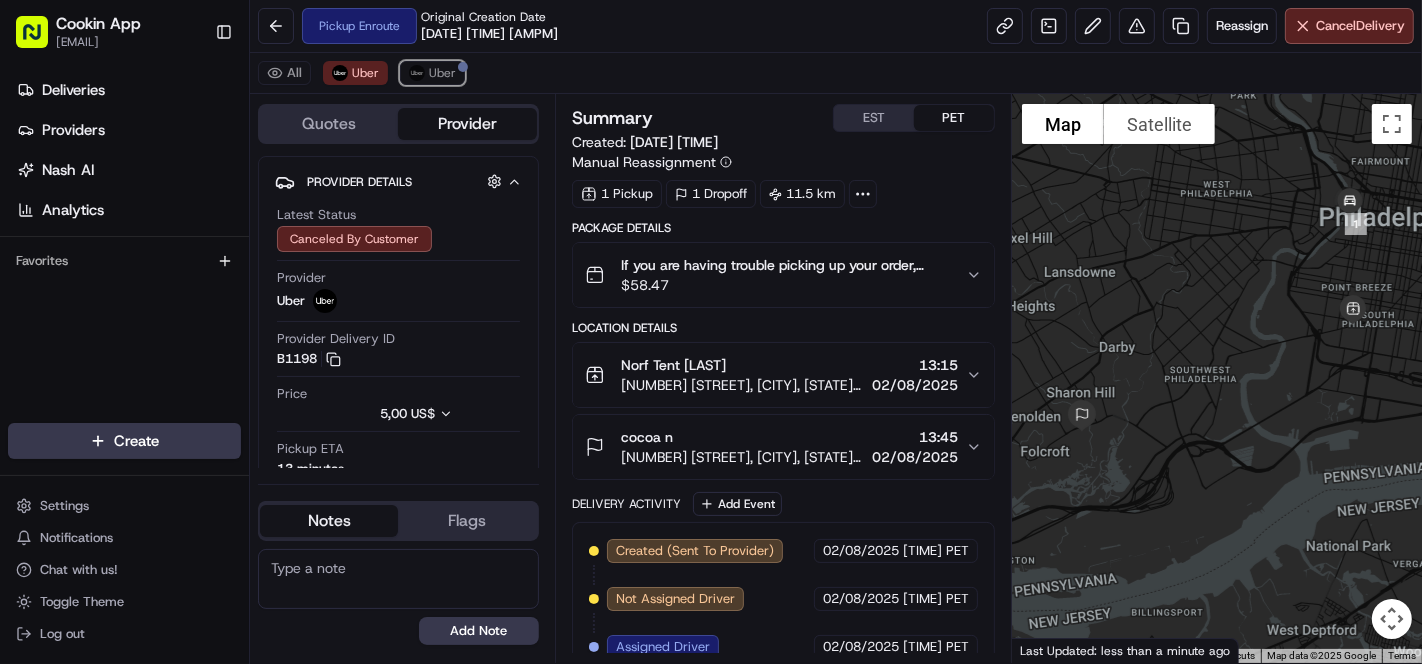 click on "Uber" at bounding box center (432, 73) 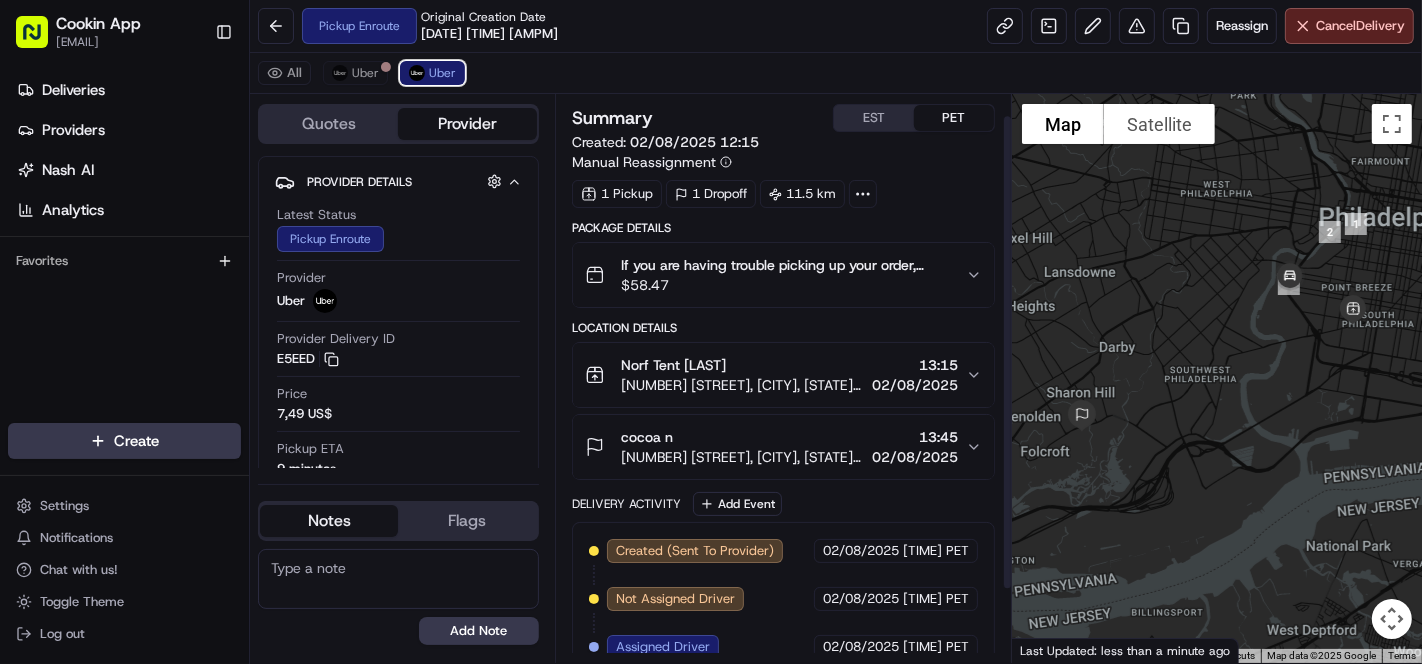 scroll, scrollTop: 112, scrollLeft: 0, axis: vertical 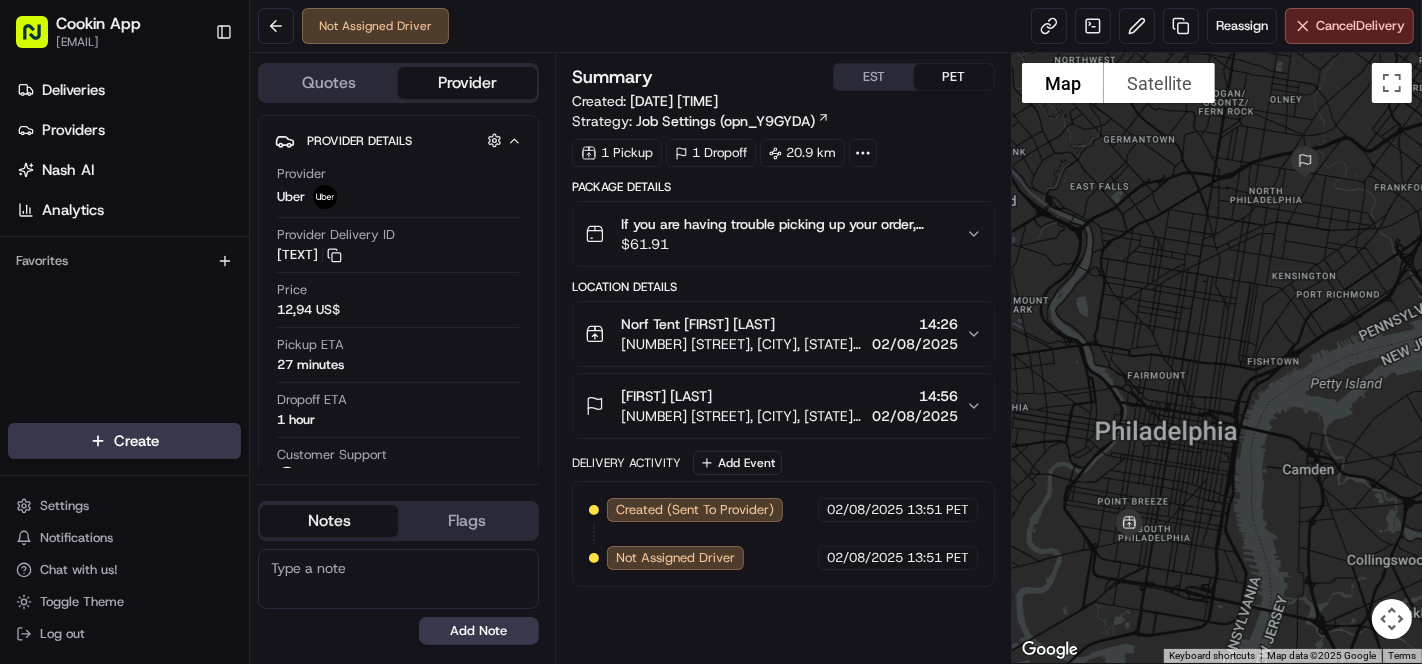 click on "$ 61.91" at bounding box center (785, 244) 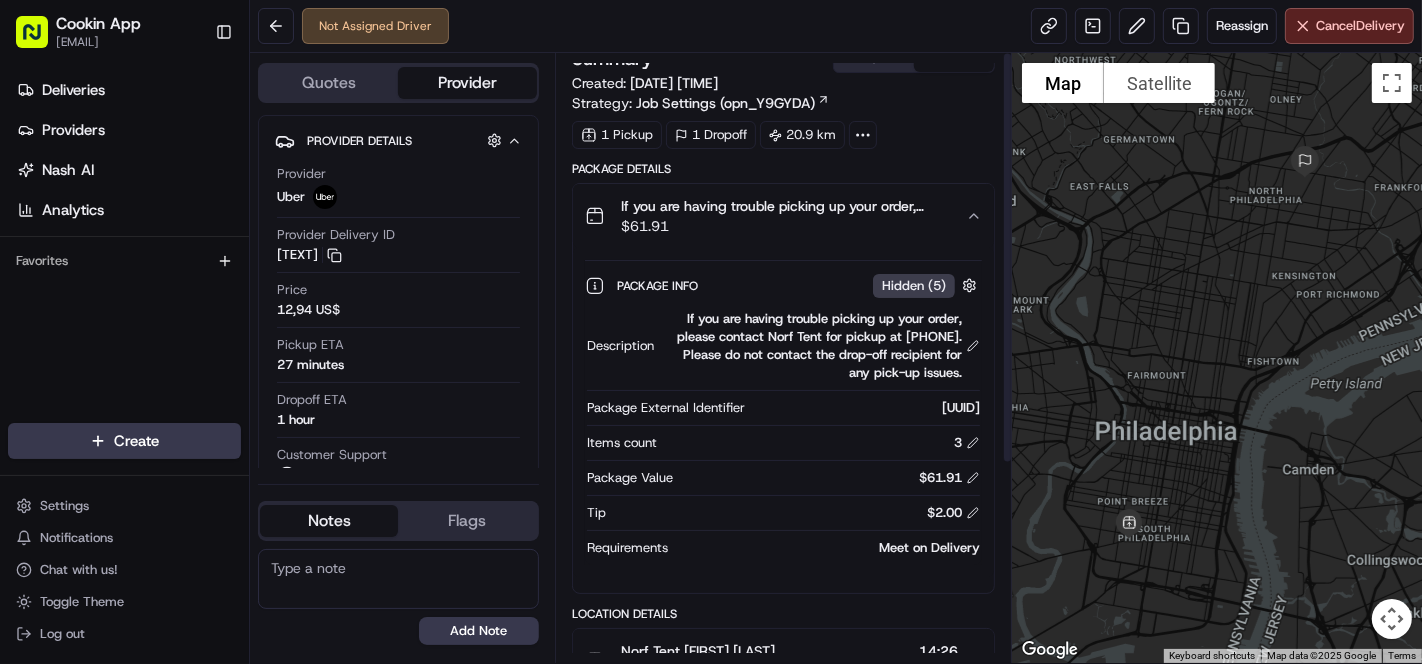 scroll, scrollTop: 0, scrollLeft: 0, axis: both 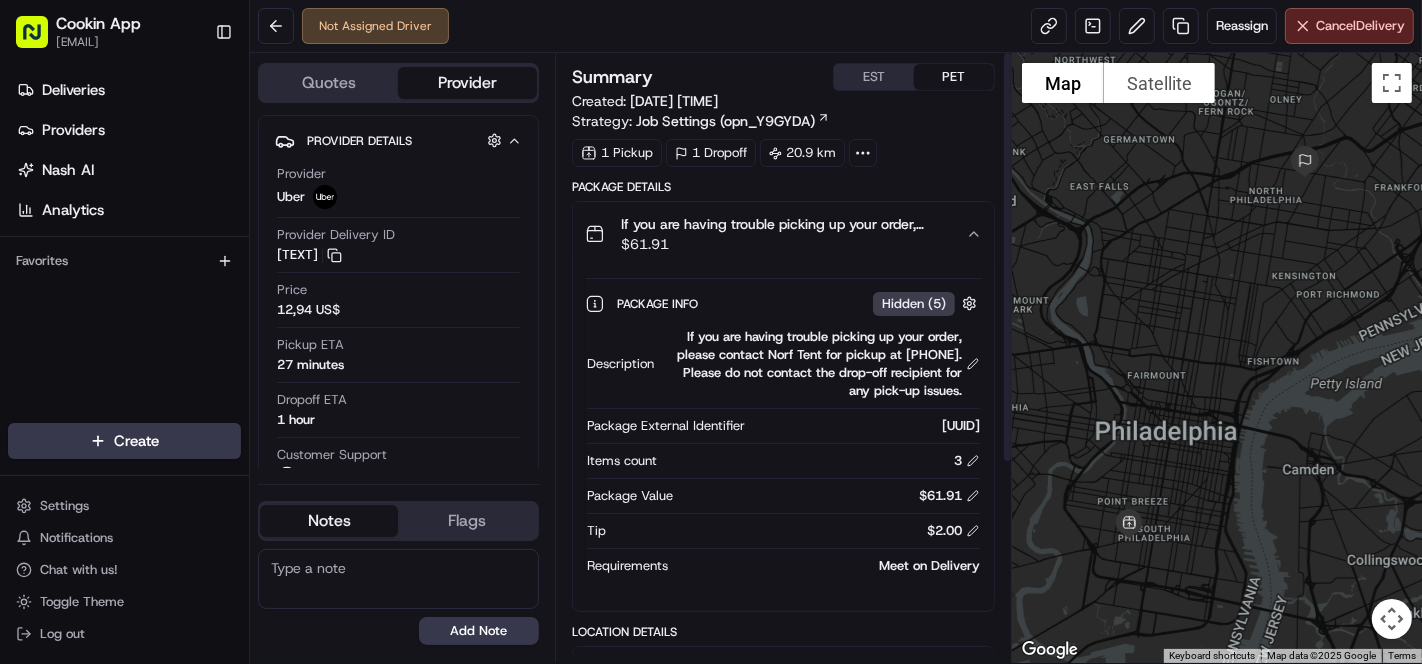 click on "Not Assigned Driver Reassign Cancel  Delivery" at bounding box center [836, 26] 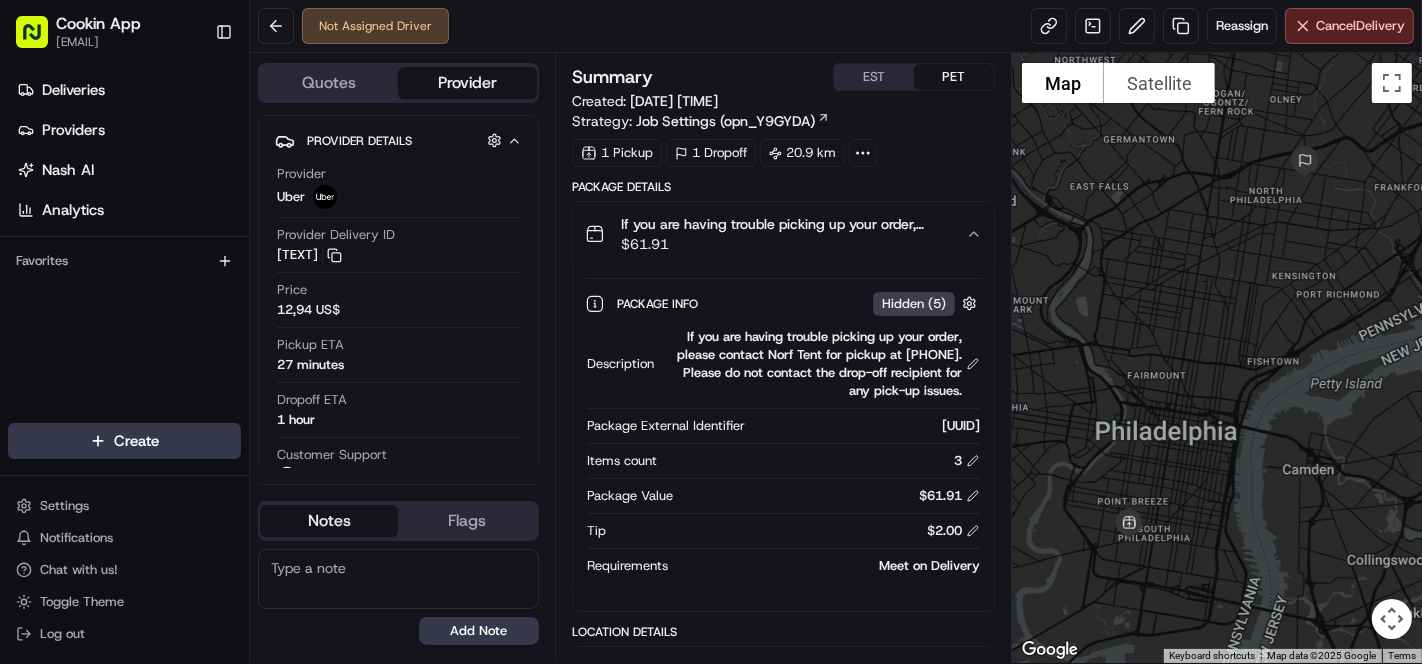 click on "If you are having trouble picking up your order, please contact Norf Tent for pickup at [PHONE]. Please do not contact the drop-off recipient for any pick-up issues." at bounding box center [785, 224] 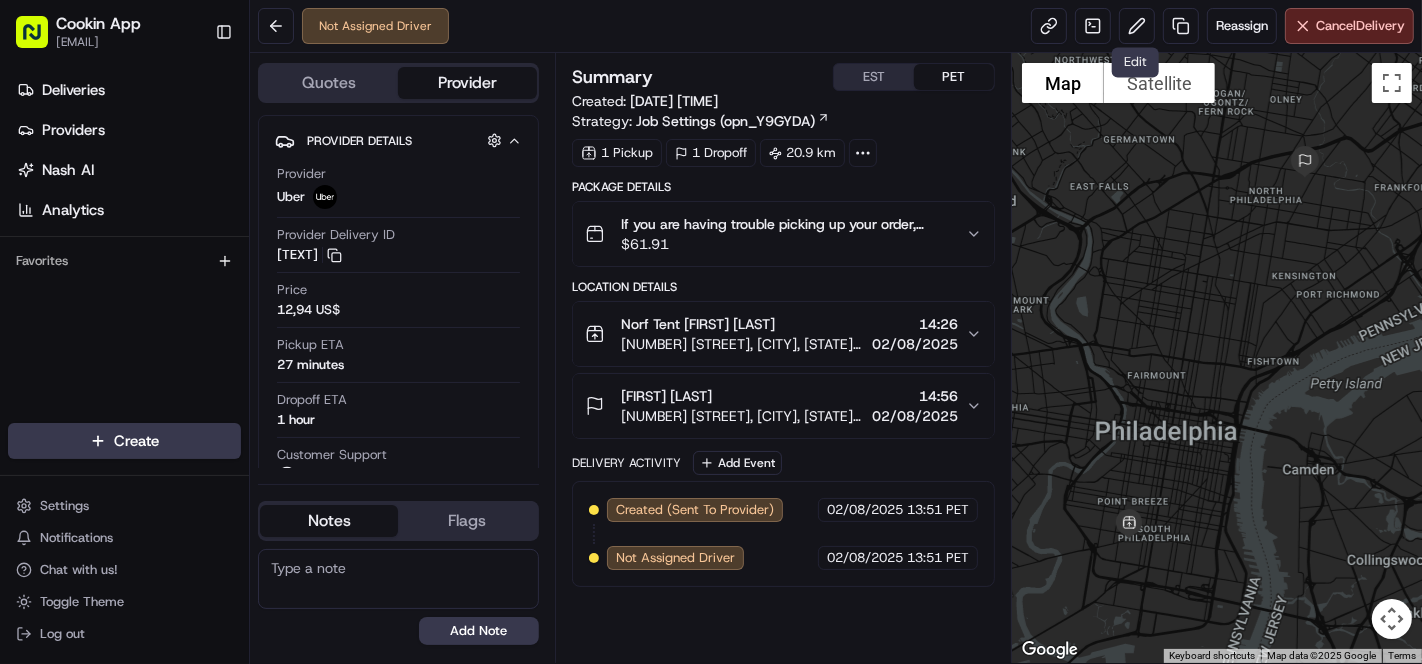 click at bounding box center [1137, 26] 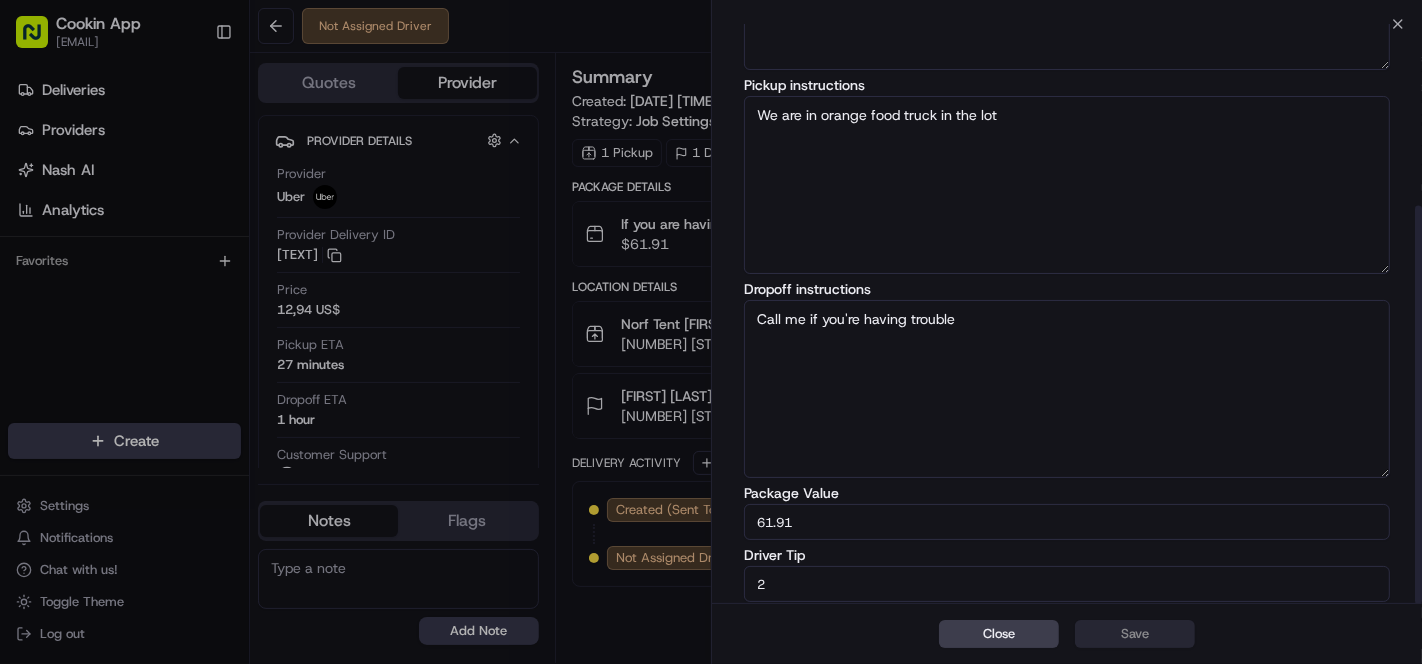 scroll, scrollTop: 264, scrollLeft: 0, axis: vertical 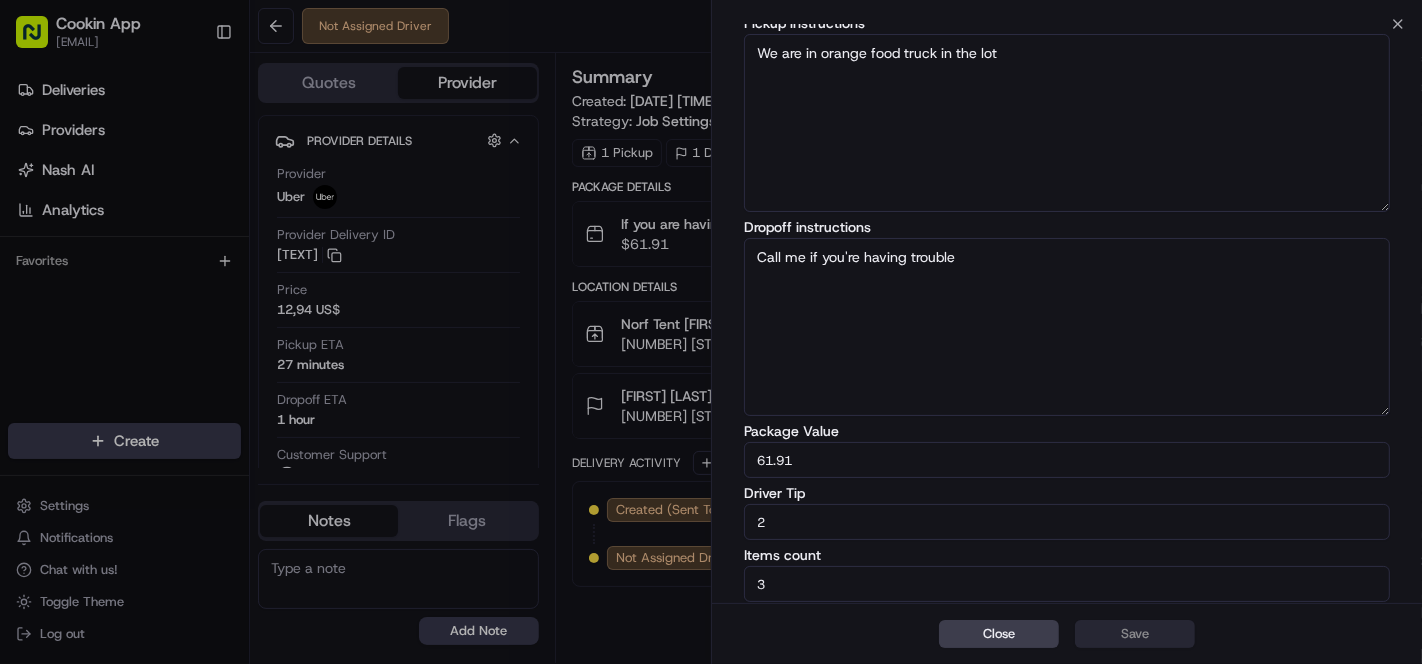 drag, startPoint x: 785, startPoint y: 506, endPoint x: 640, endPoint y: 535, distance: 147.87157 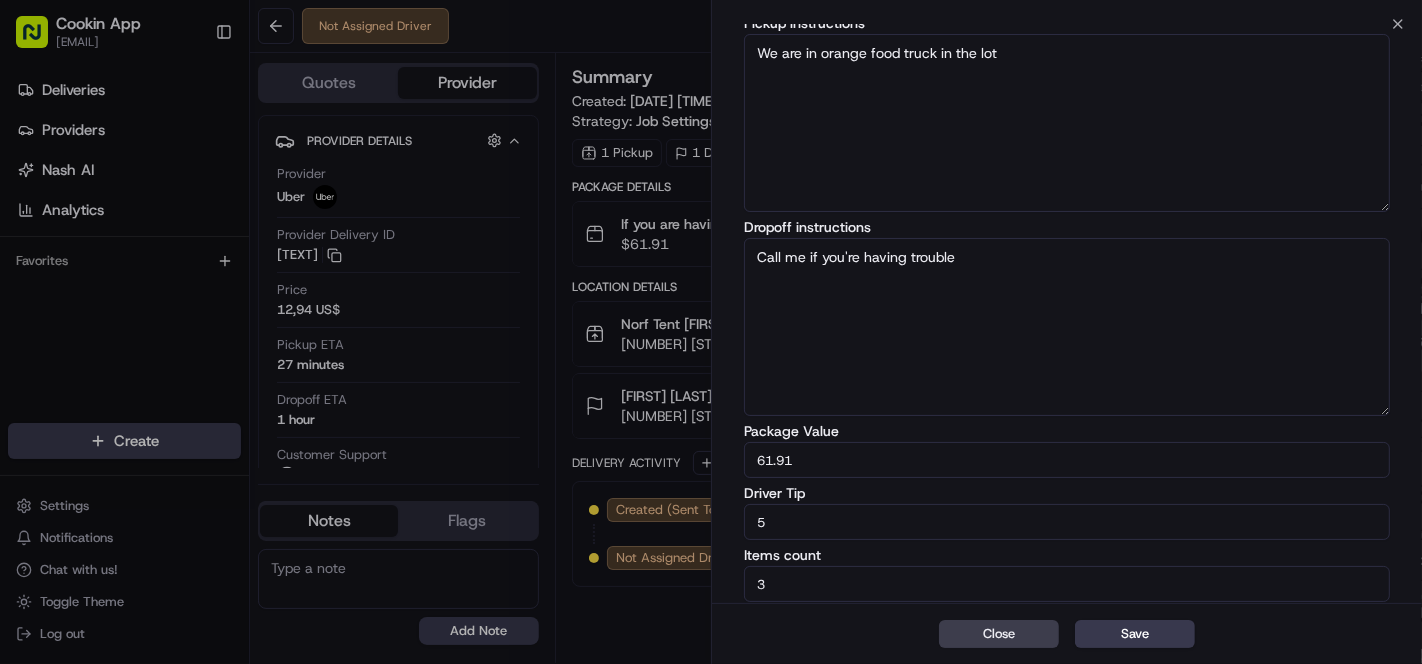 type on "5" 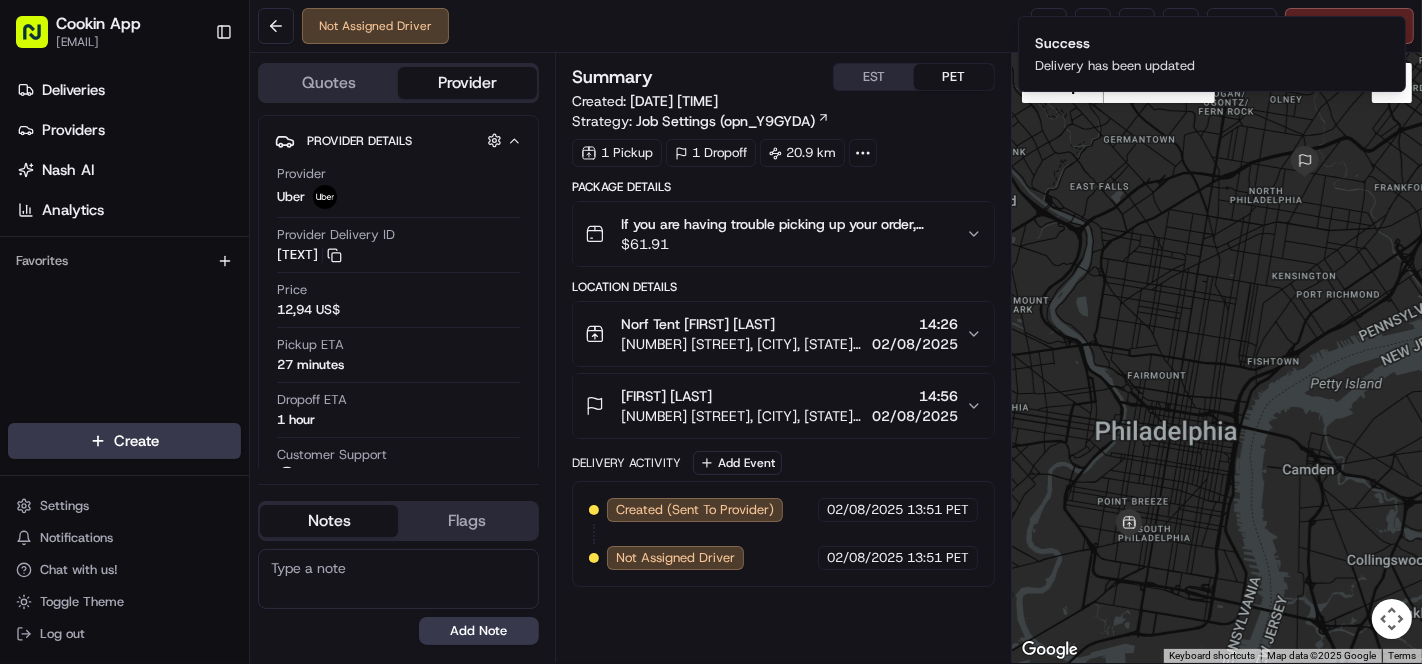 click on "Not Assigned Driver Reassign Cancel  Delivery" at bounding box center [836, 26] 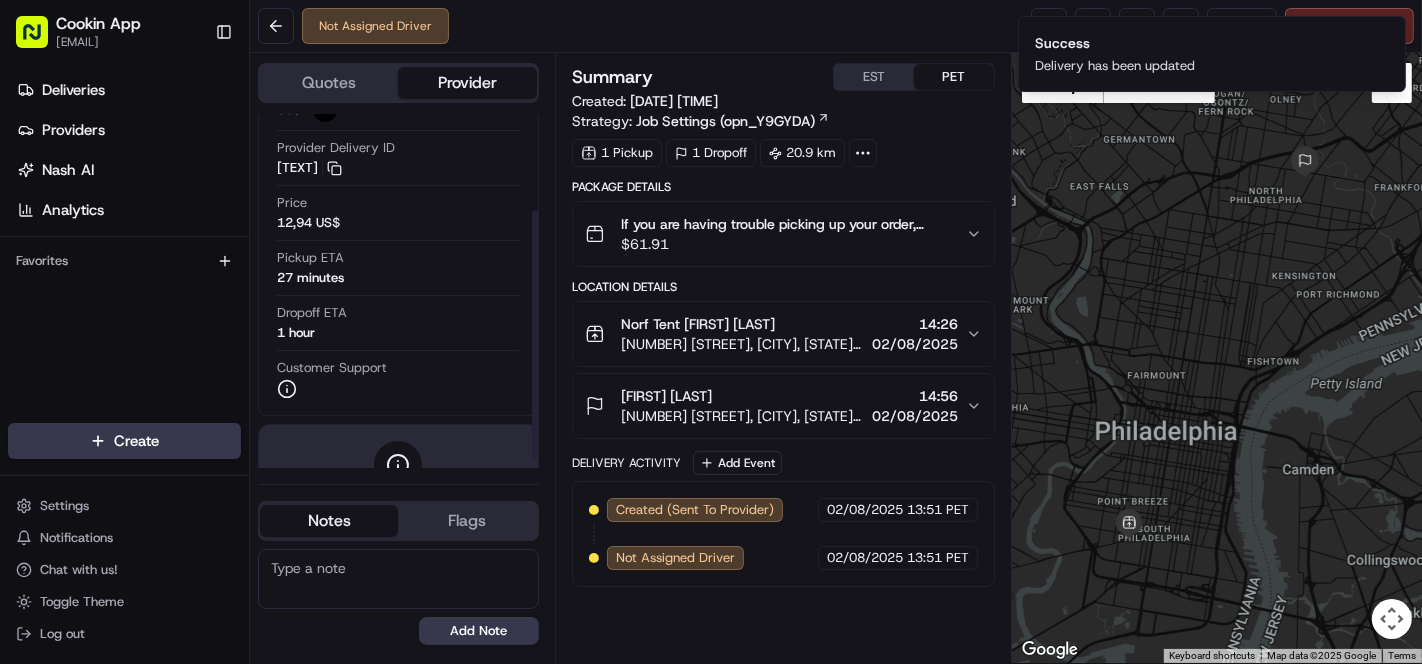 scroll, scrollTop: 0, scrollLeft: 0, axis: both 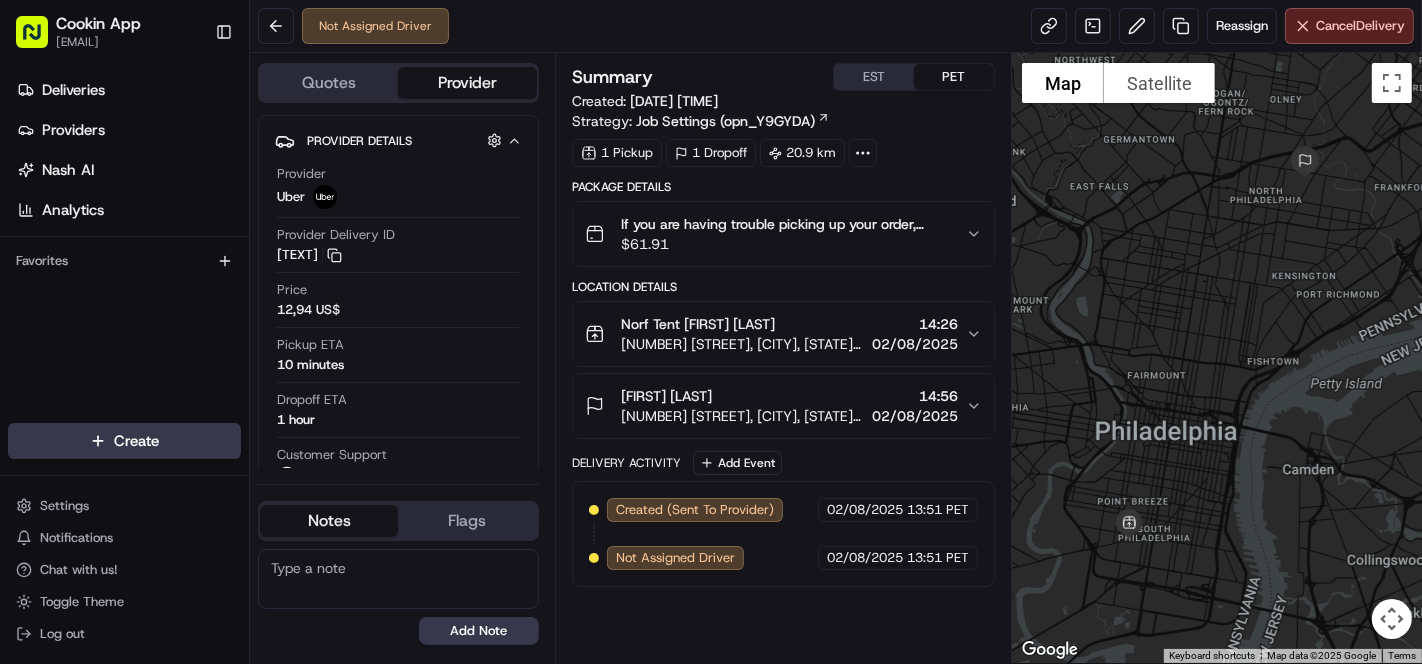 click on "Reassign" at bounding box center (1242, 26) 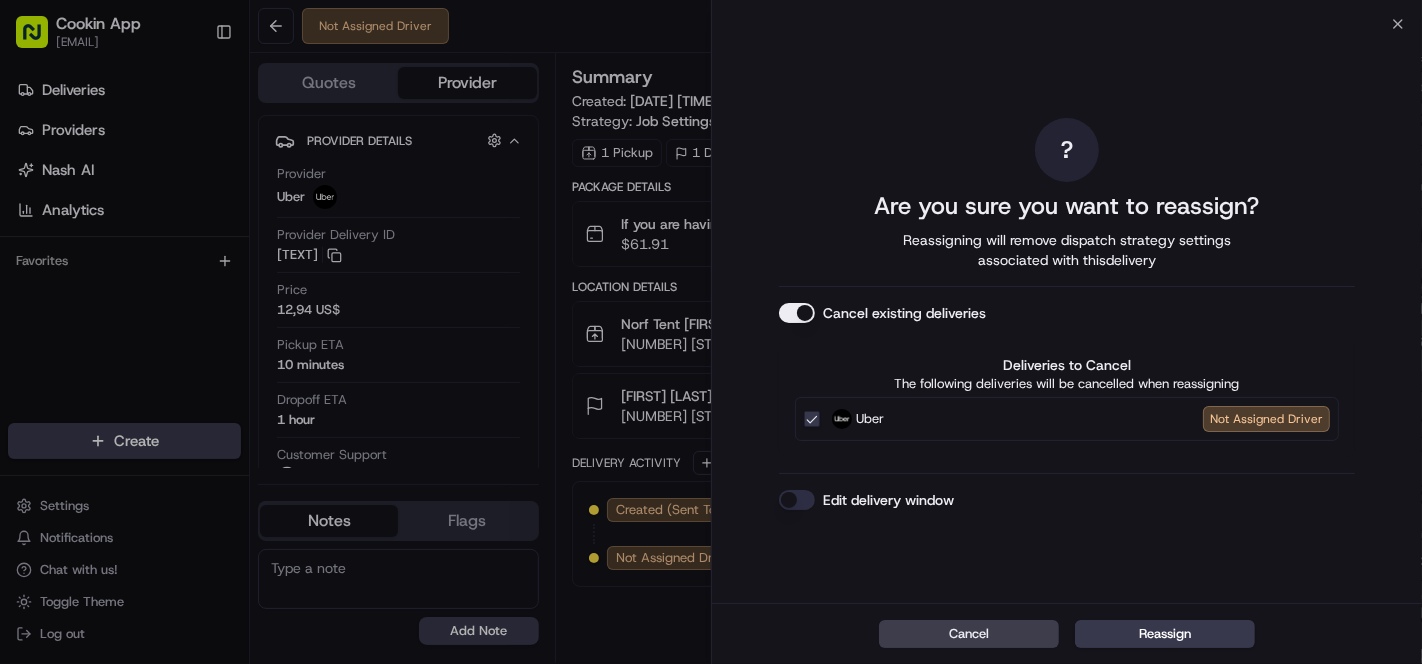 click on "Cancel existing deliveries" at bounding box center [797, 313] 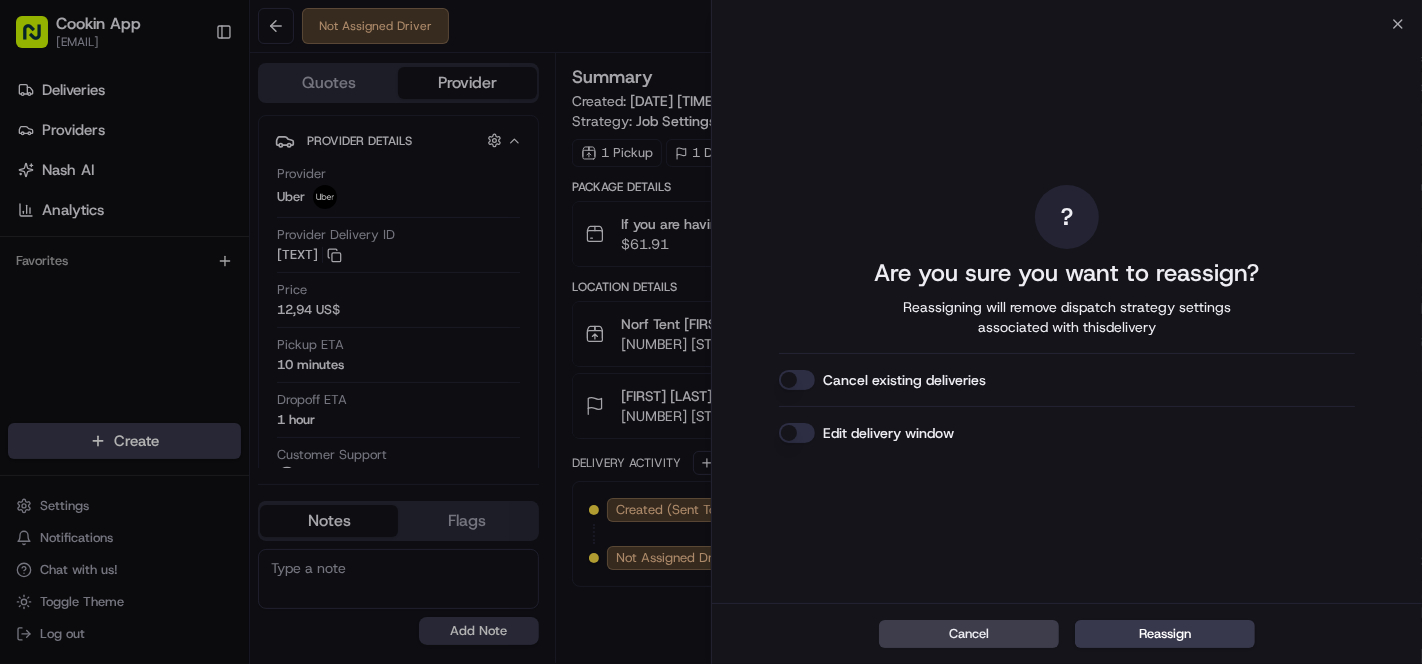 click on "Reassign" at bounding box center [1165, 634] 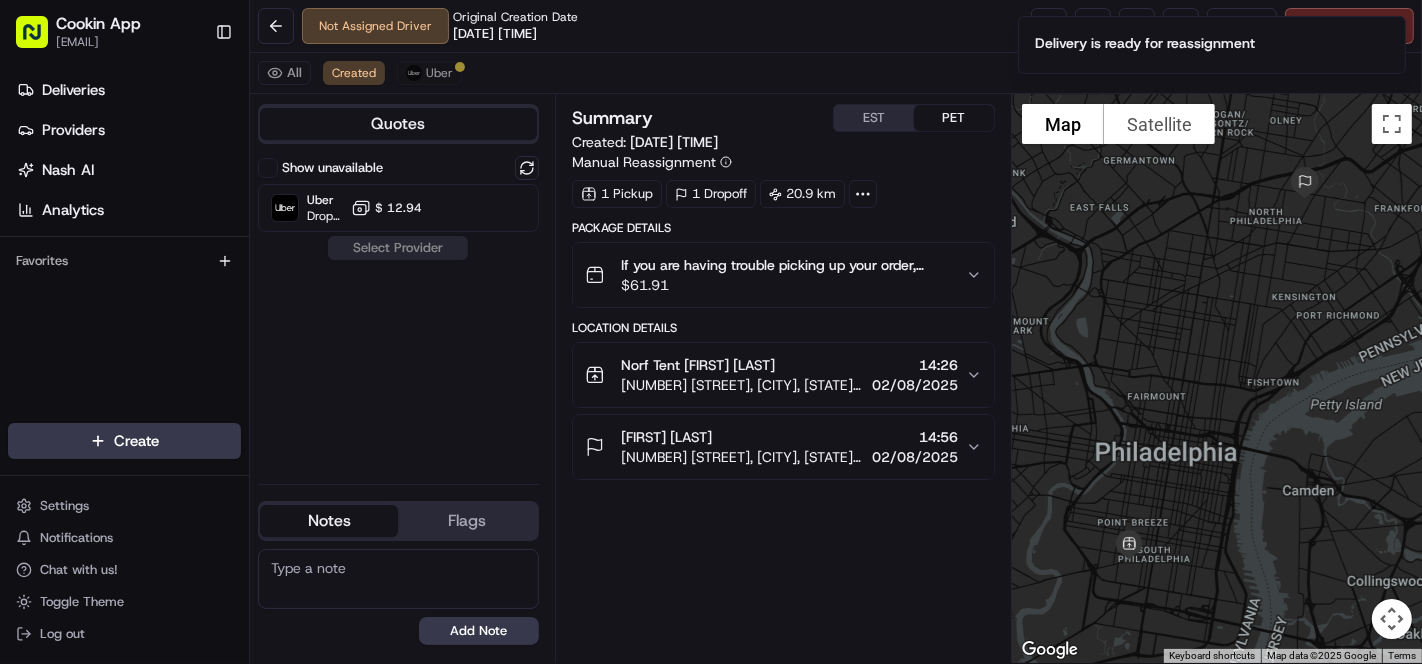click on "$   12.94" at bounding box center (398, 208) 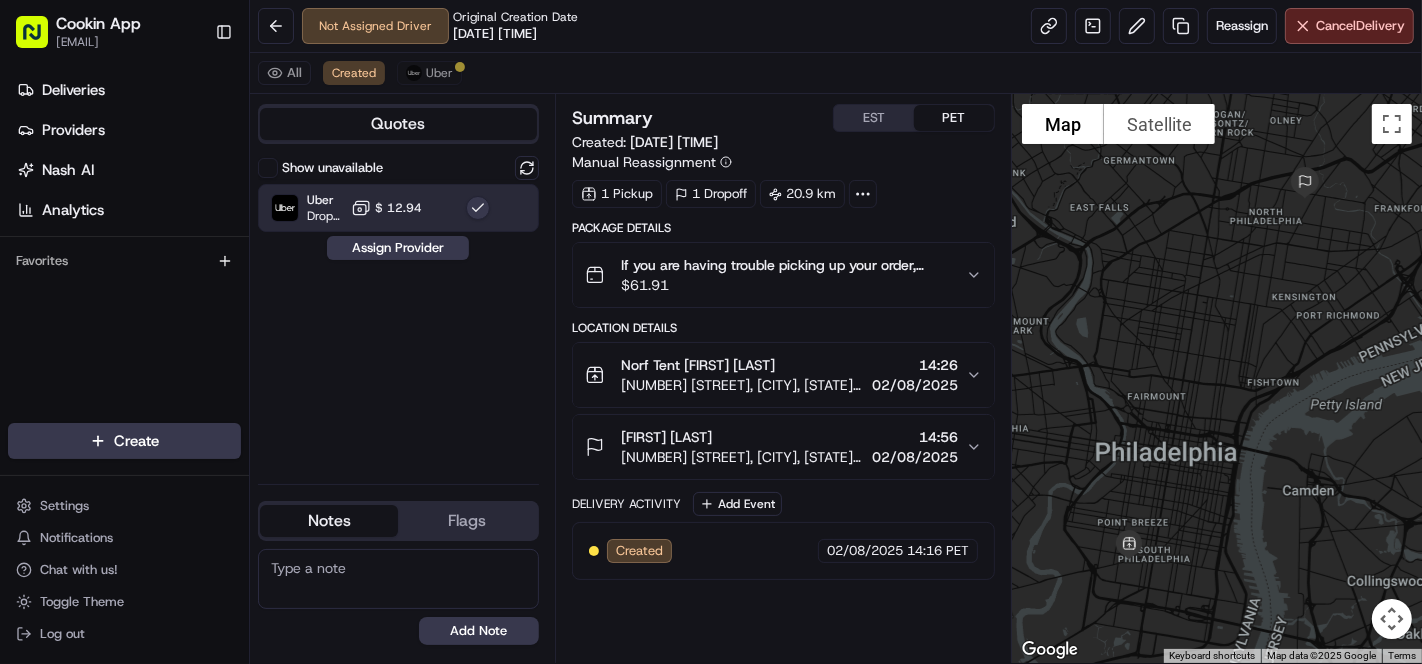 click on "Assign Provider" at bounding box center [398, 248] 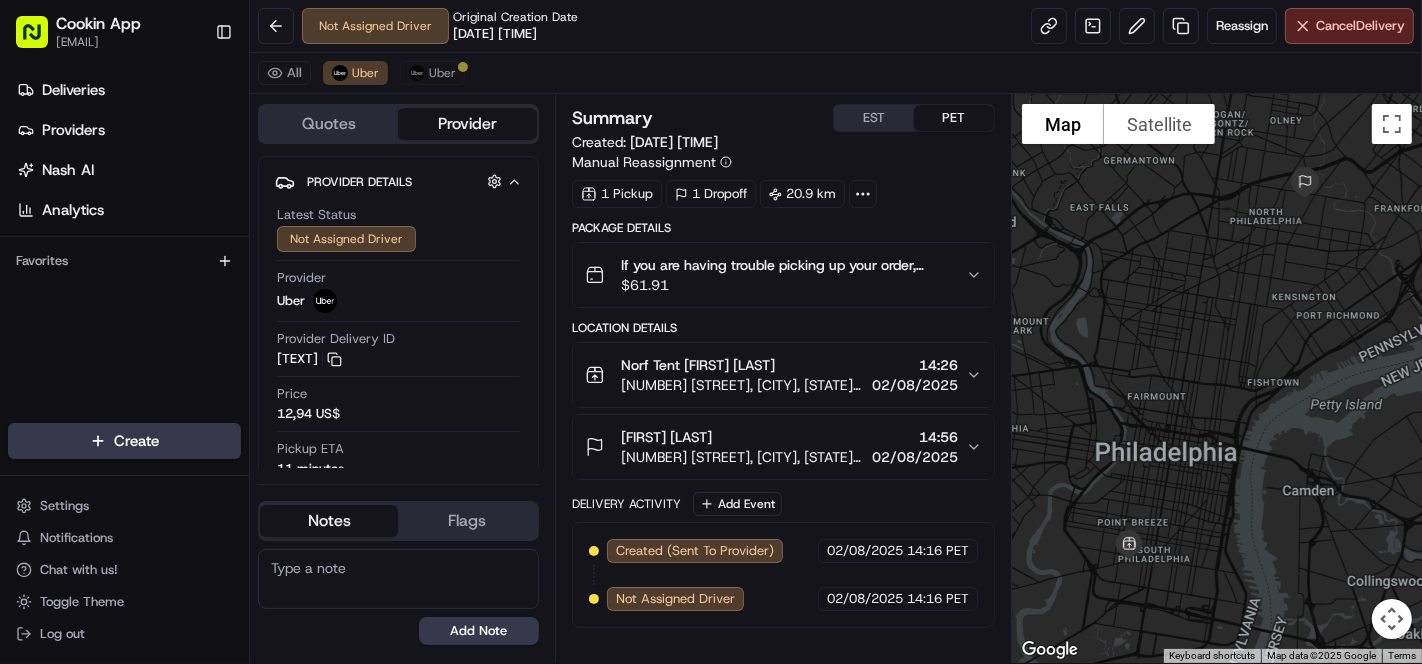 click on "Not Assigned Driver Original Creation Date 08/02/2025 01:51 PM Reassign Cancel  Delivery" at bounding box center [836, 26] 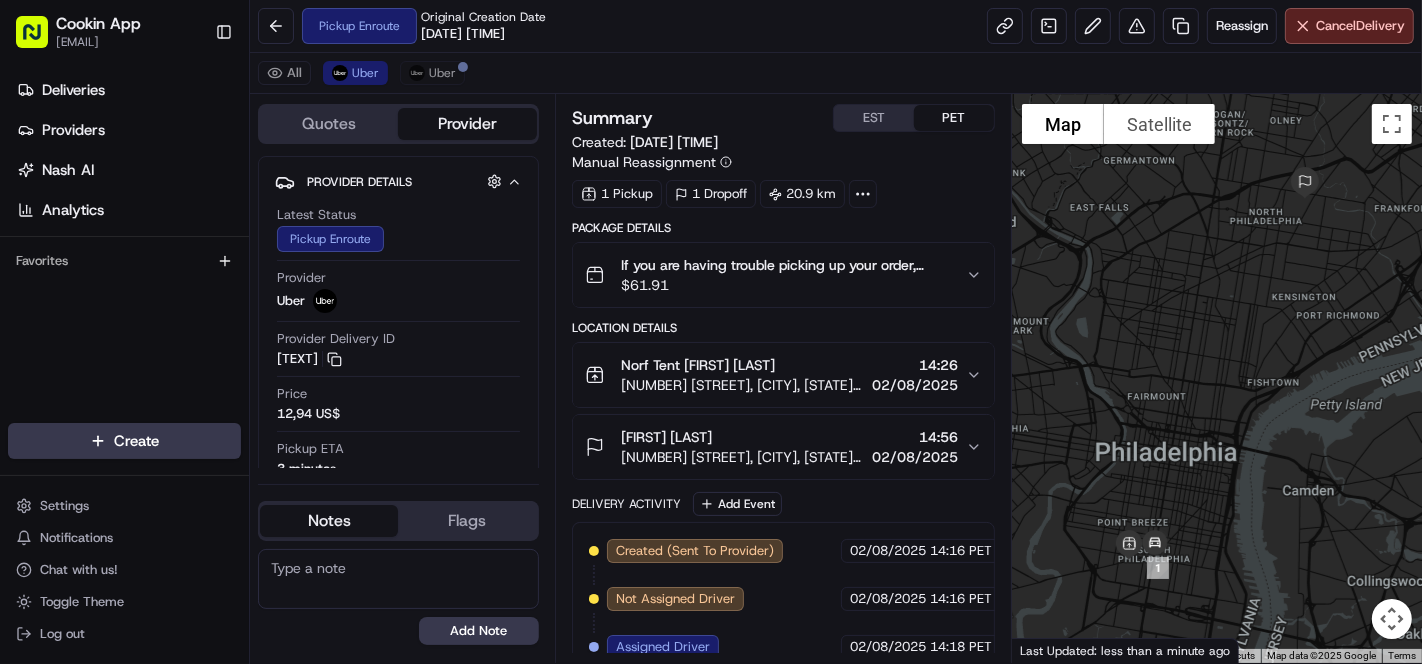 click on "Pickup Enroute Original Creation Date 08/02/2025 01:51 PM Reassign Cancel  Delivery" at bounding box center (836, 26) 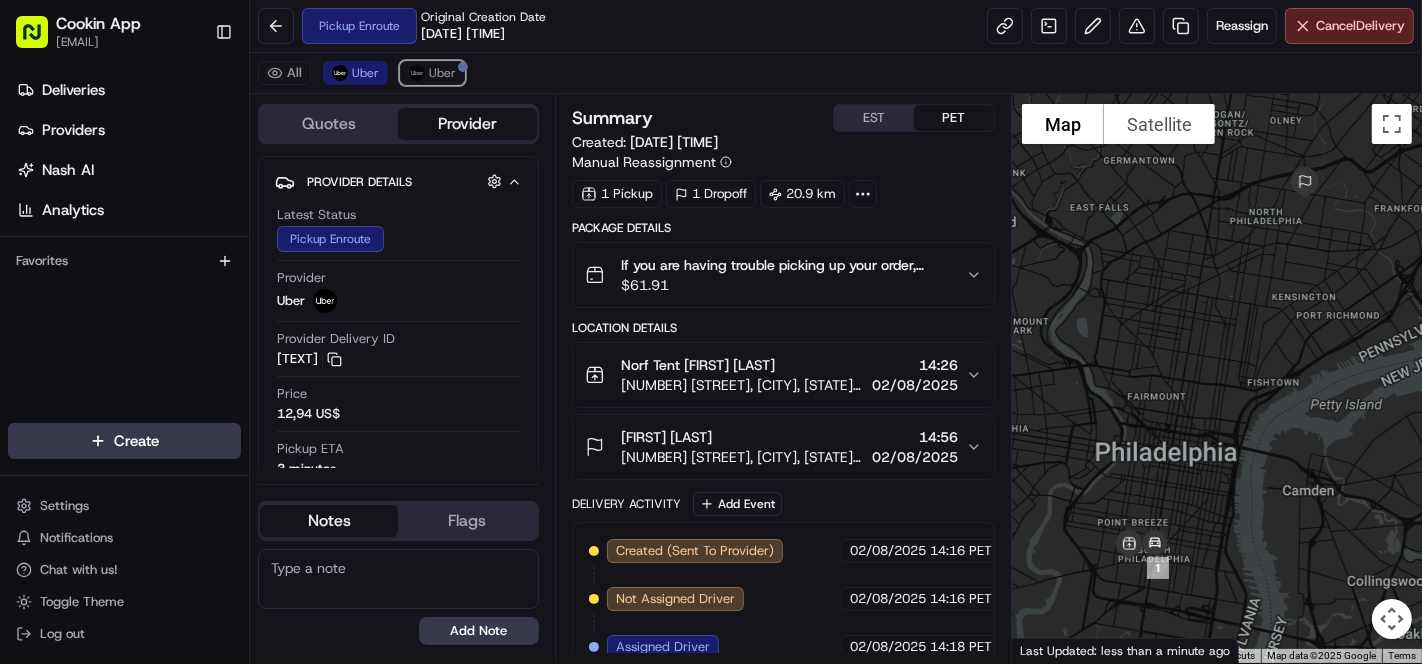 click on "Uber" at bounding box center (442, 73) 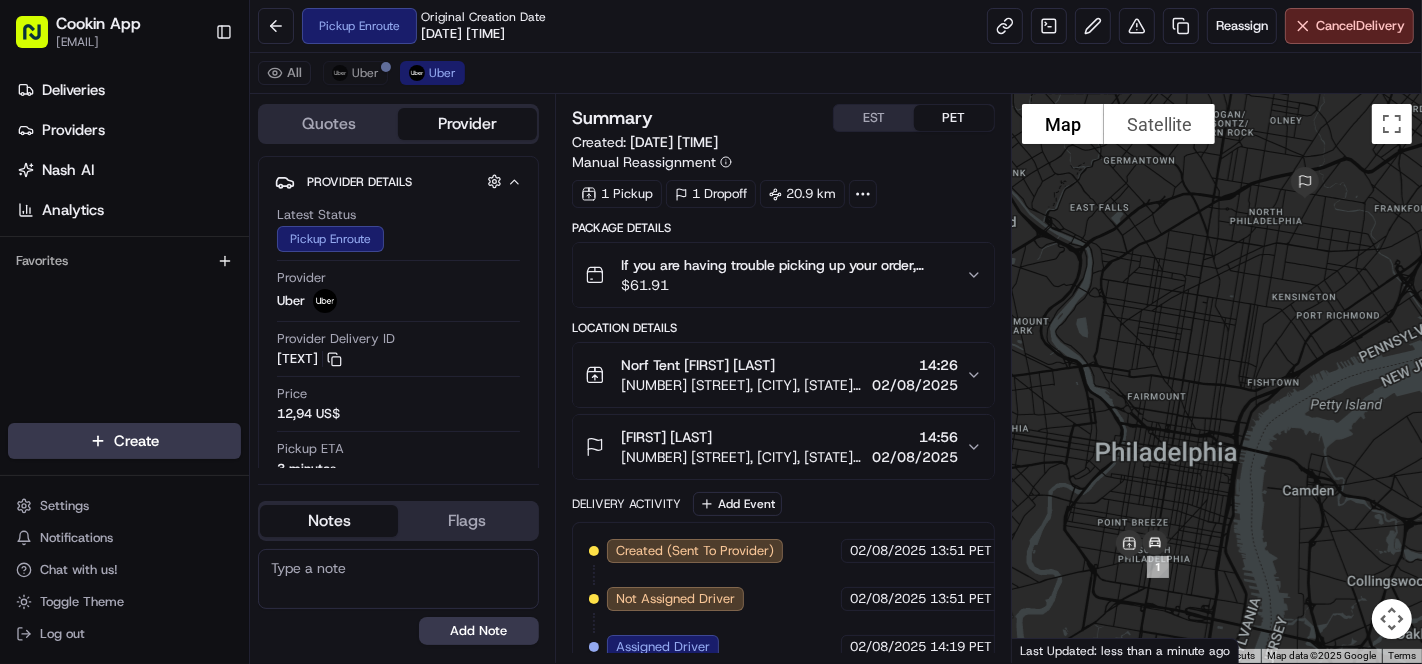 click on "Cancel  Delivery" at bounding box center [1360, 26] 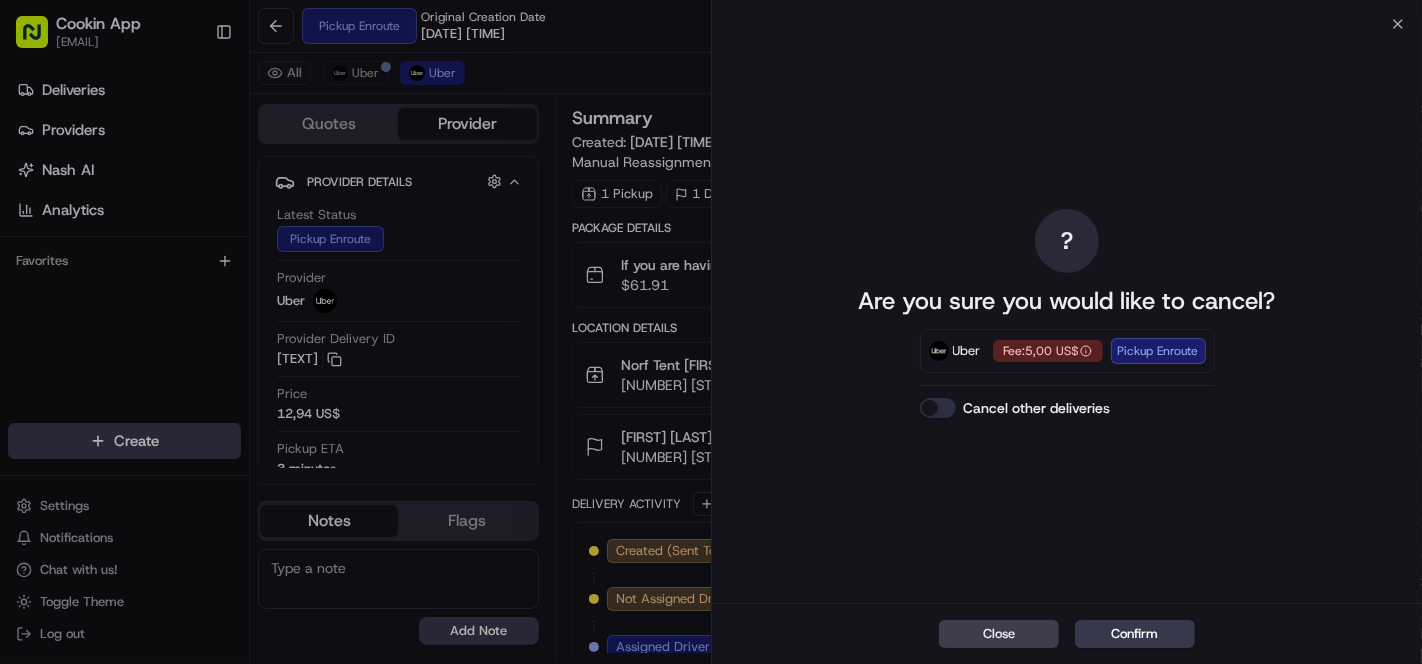 click on "Confirm" at bounding box center [1135, 634] 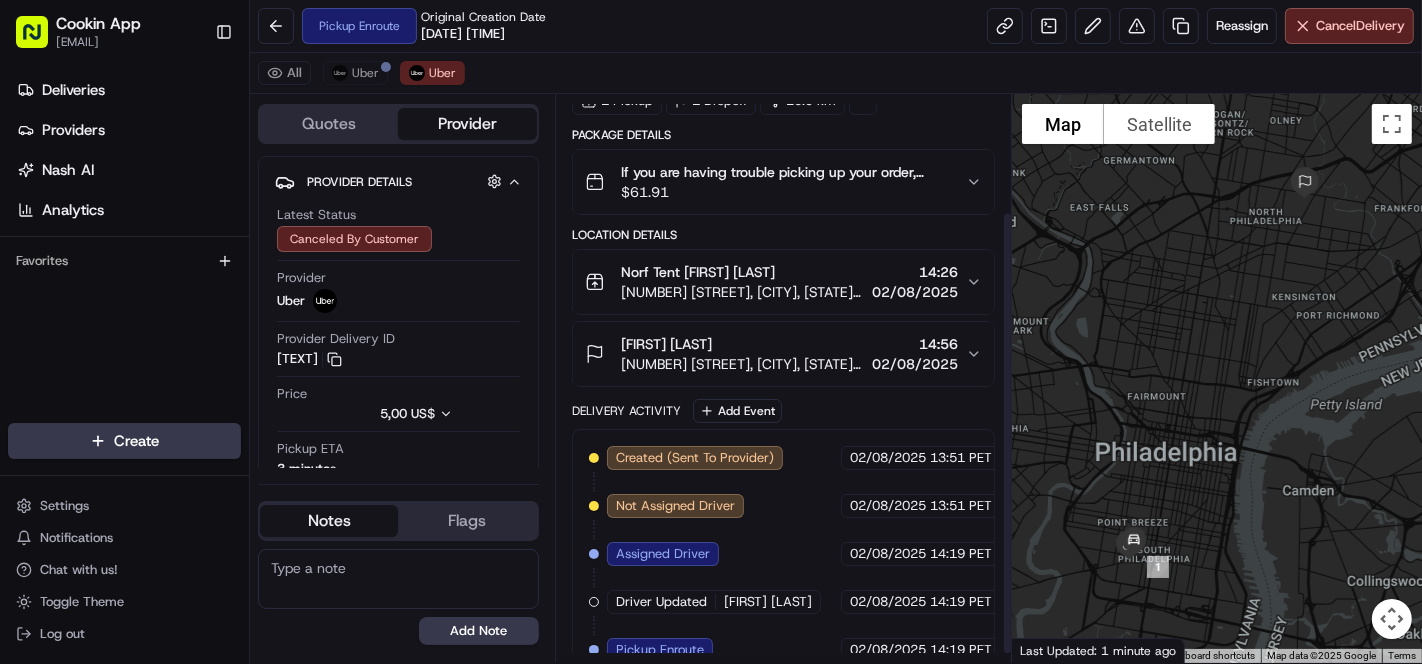 scroll, scrollTop: 160, scrollLeft: 0, axis: vertical 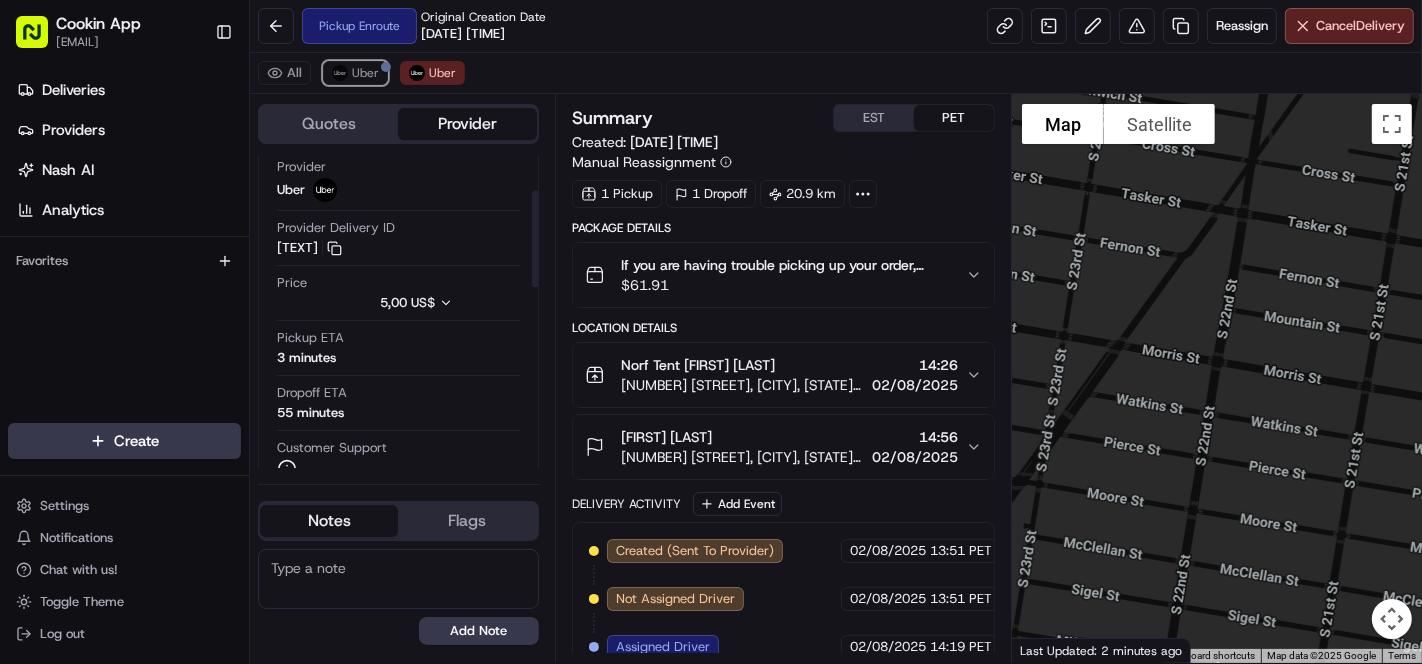 click on "Uber" at bounding box center [355, 73] 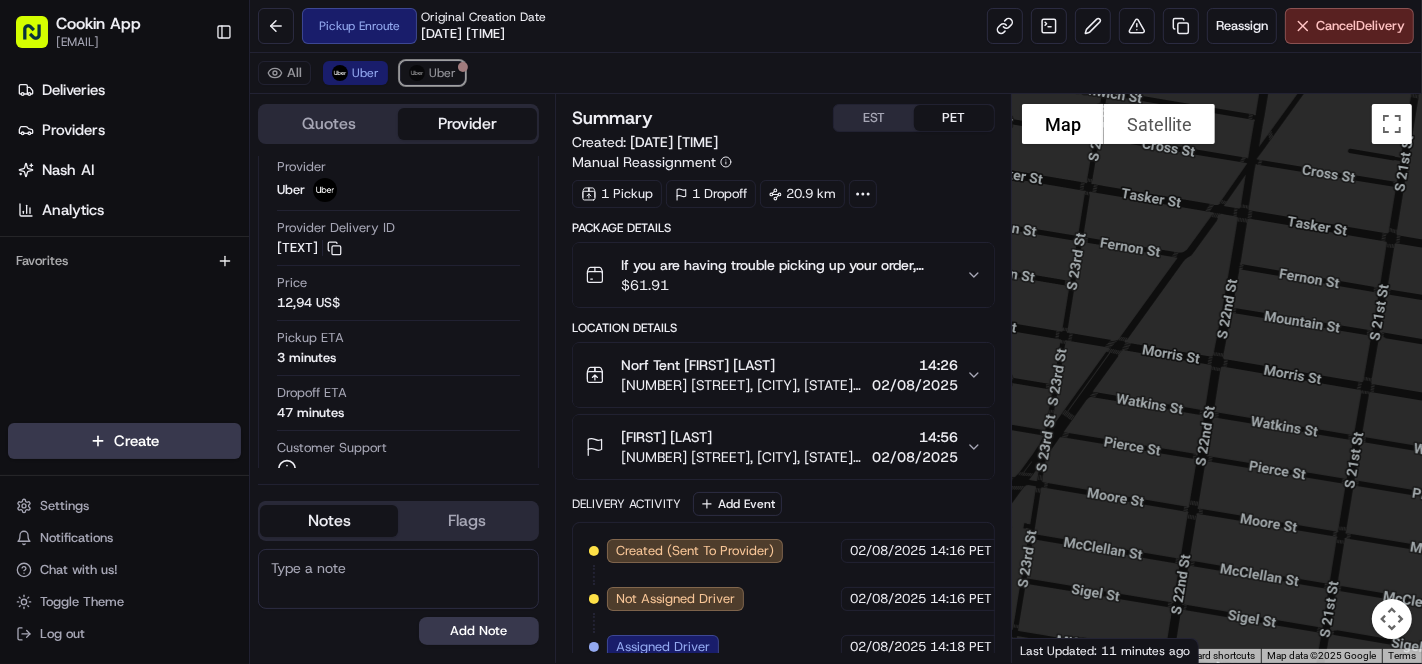 click on "Uber" at bounding box center (432, 73) 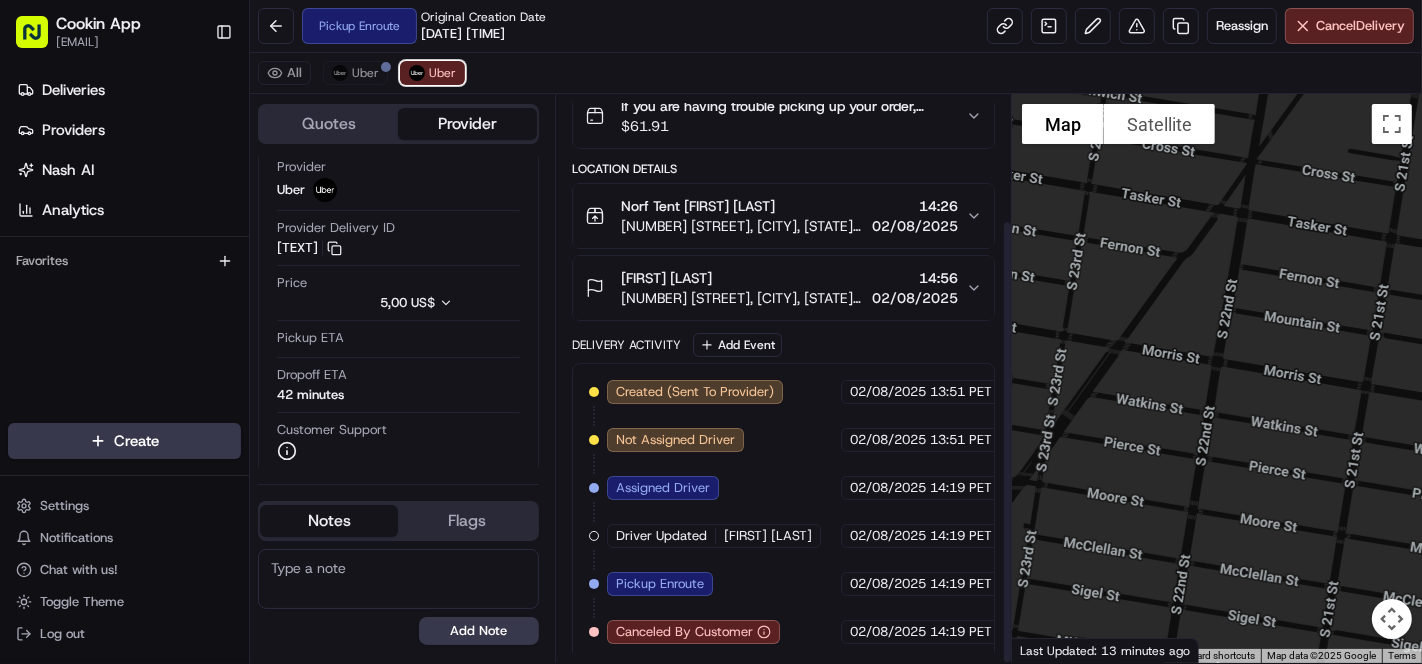 scroll, scrollTop: 160, scrollLeft: 0, axis: vertical 